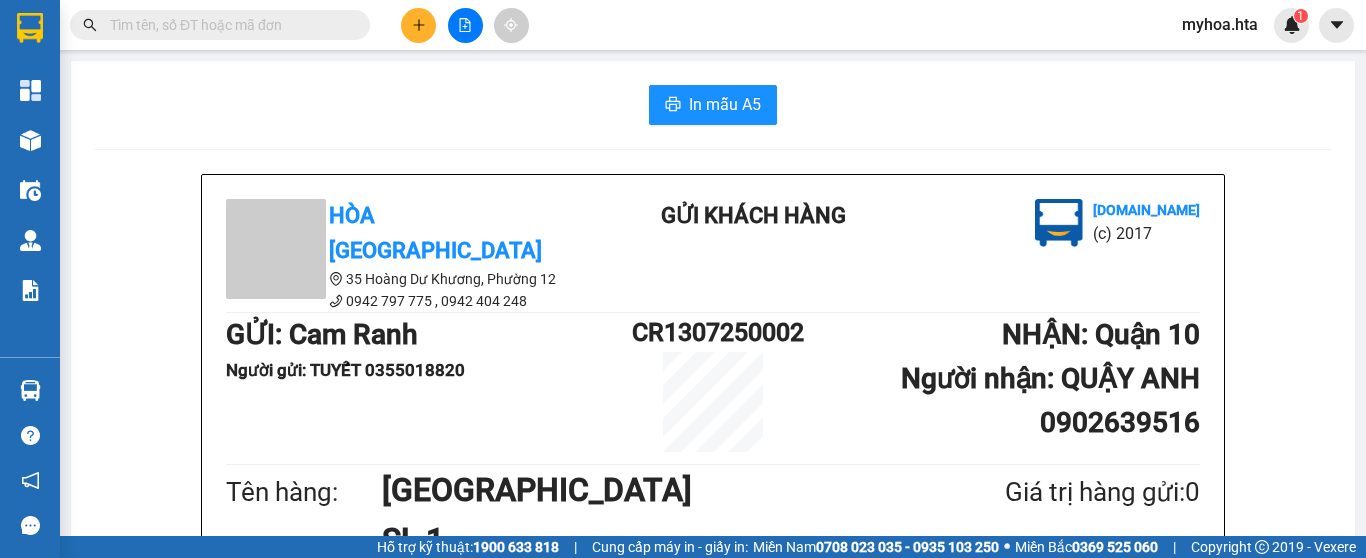 scroll, scrollTop: 0, scrollLeft: 0, axis: both 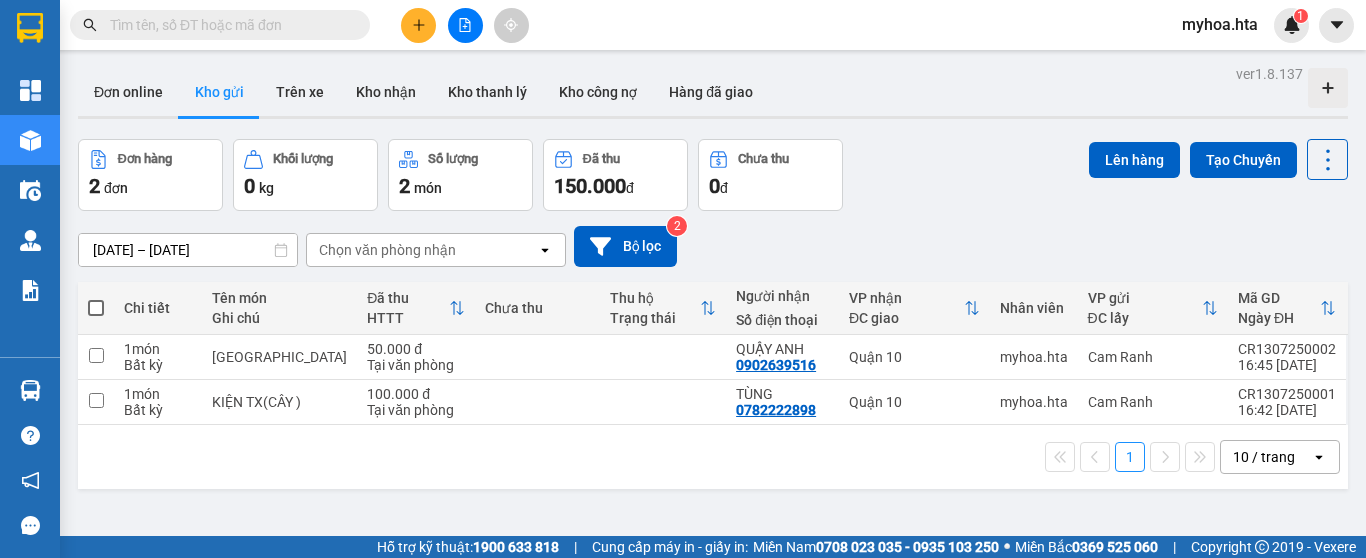 click 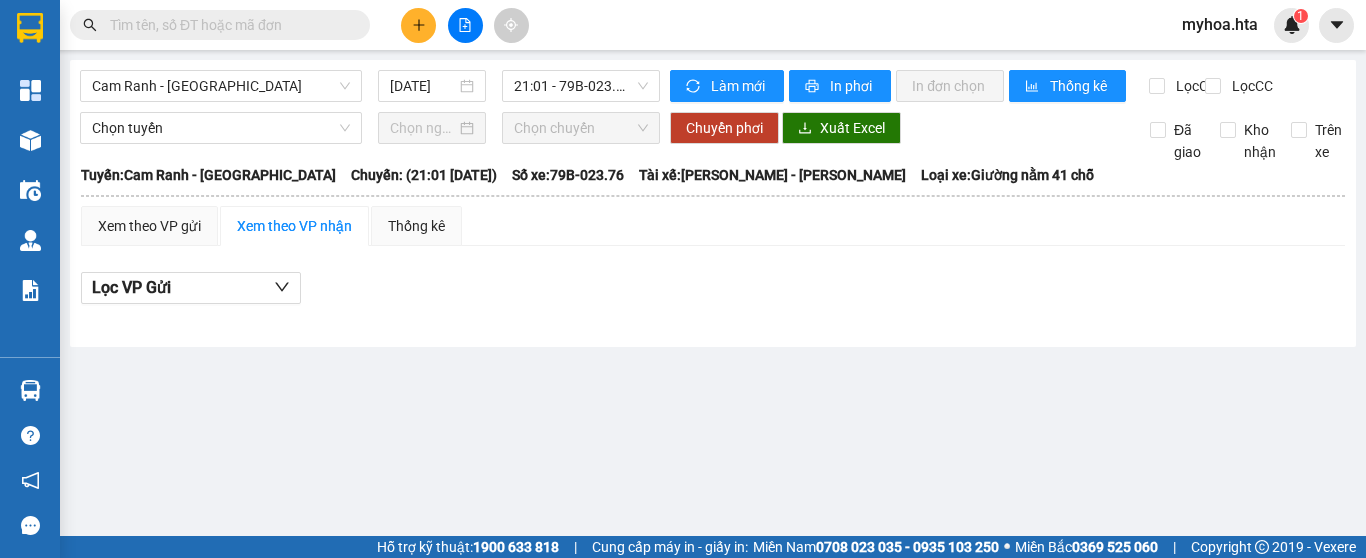 drag, startPoint x: 309, startPoint y: 85, endPoint x: 305, endPoint y: 103, distance: 18.439089 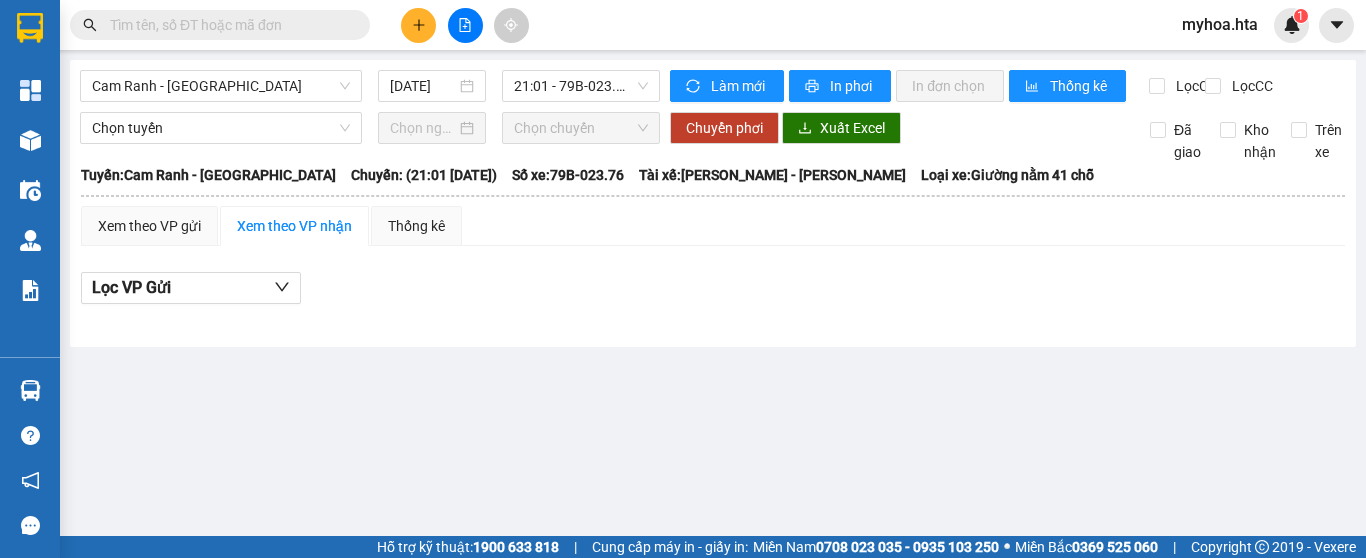 drag, startPoint x: 292, startPoint y: 208, endPoint x: 370, endPoint y: 150, distance: 97.20082 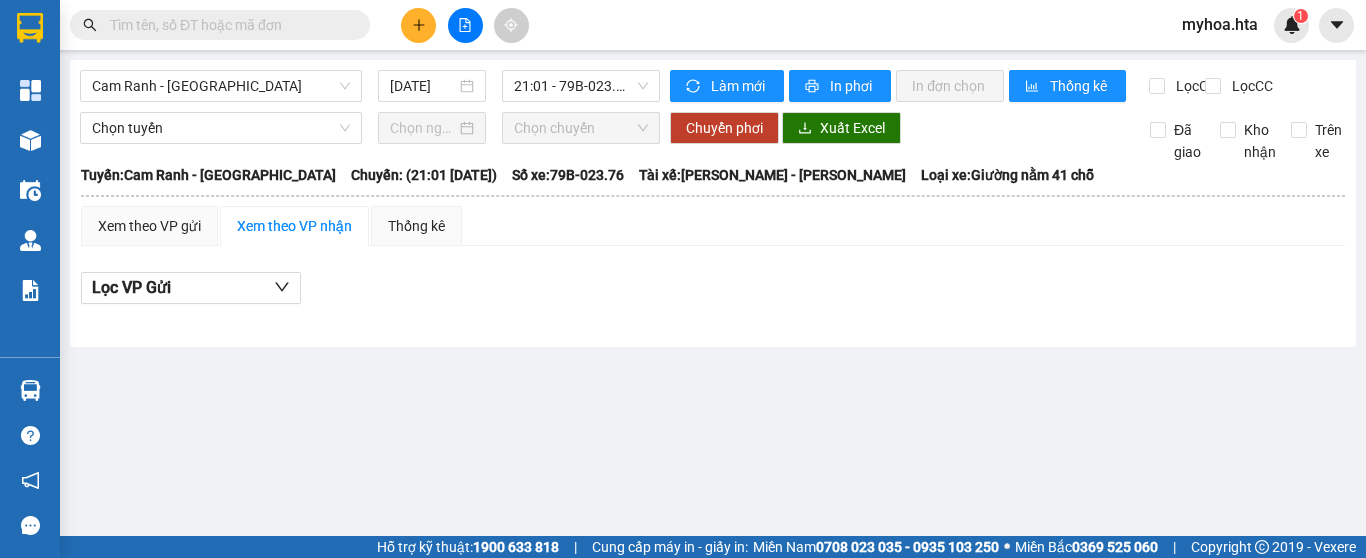 drag, startPoint x: 284, startPoint y: 79, endPoint x: 277, endPoint y: 112, distance: 33.734257 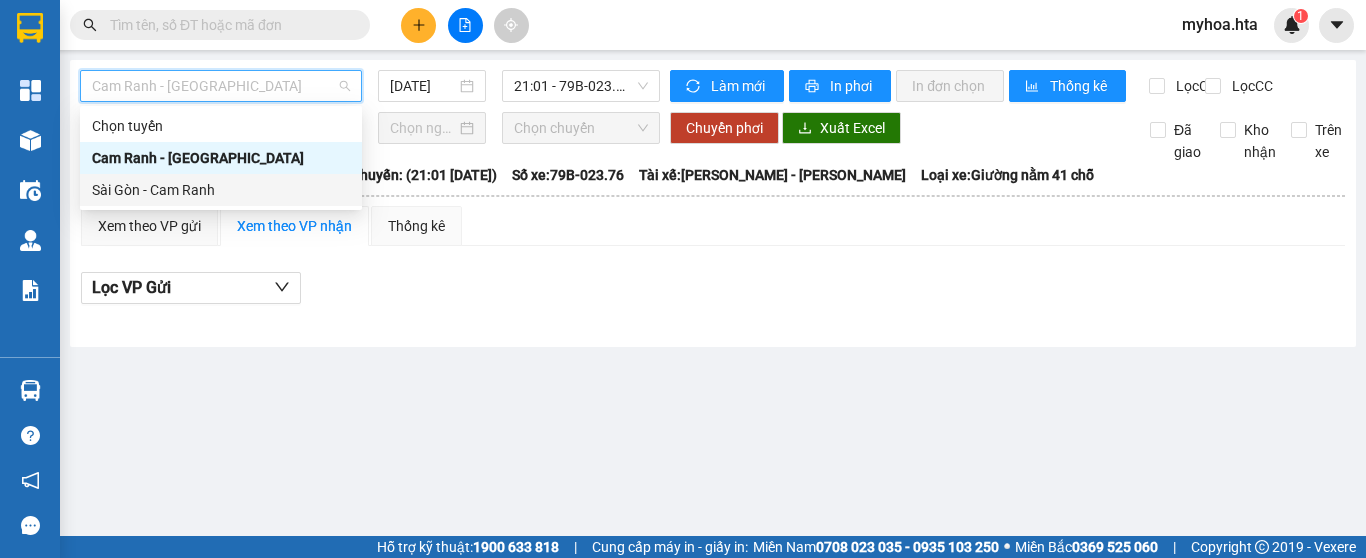 click on "Sài Gòn - Cam Ranh" at bounding box center [221, 190] 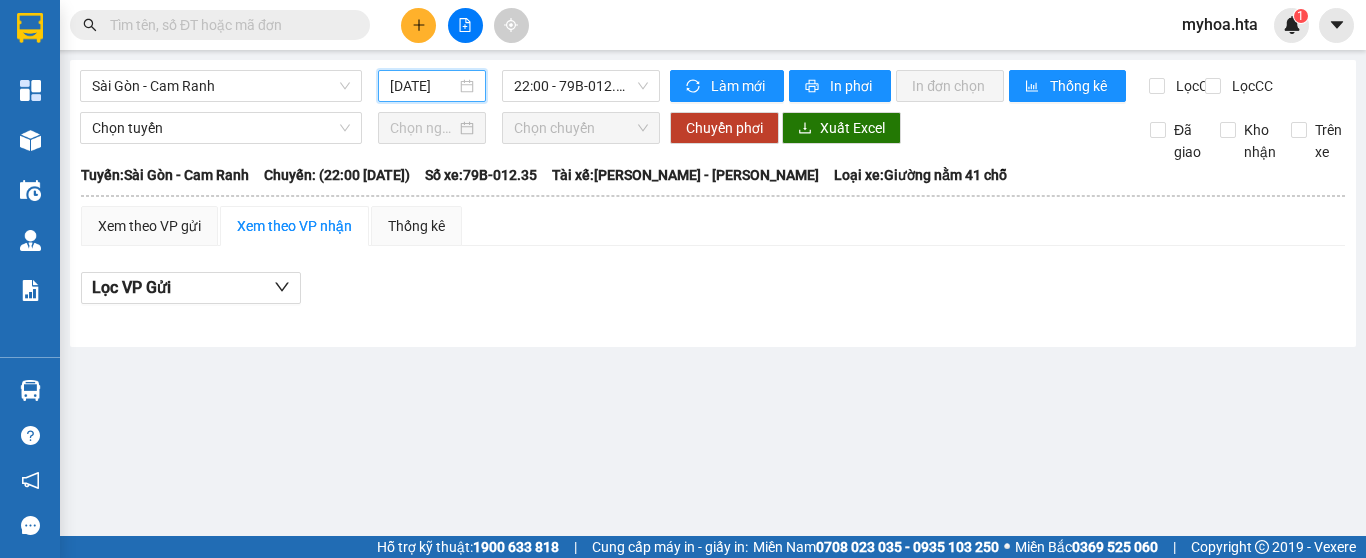 drag, startPoint x: 444, startPoint y: 85, endPoint x: 474, endPoint y: 123, distance: 48.414875 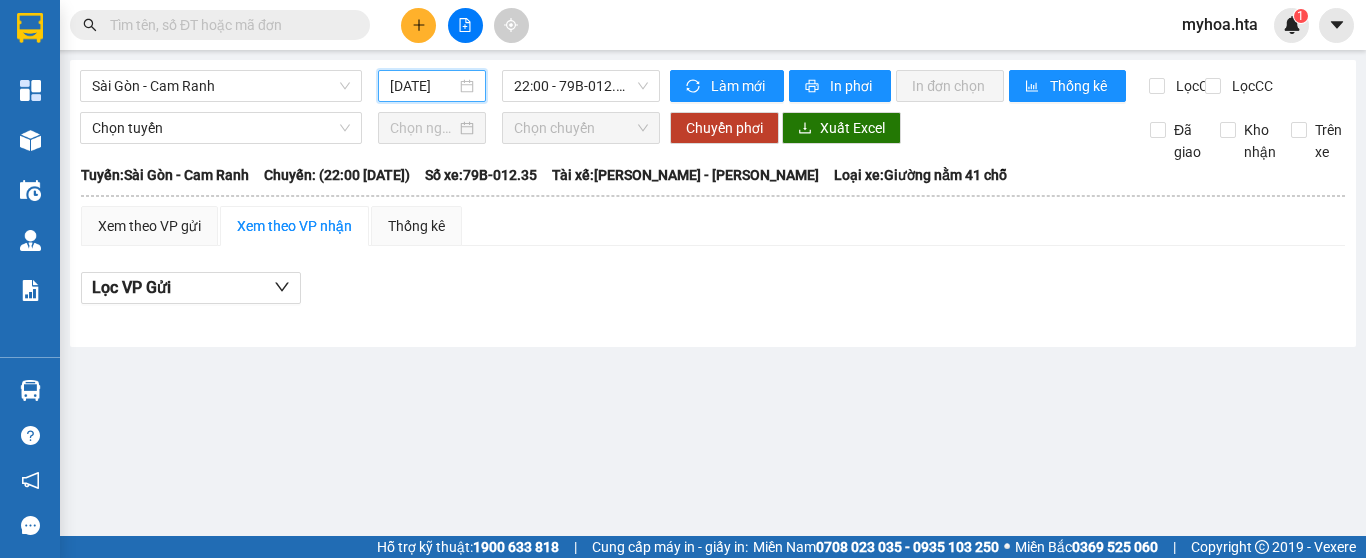 click on "[DATE]" at bounding box center (423, 86) 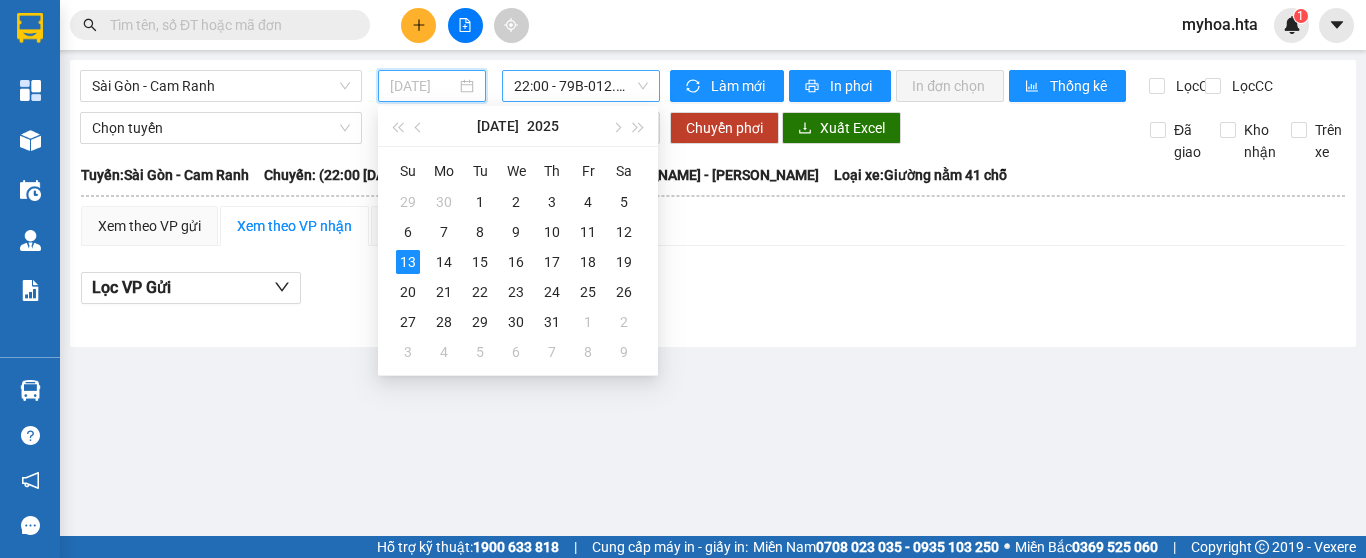 drag, startPoint x: 624, startPoint y: 234, endPoint x: 613, endPoint y: 98, distance: 136.44412 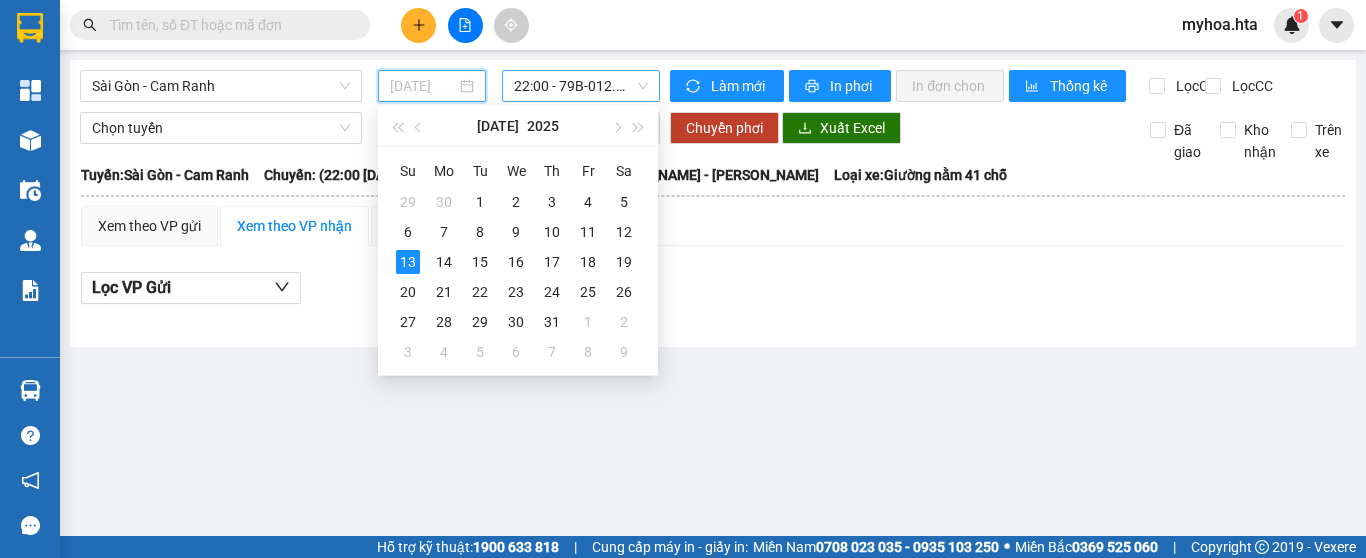 click on "12" at bounding box center [624, 232] 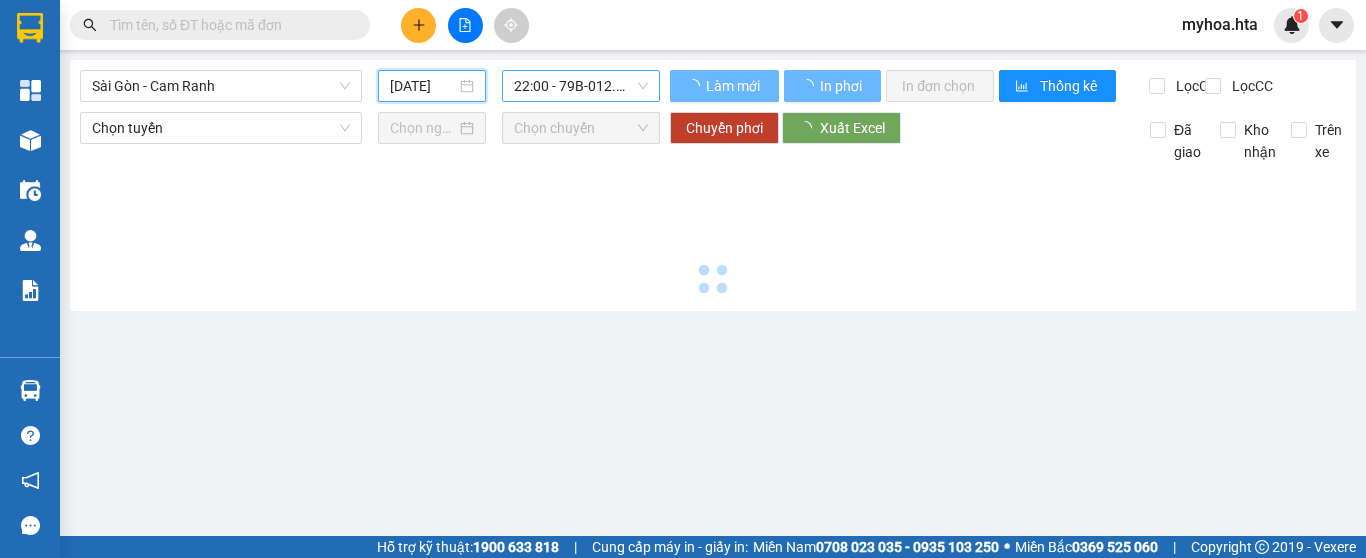 type on "12/07/2025" 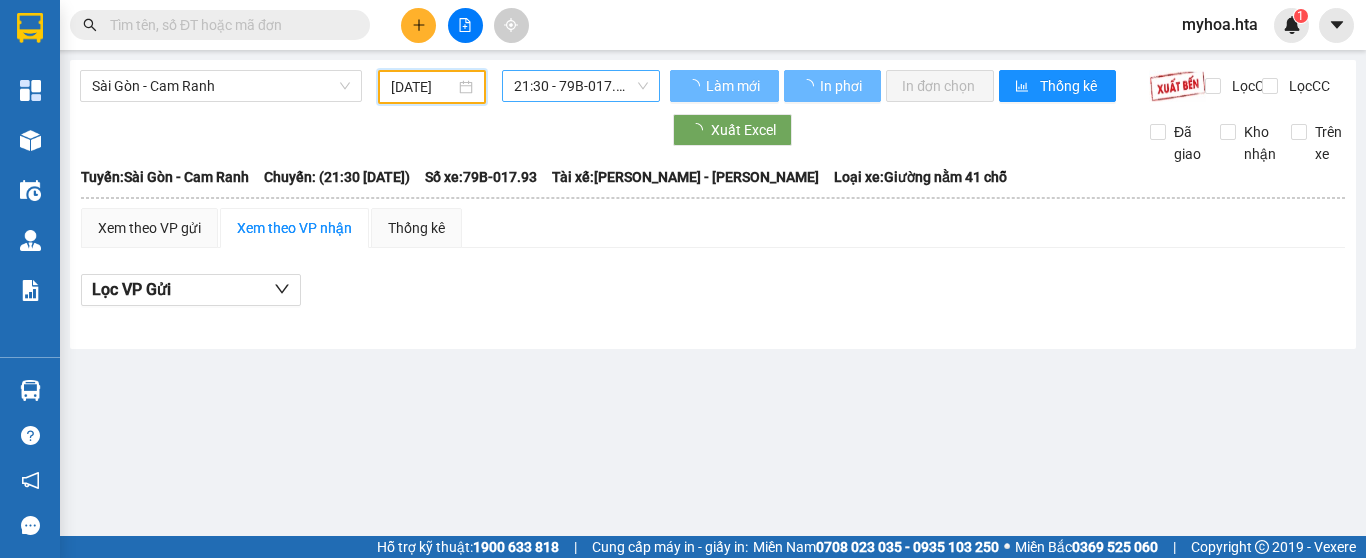 click on "21:30     - 79B-017.93" at bounding box center [581, 86] 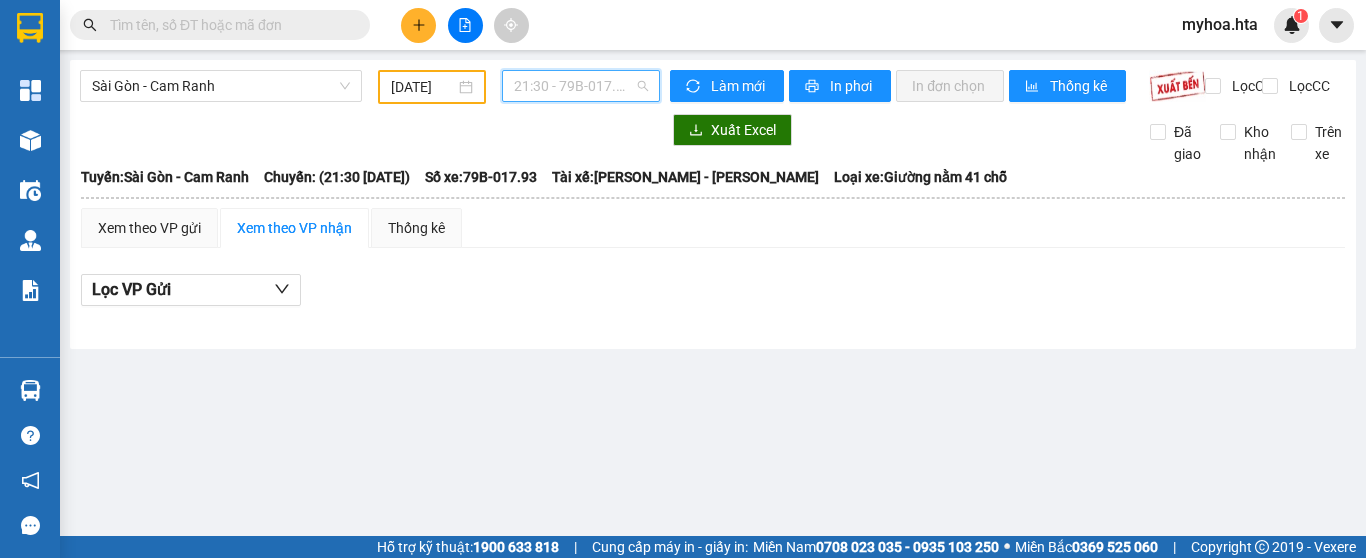 scroll, scrollTop: 0, scrollLeft: 0, axis: both 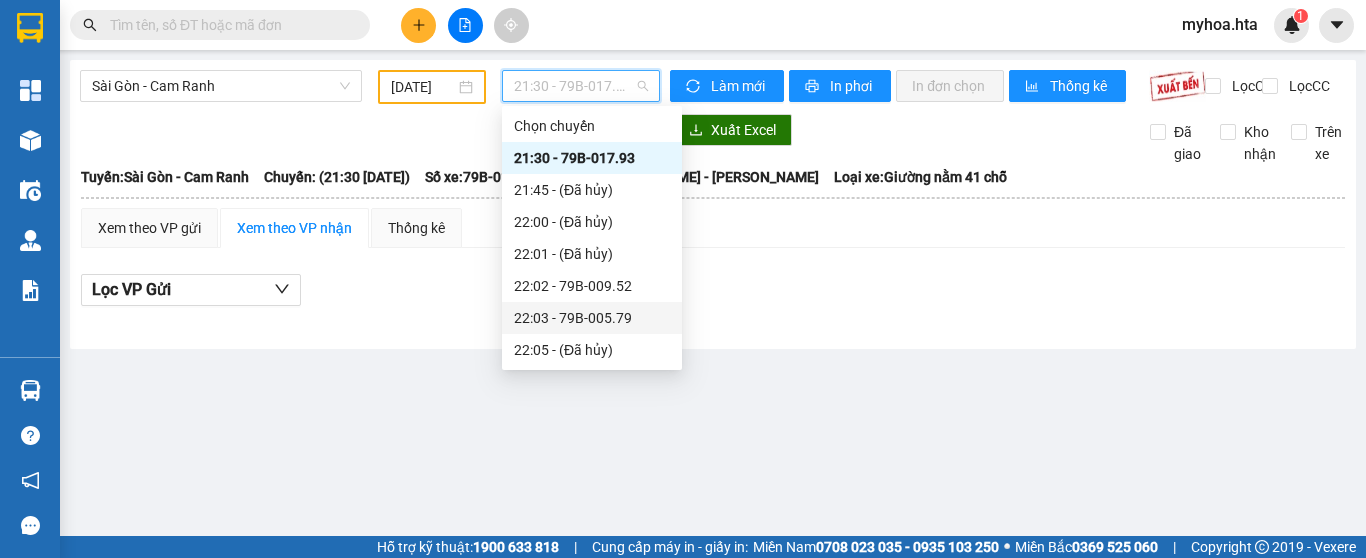 click on "22:03     - 79B-005.79" at bounding box center [592, 318] 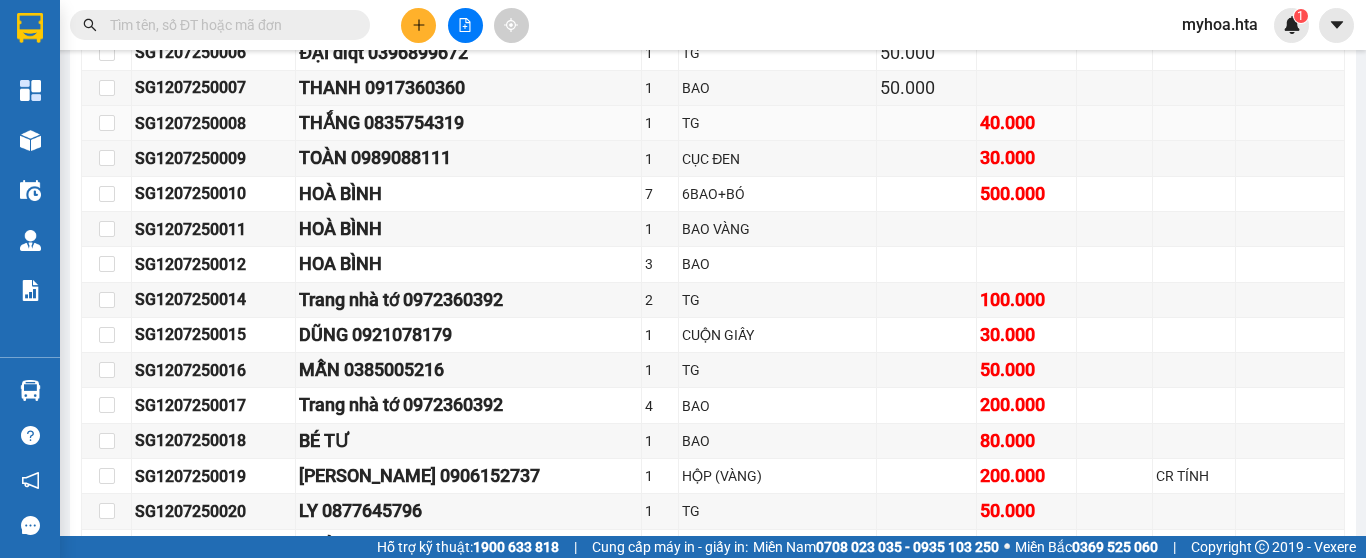 scroll, scrollTop: 900, scrollLeft: 0, axis: vertical 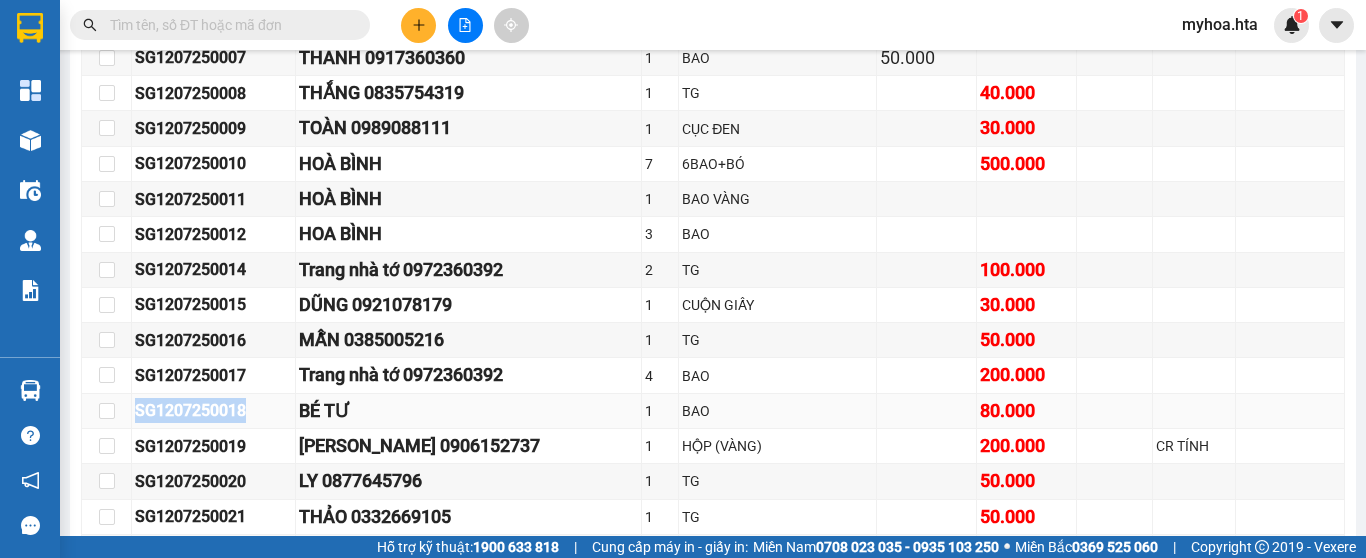 drag, startPoint x: 267, startPoint y: 423, endPoint x: 134, endPoint y: 429, distance: 133.13527 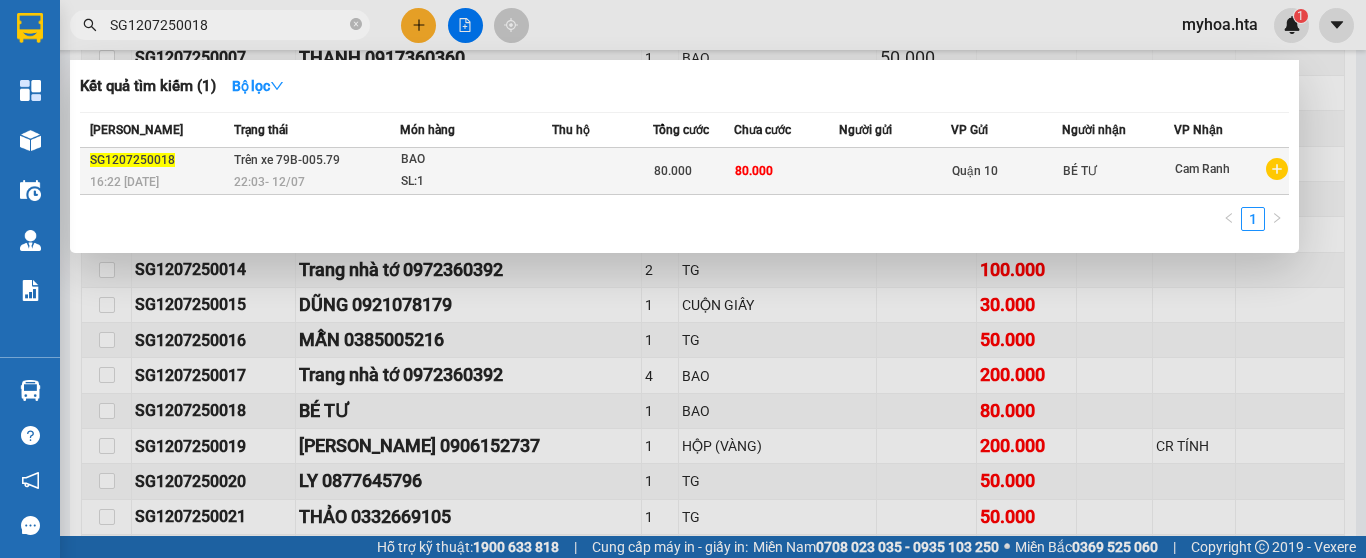 type on "SG1207250018" 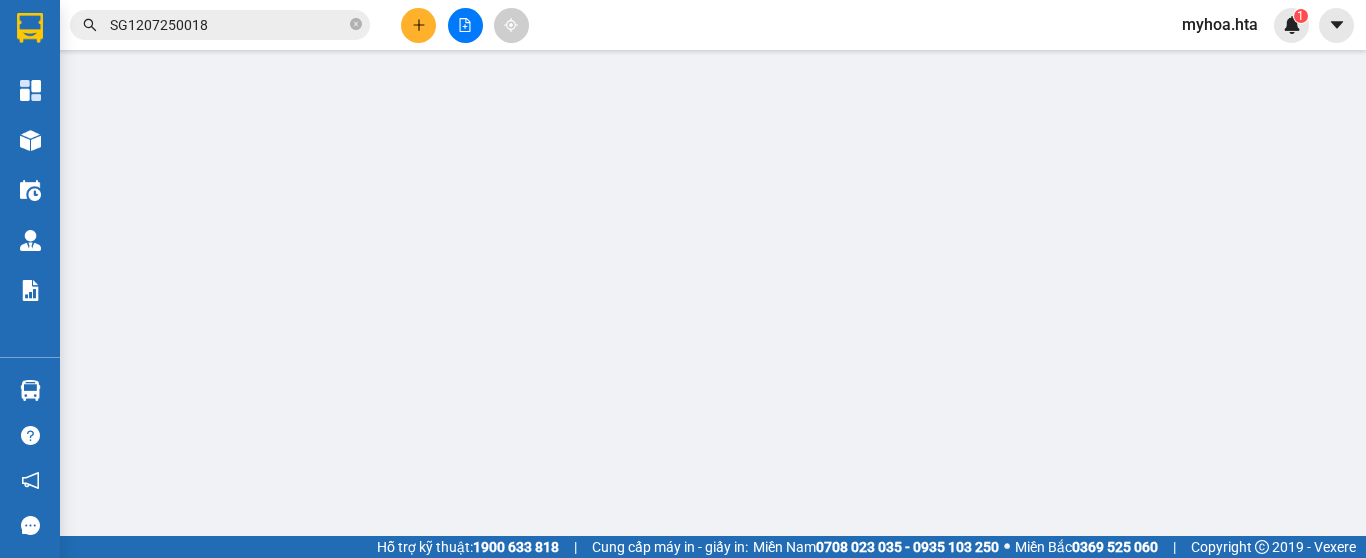 scroll, scrollTop: 0, scrollLeft: 0, axis: both 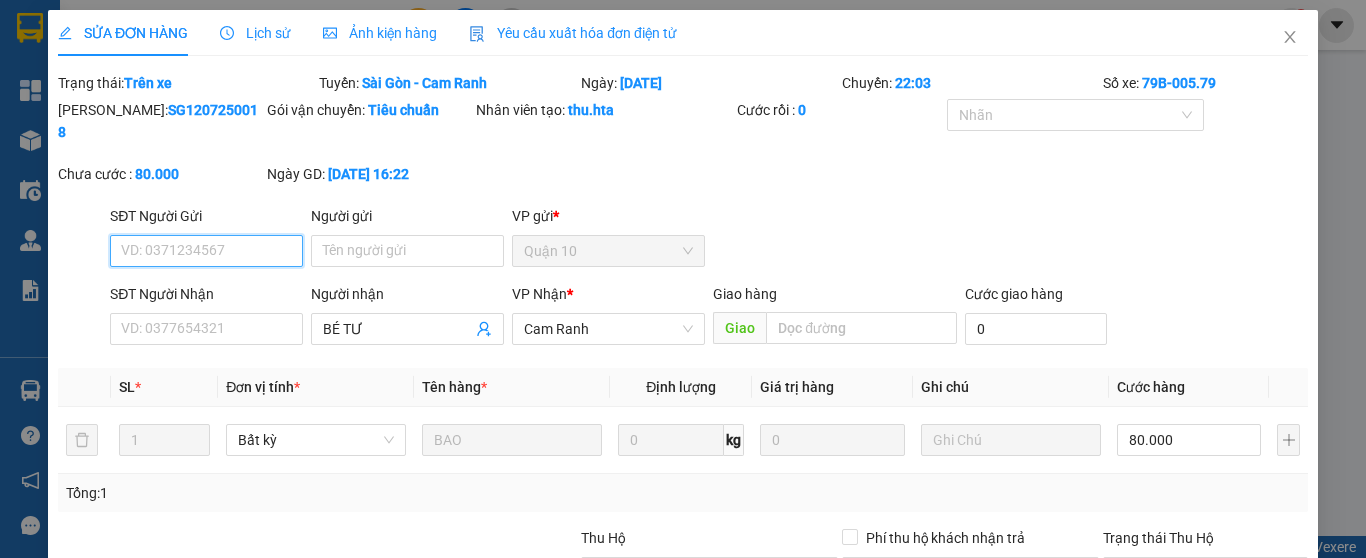type on "BÉ TƯ" 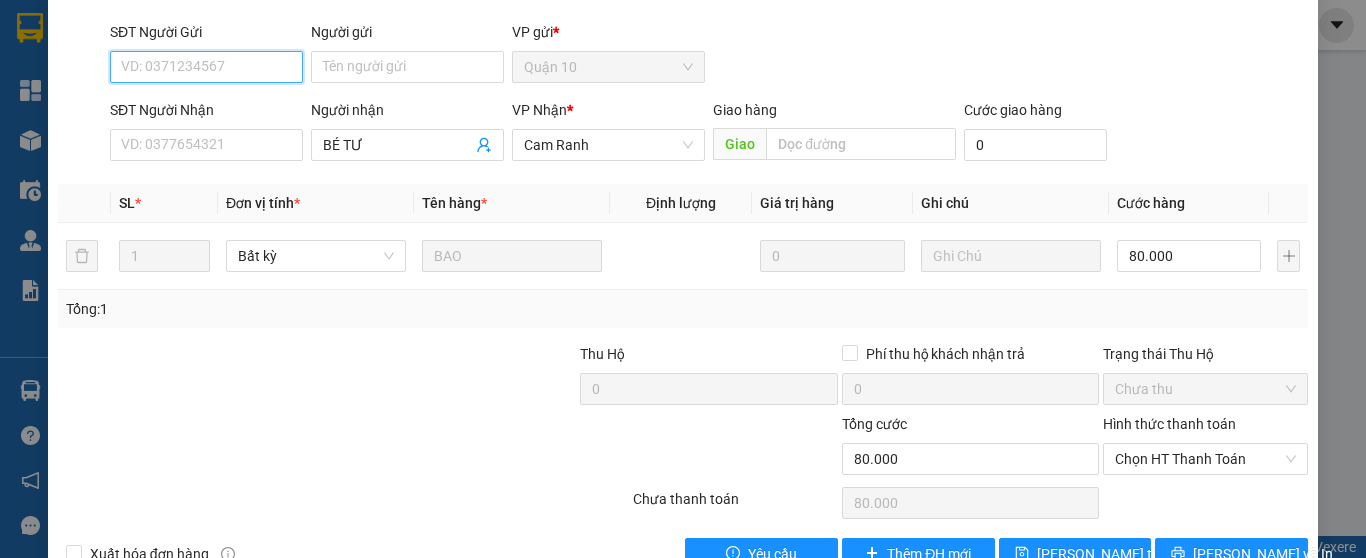 scroll, scrollTop: 213, scrollLeft: 0, axis: vertical 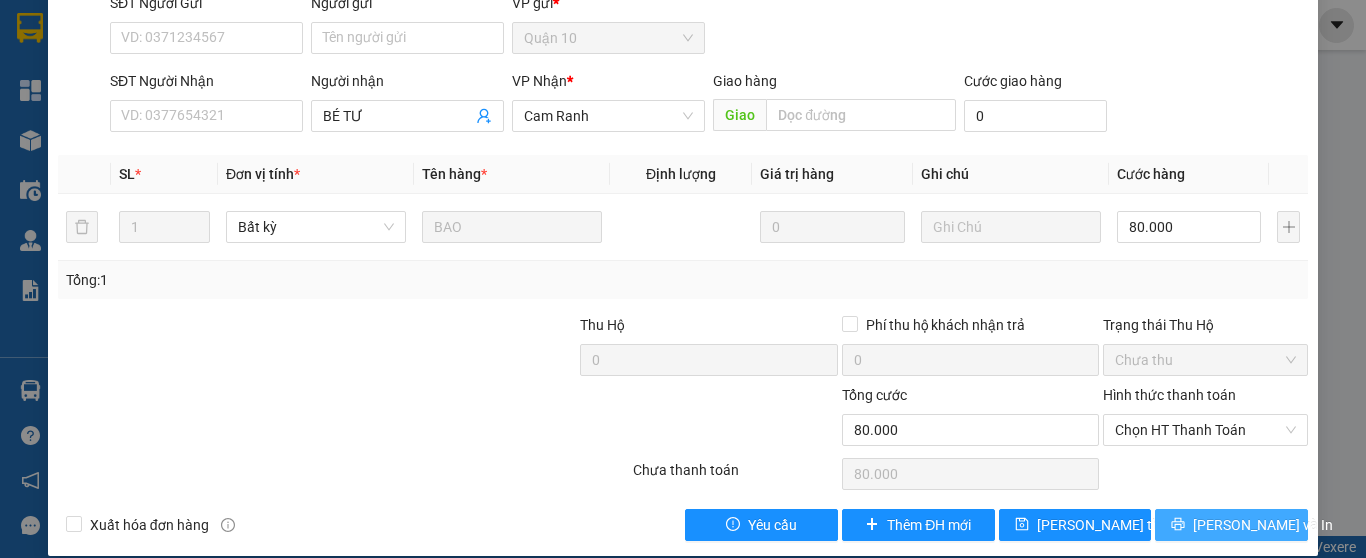 click on "Lưu và In" at bounding box center [1263, 525] 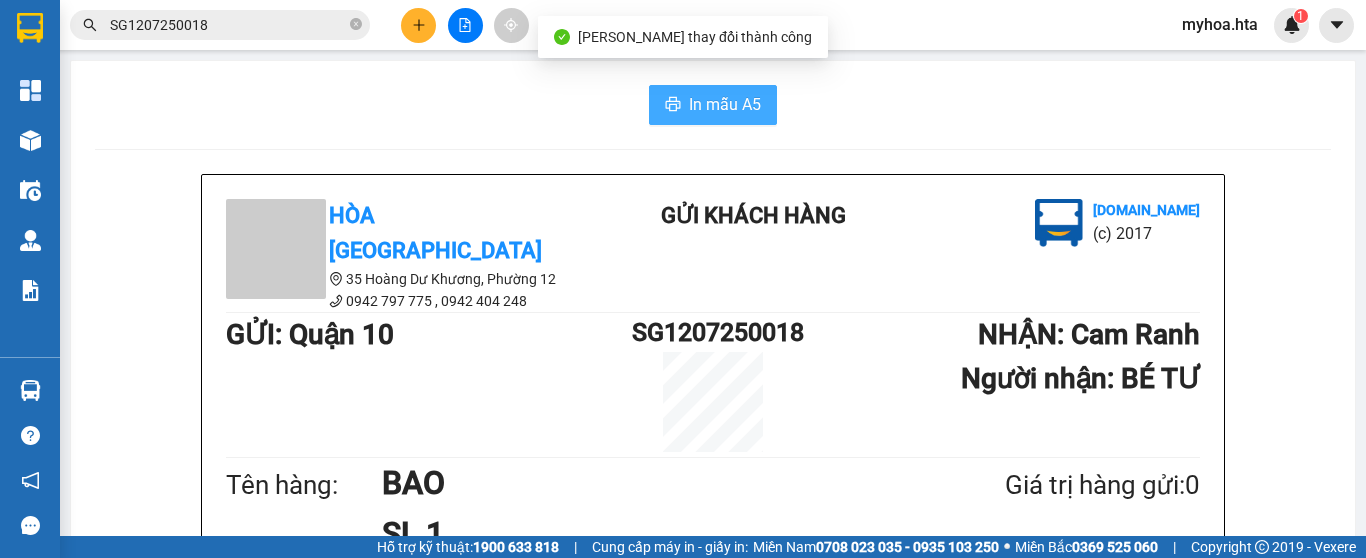 click on "In mẫu A5" at bounding box center [713, 105] 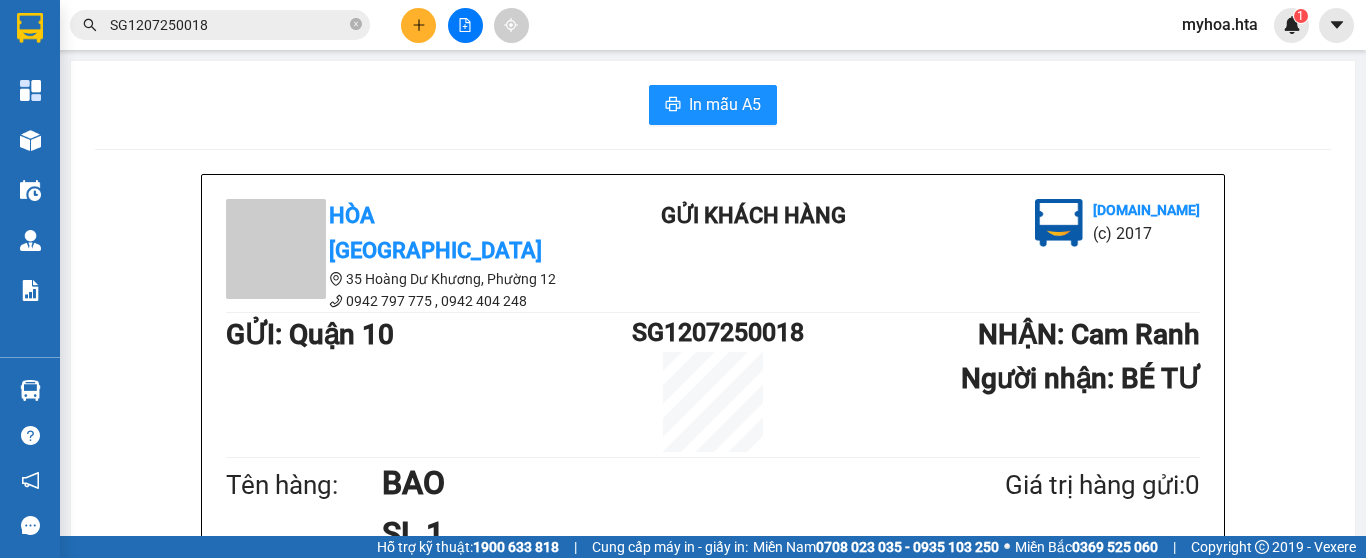 scroll, scrollTop: 116, scrollLeft: 0, axis: vertical 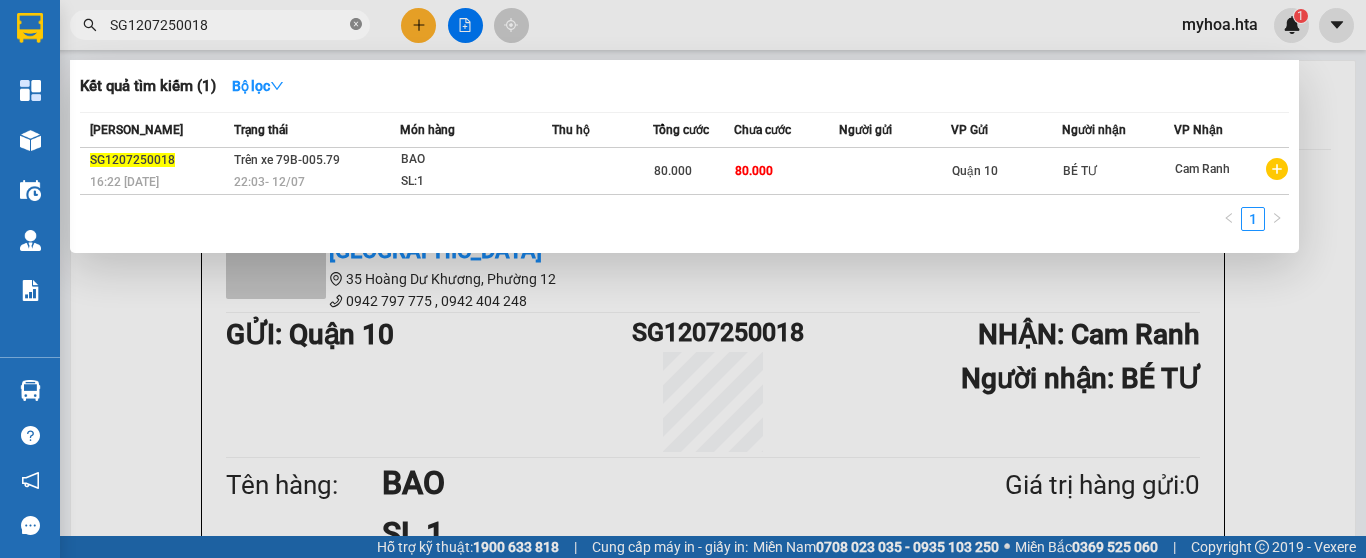 click 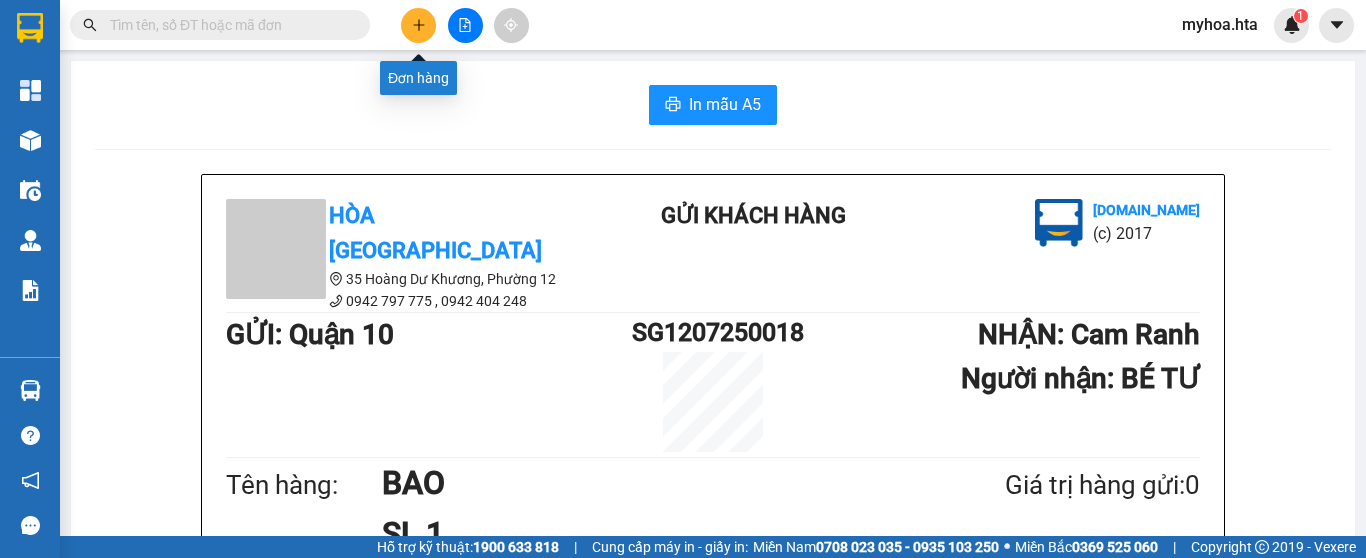 click at bounding box center (418, 25) 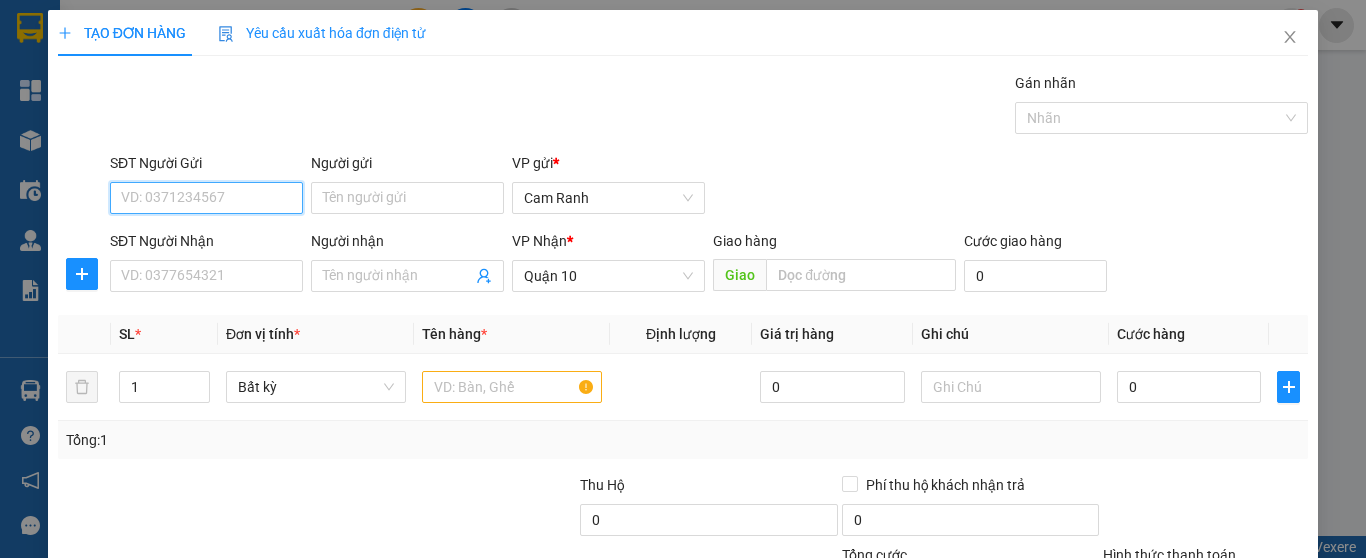 click on "SĐT Người Gửi" at bounding box center [206, 198] 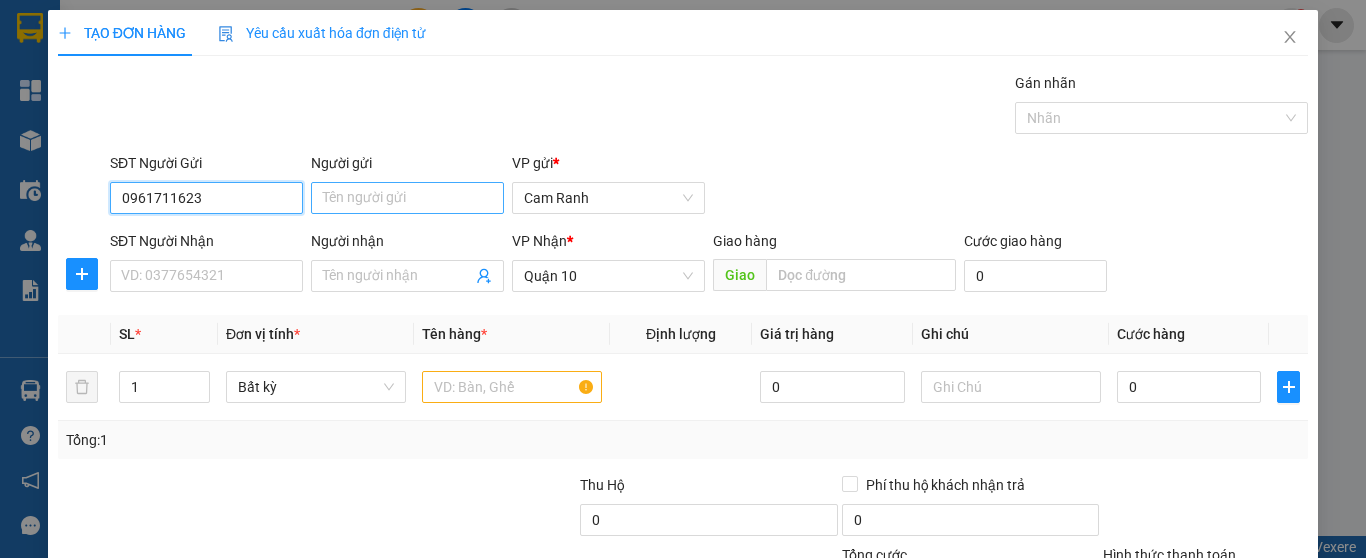 type on "0961711623" 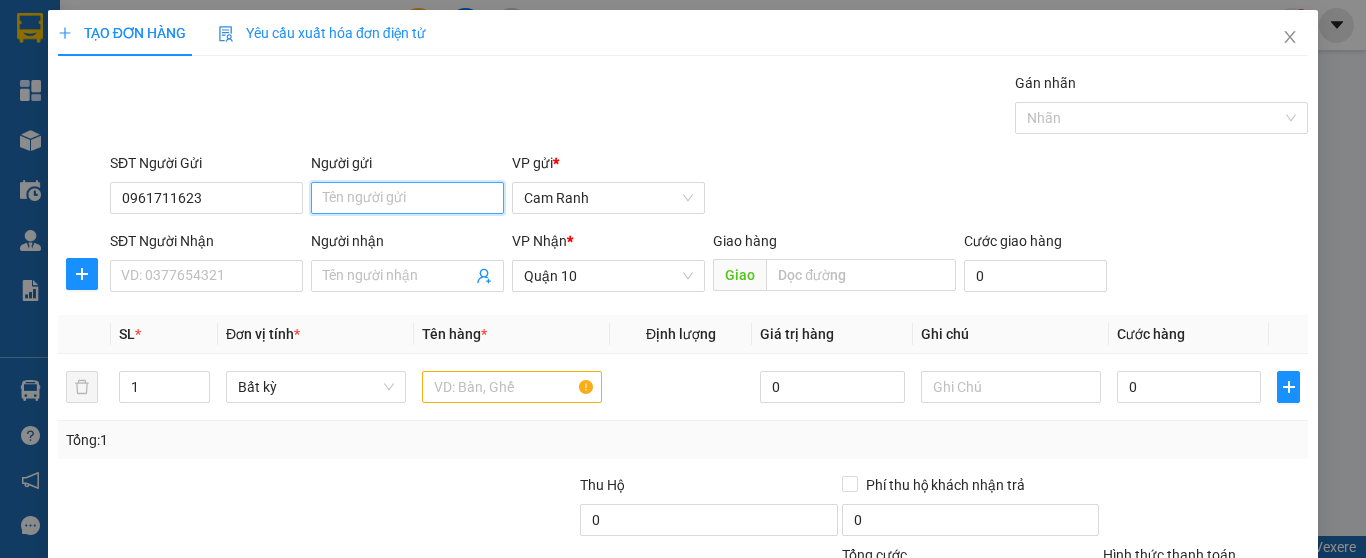 click on "Người gửi" at bounding box center [407, 198] 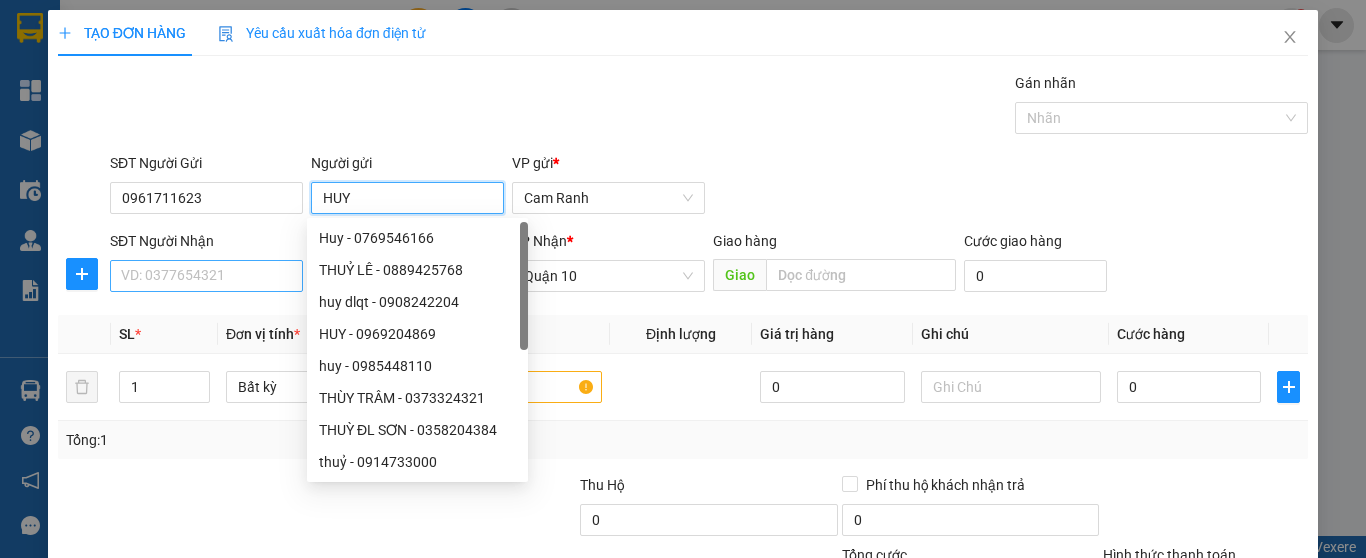 type on "HUY" 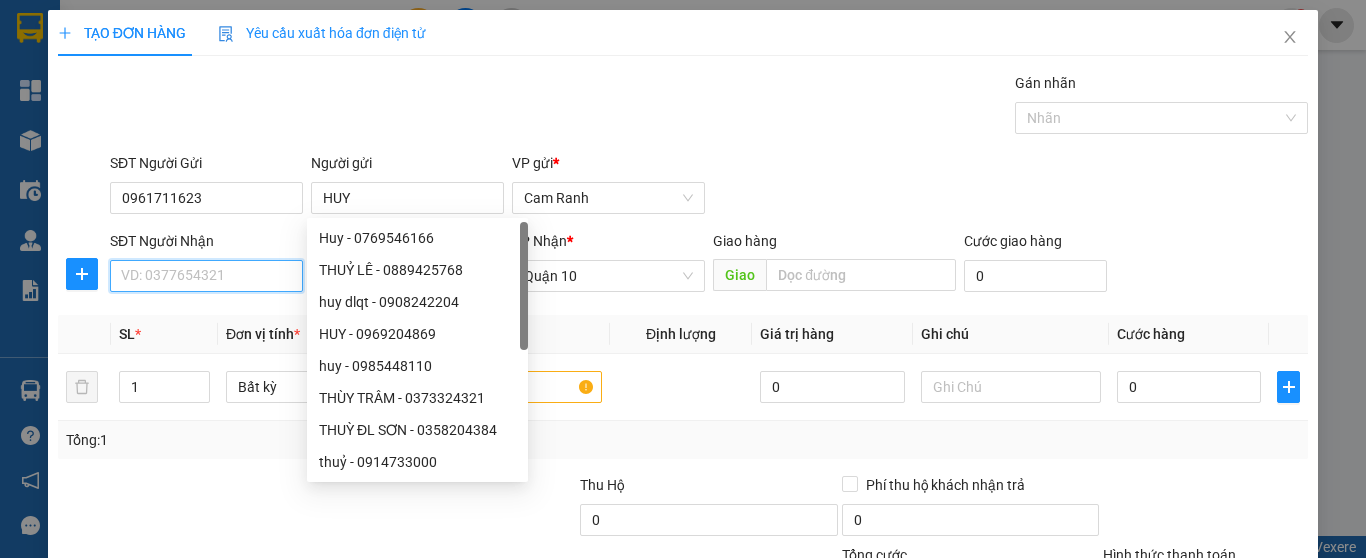 click on "SĐT Người Nhận" at bounding box center (206, 276) 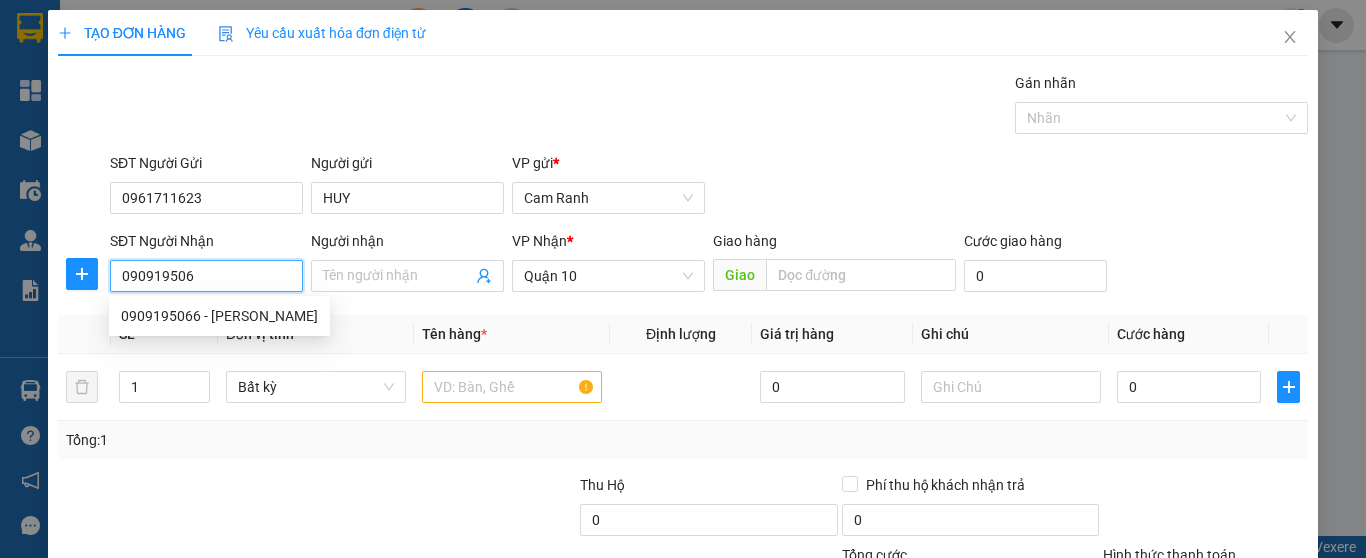 type on "0909195066" 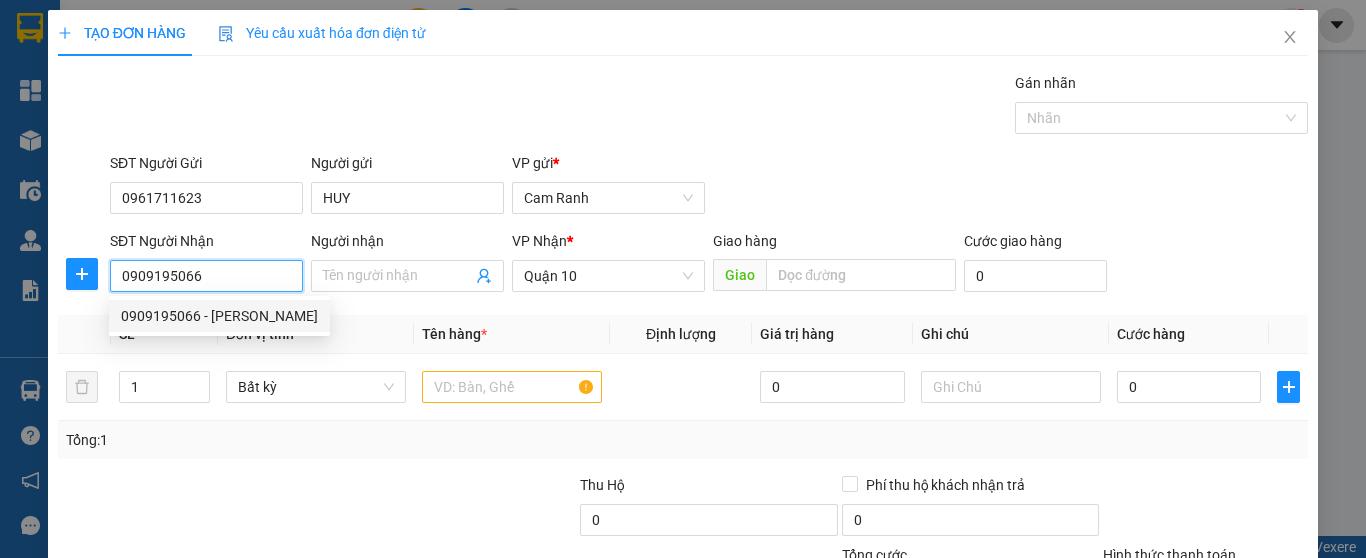 click on "0909195066 - ANH VŨ" at bounding box center (219, 316) 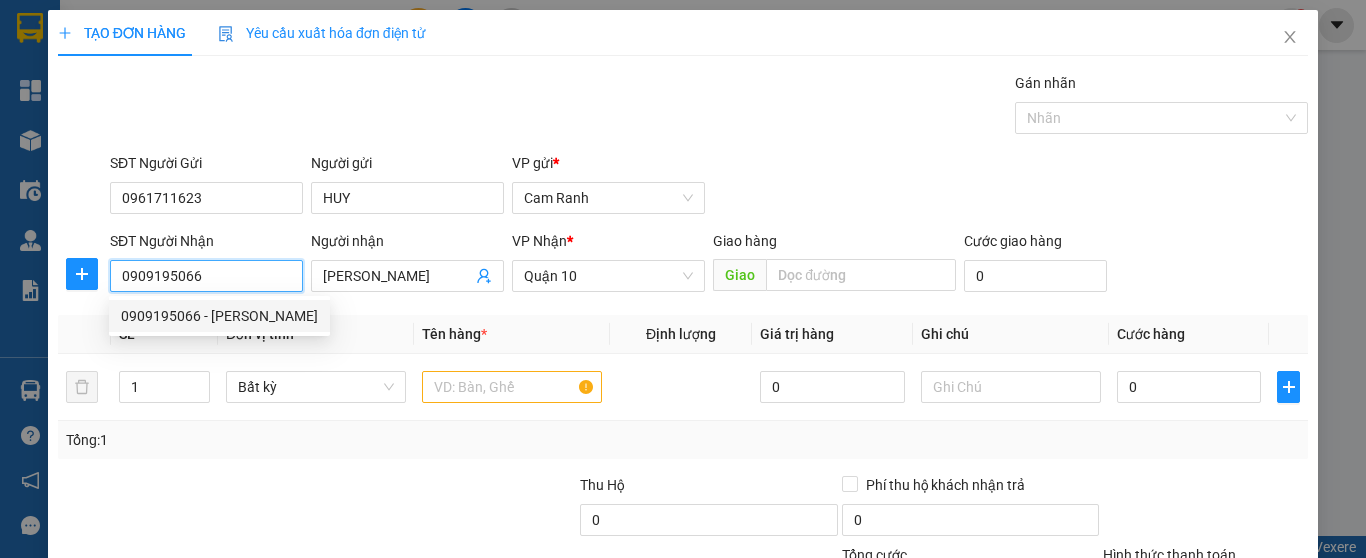 type on "40.000" 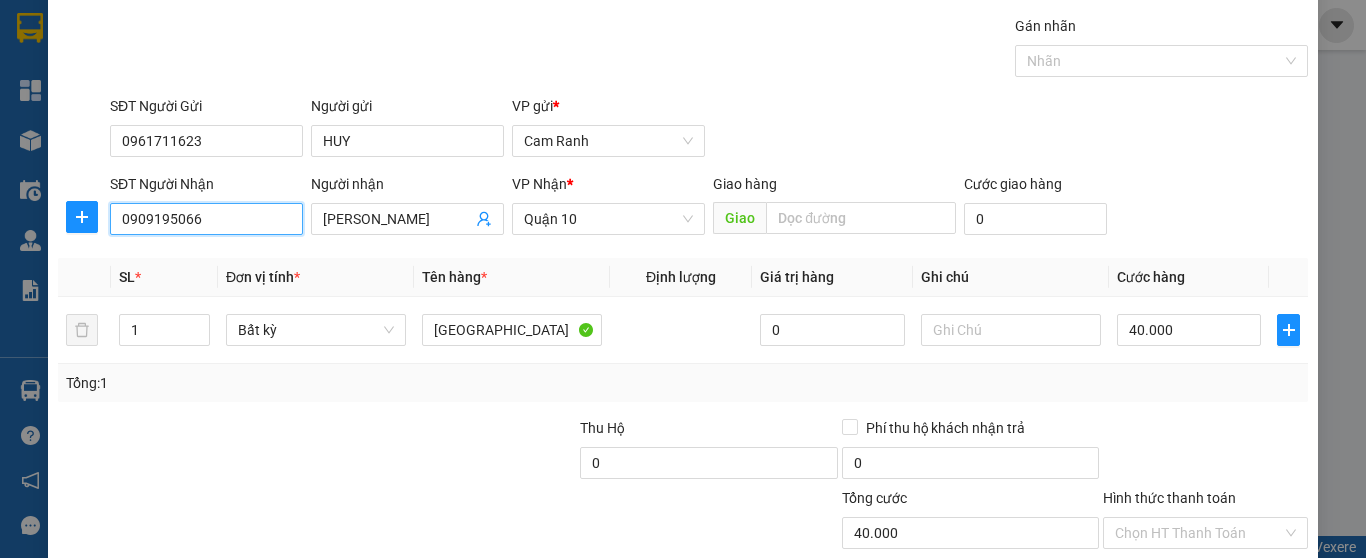 scroll, scrollTop: 182, scrollLeft: 0, axis: vertical 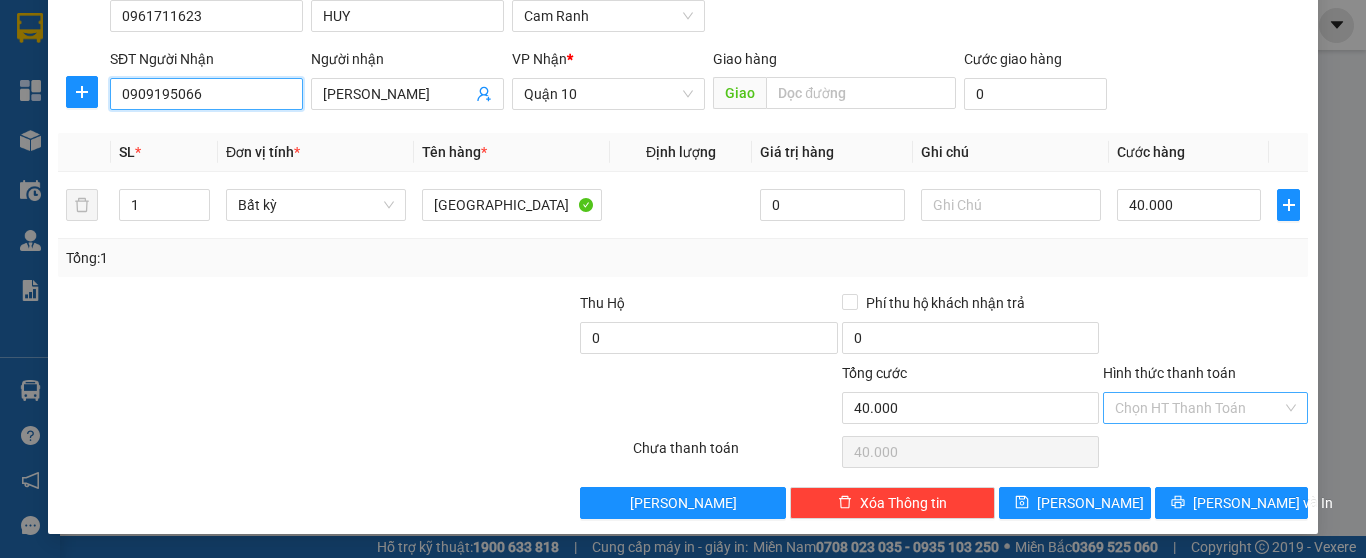 type on "0909195066" 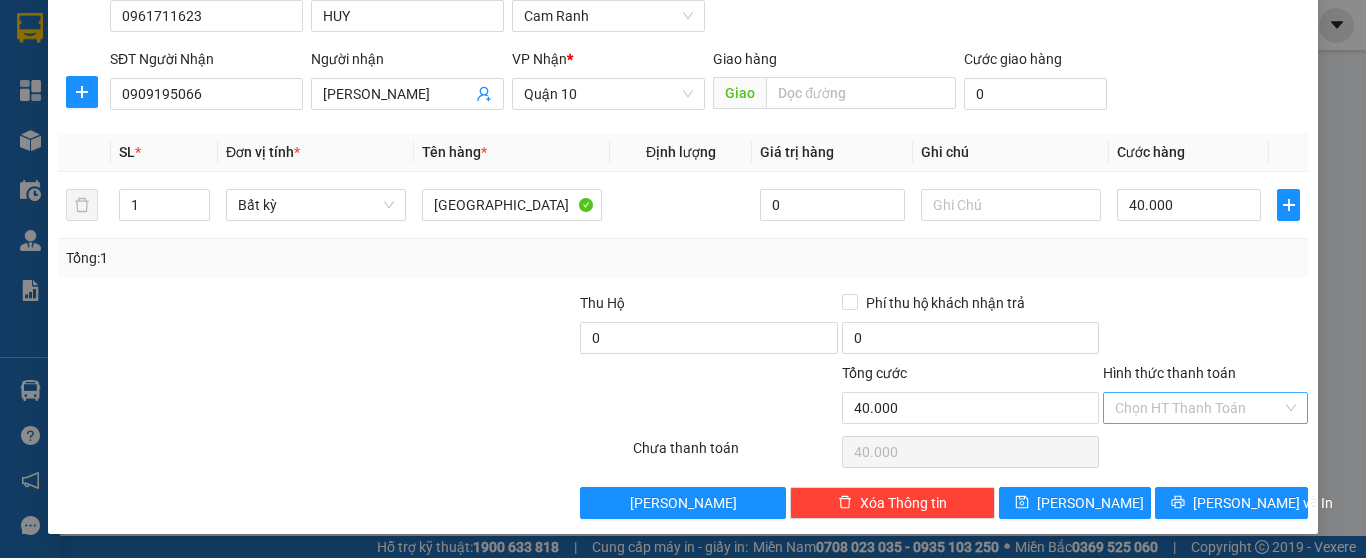 click on "Hình thức thanh toán" at bounding box center (1198, 408) 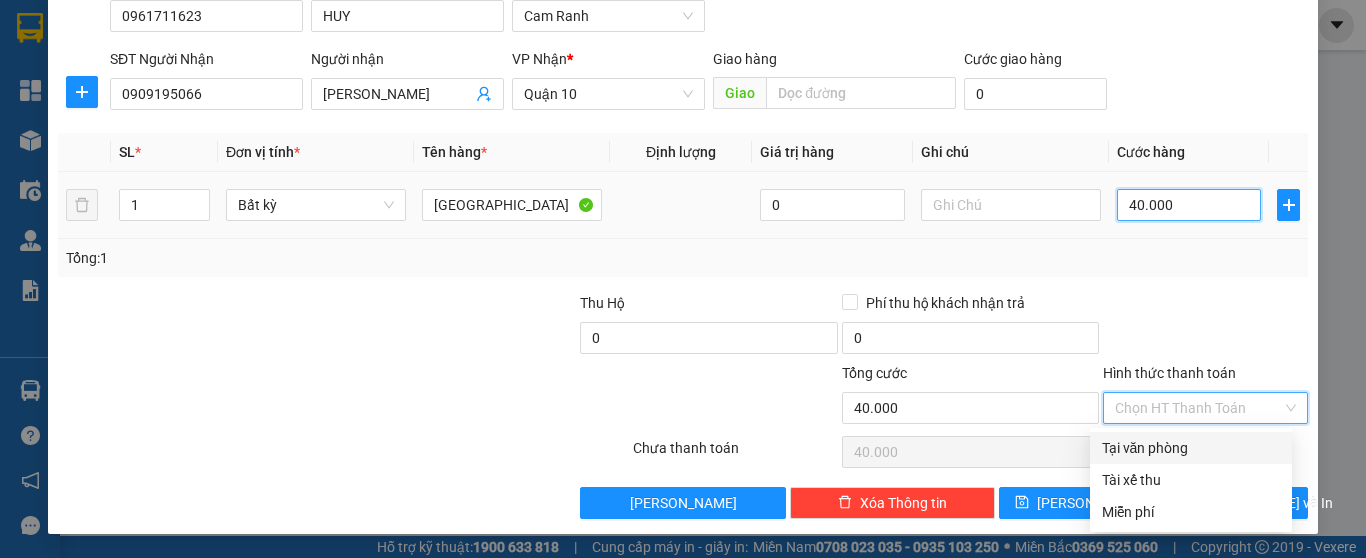 click on "40.000" at bounding box center [1189, 205] 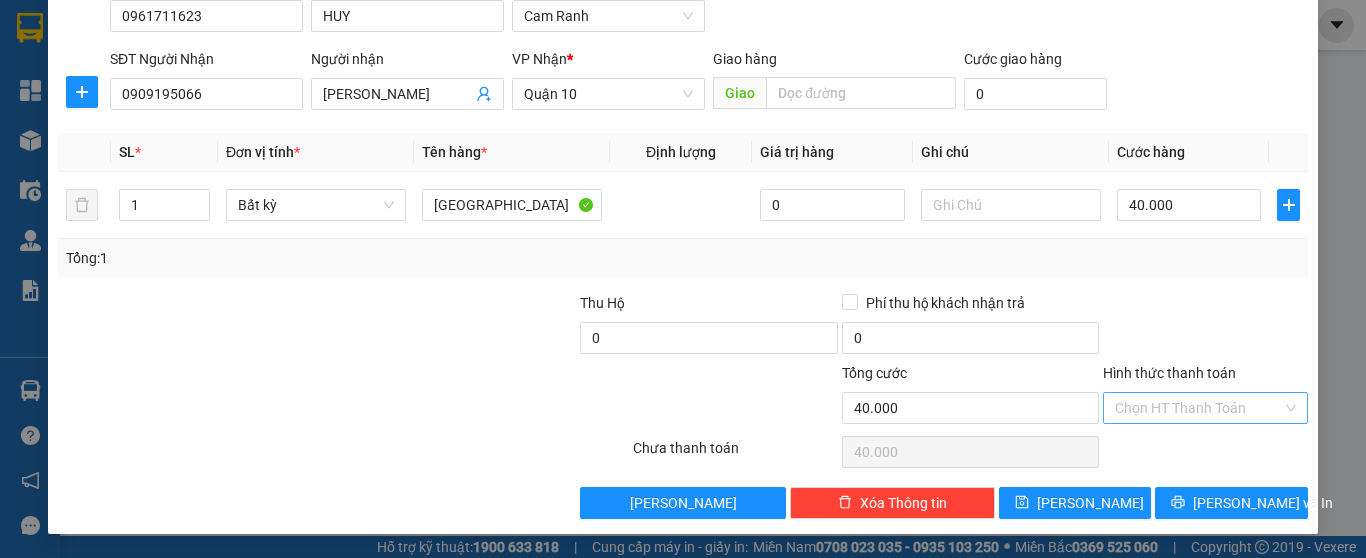 click on "Hình thức thanh toán" at bounding box center [1198, 408] 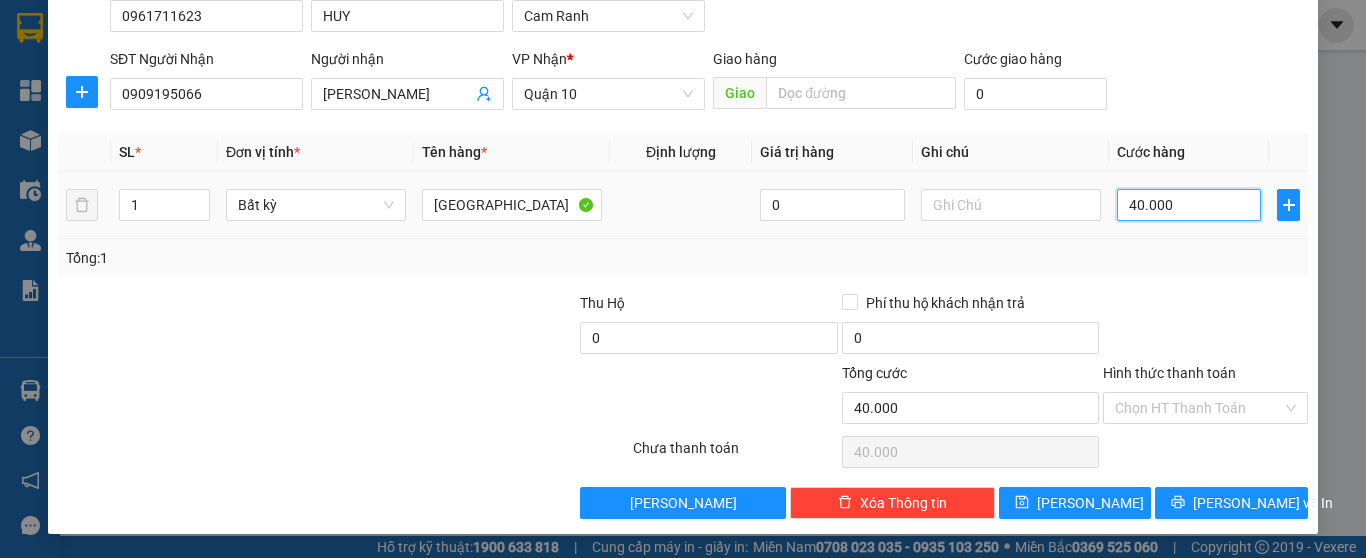 click on "40.000" at bounding box center (1189, 205) 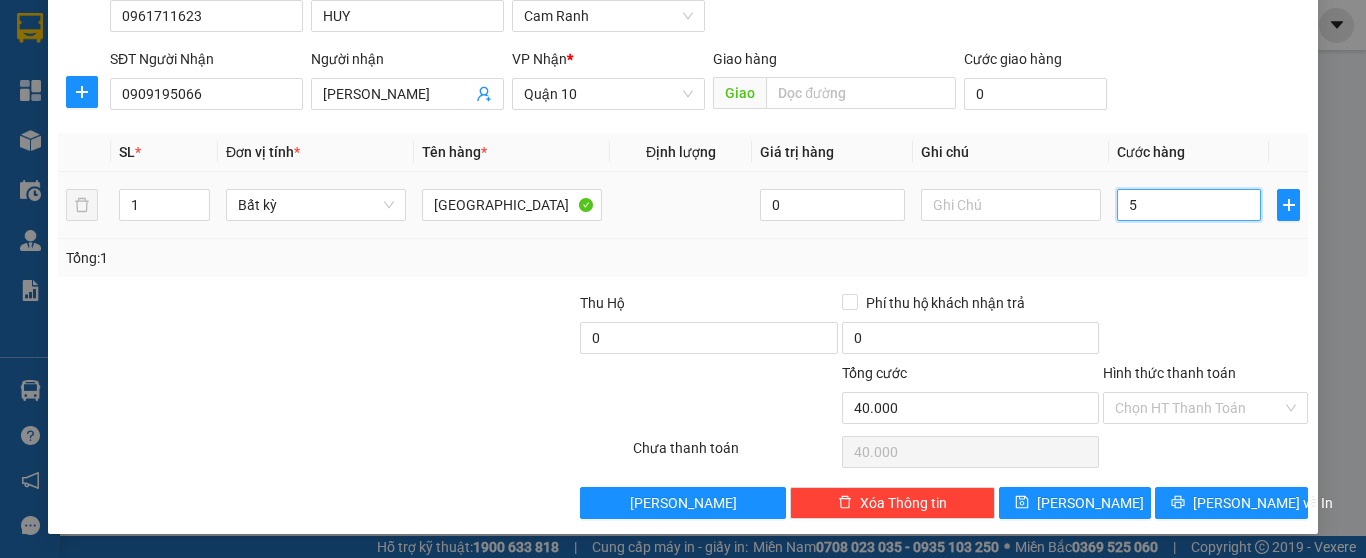 type on "5" 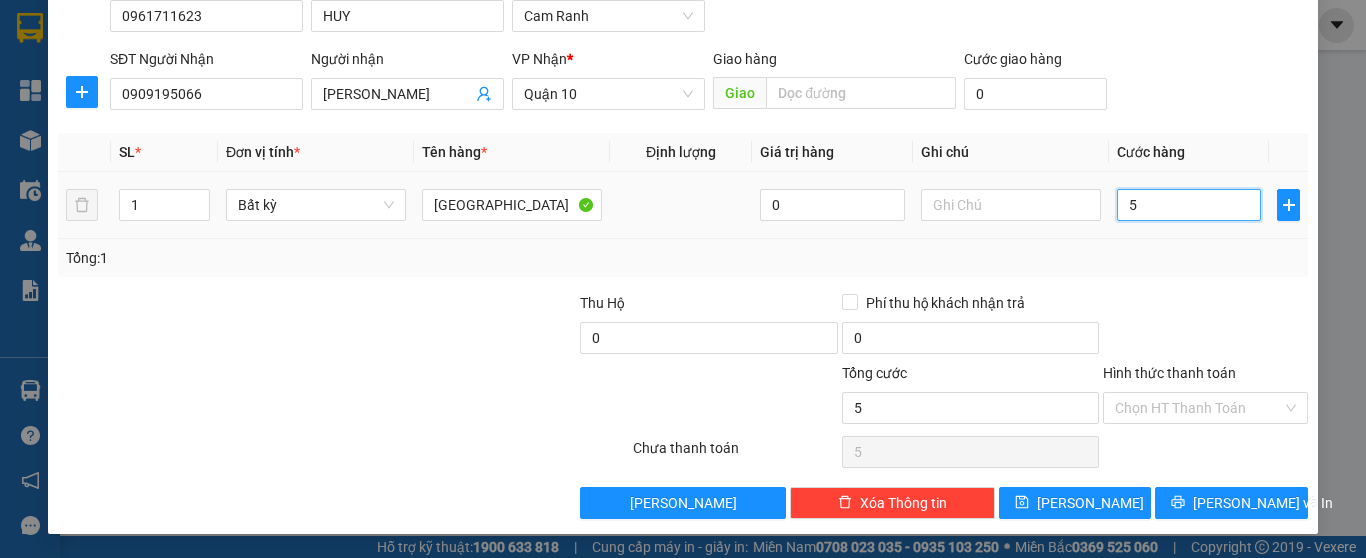 type on "50" 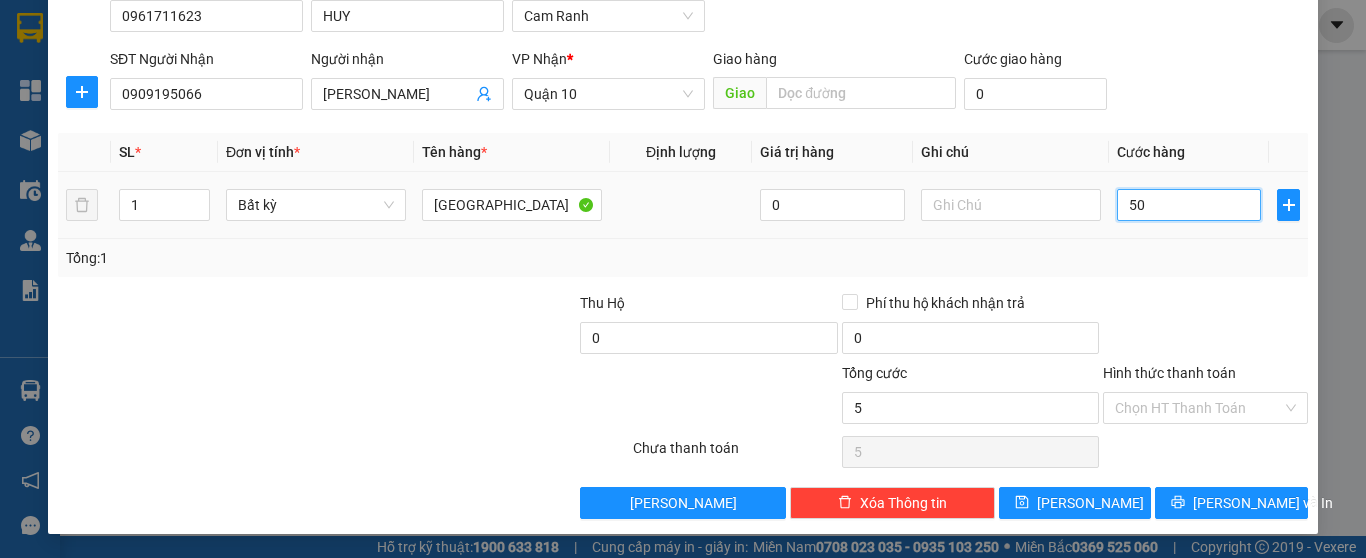 type on "50" 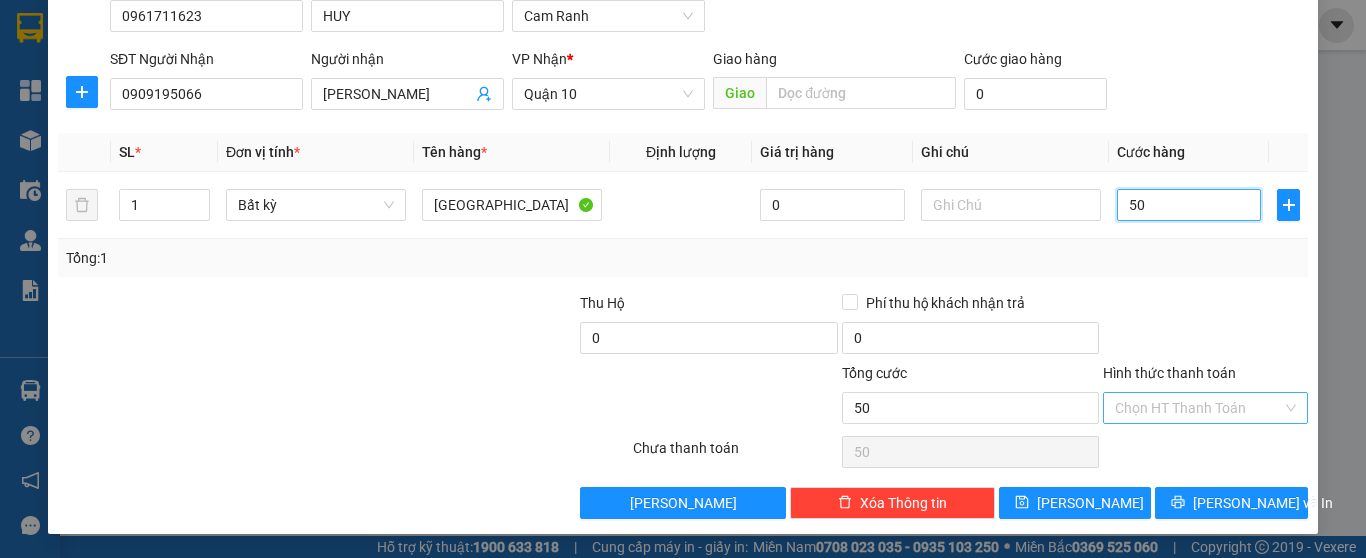 type on "50" 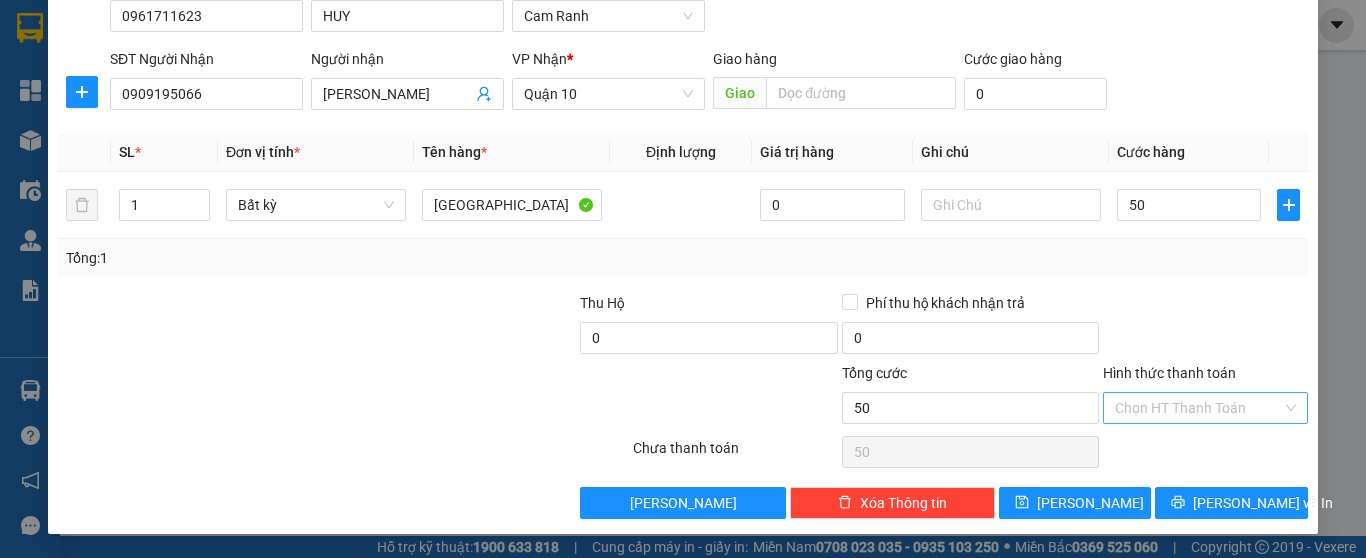 type on "50.000" 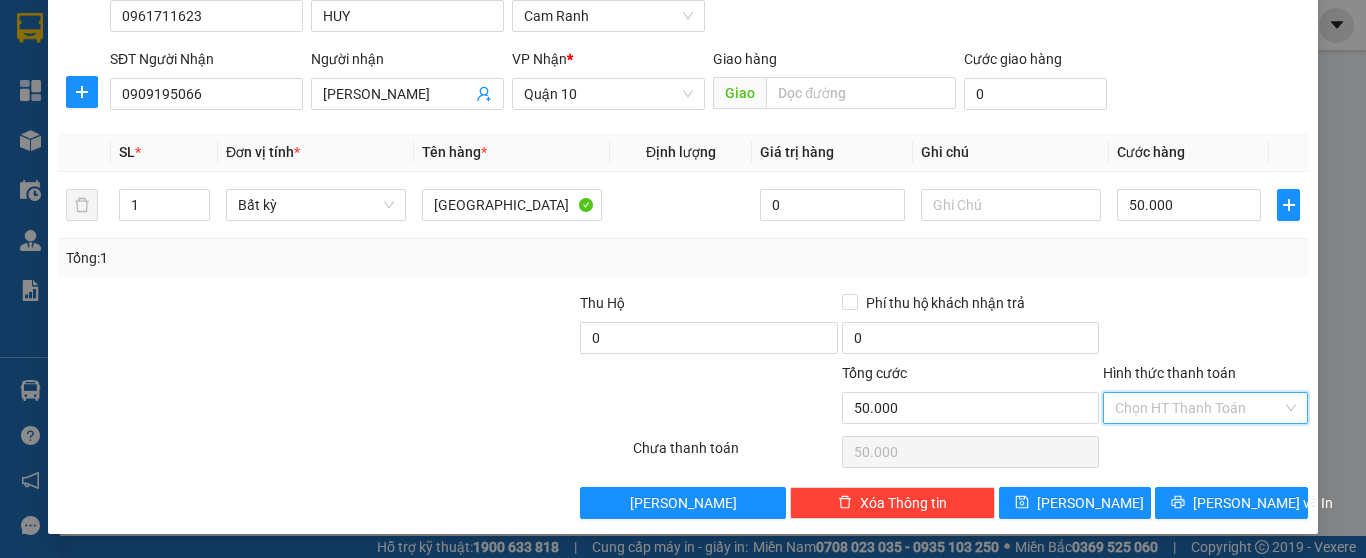 drag, startPoint x: 1186, startPoint y: 402, endPoint x: 1195, endPoint y: 457, distance: 55.7315 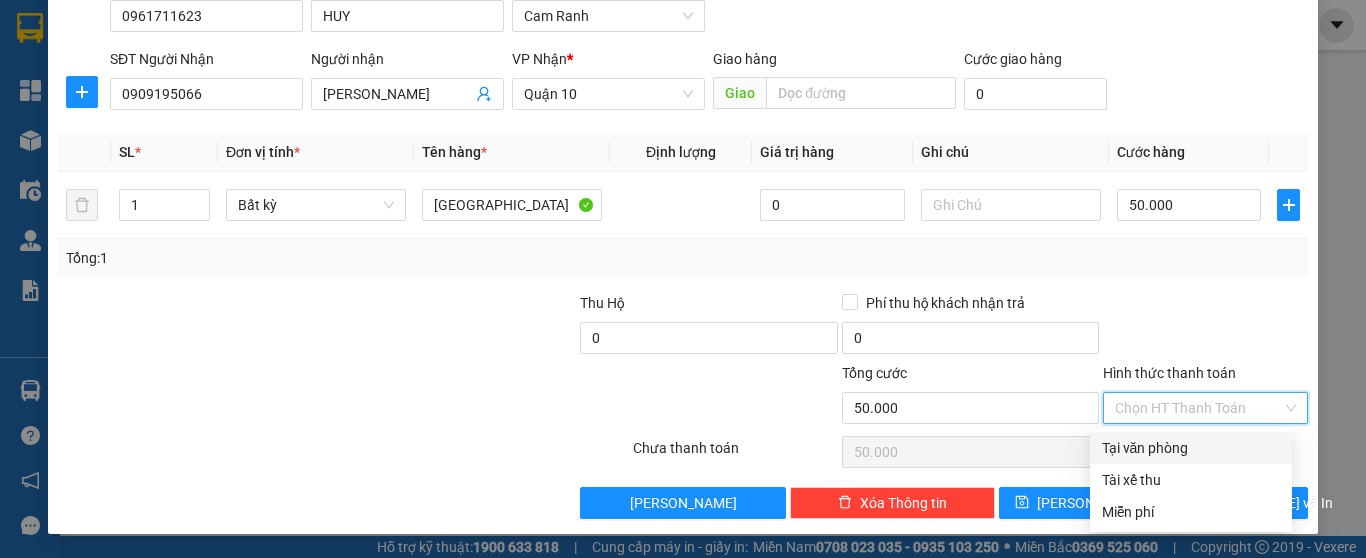 drag, startPoint x: 1195, startPoint y: 456, endPoint x: 1313, endPoint y: 557, distance: 155.32225 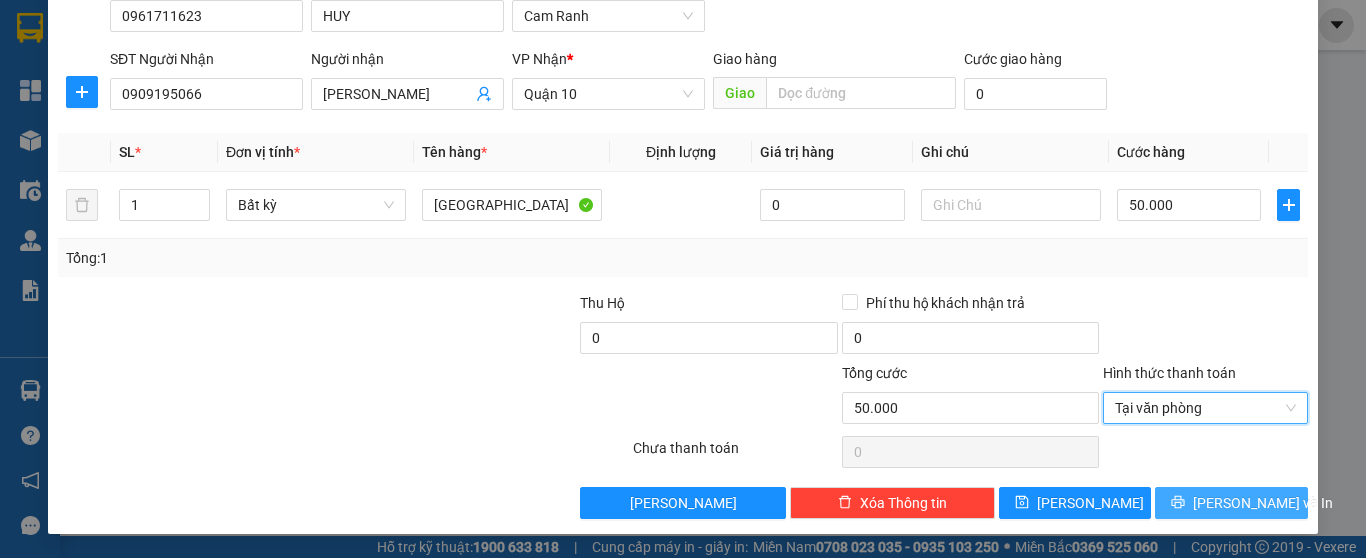 click on "Lưu và In" at bounding box center (1231, 503) 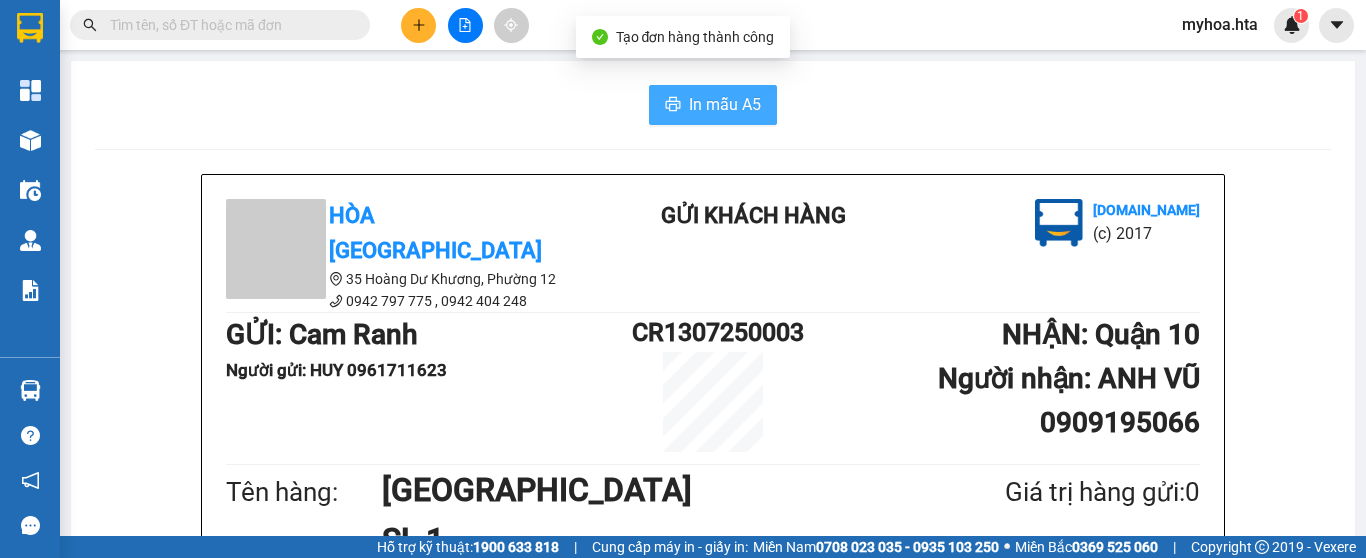 click on "In mẫu A5" at bounding box center [725, 104] 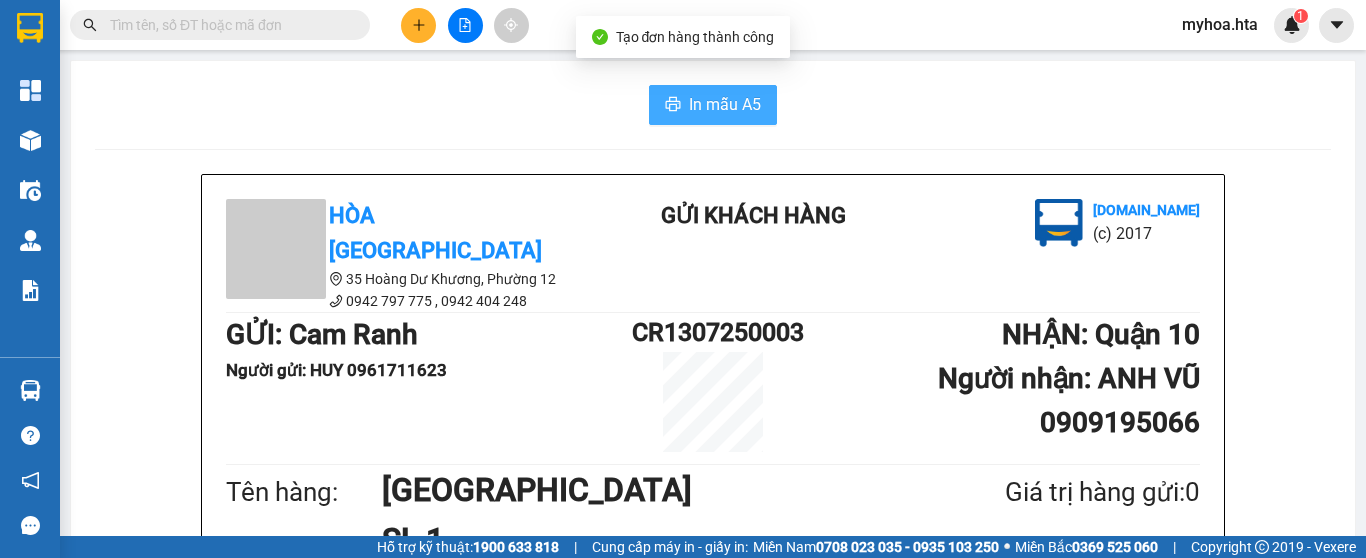 scroll, scrollTop: 300, scrollLeft: 0, axis: vertical 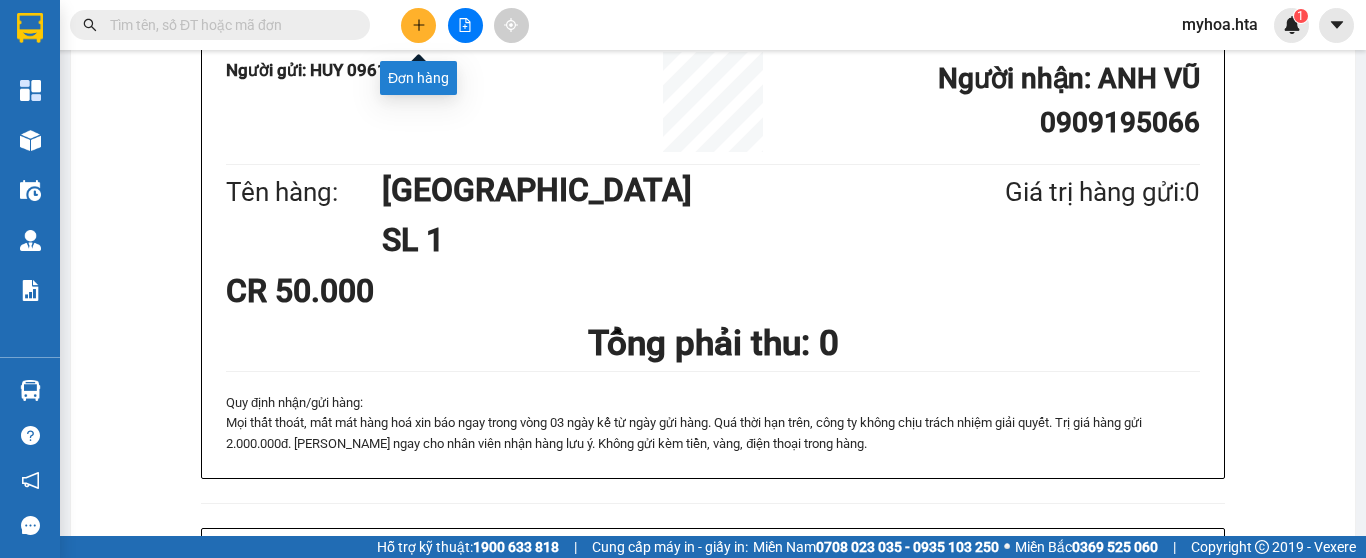 click at bounding box center (418, 25) 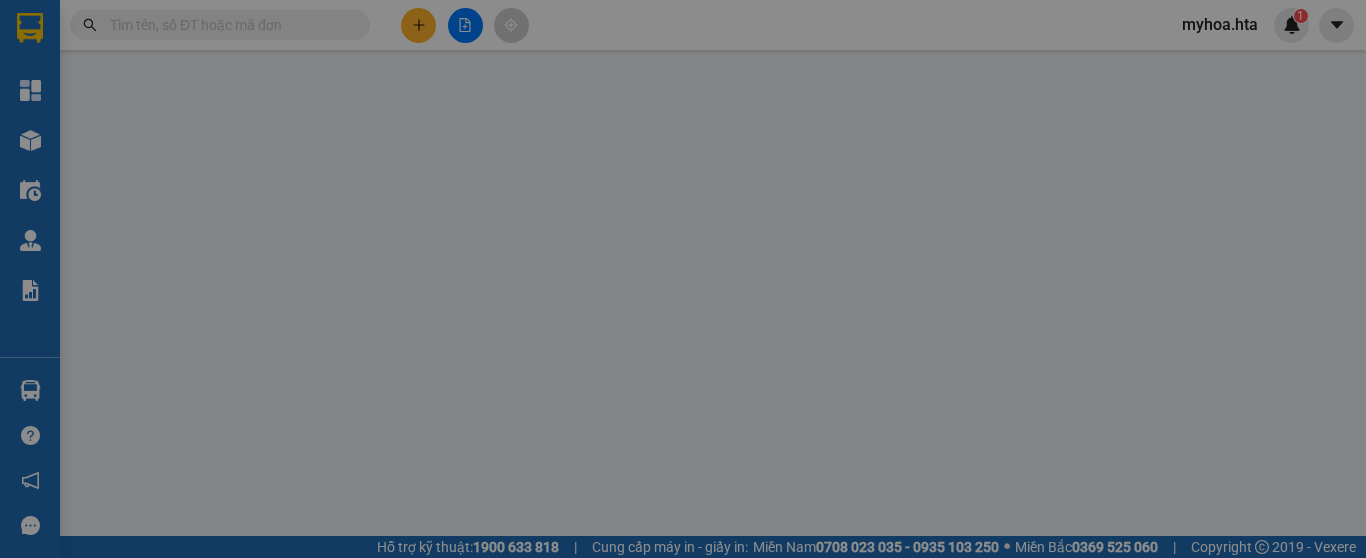 scroll, scrollTop: 0, scrollLeft: 0, axis: both 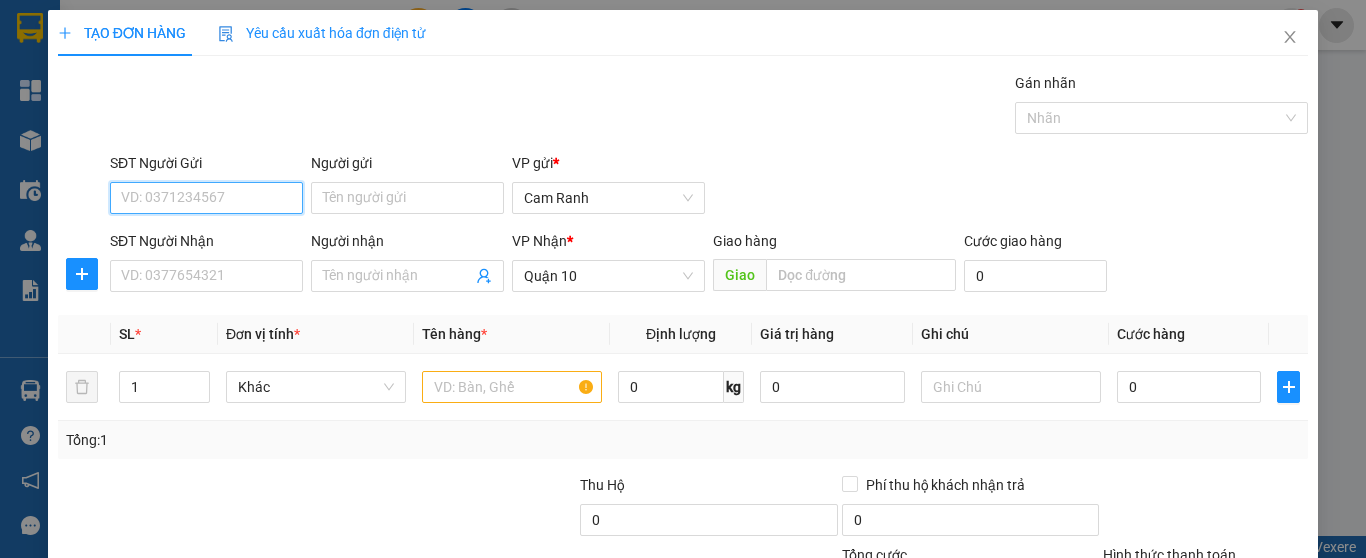 click on "SĐT Người Gửi" at bounding box center [206, 198] 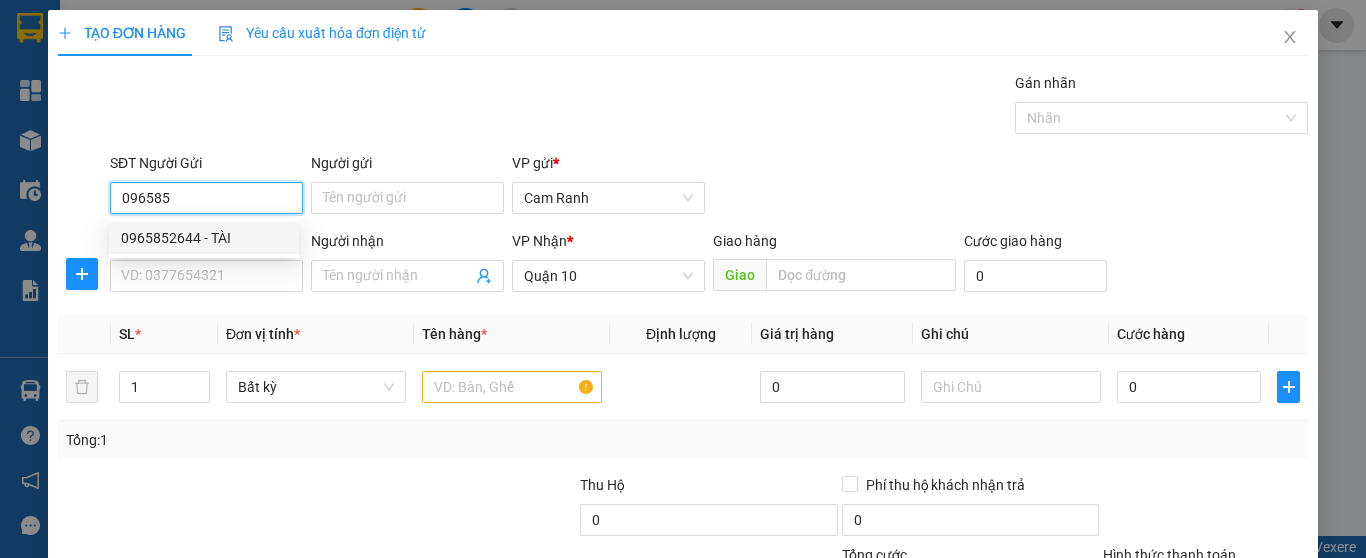 click on "0965852644 - TÀI" at bounding box center [204, 238] 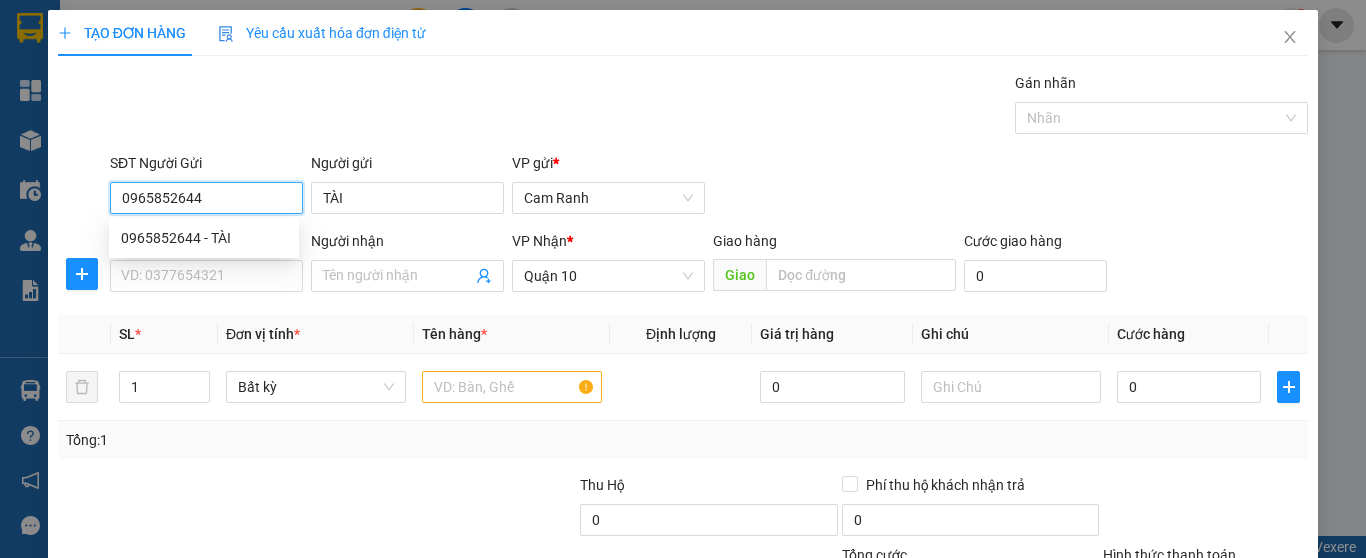 type on "50.000" 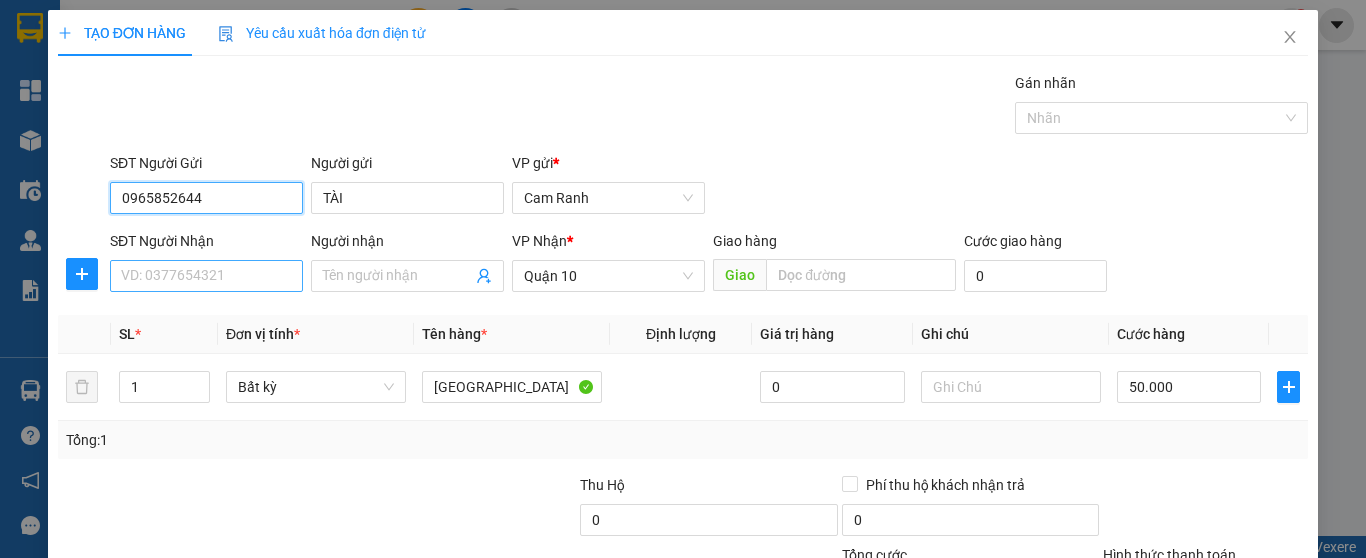 type on "0965852644" 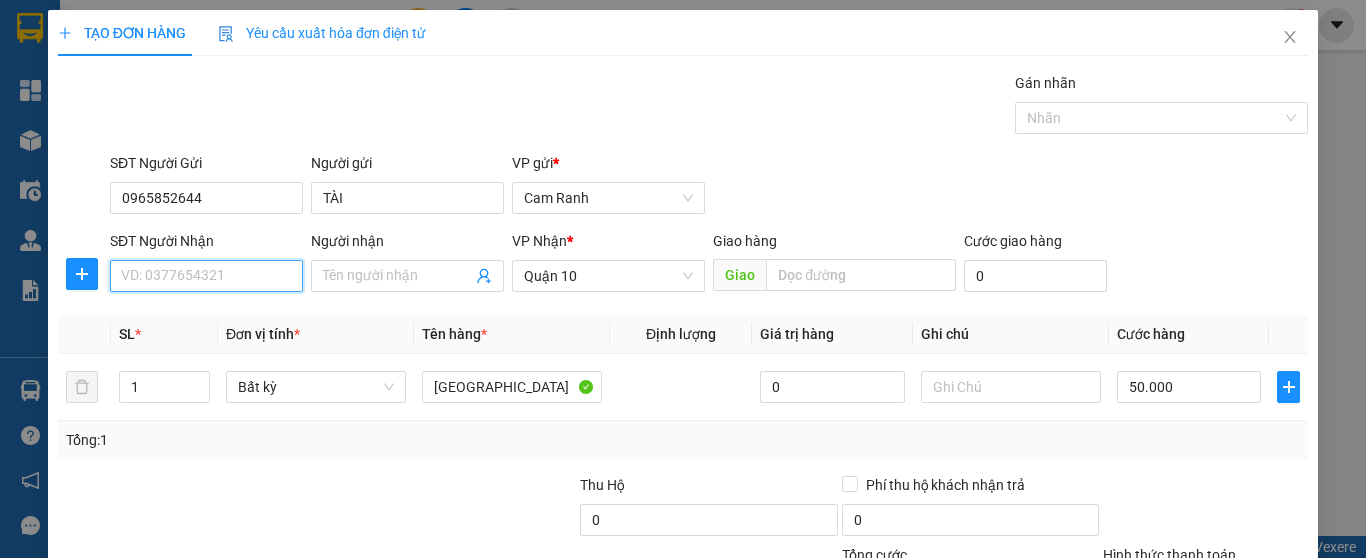 click on "SĐT Người Nhận" at bounding box center (206, 276) 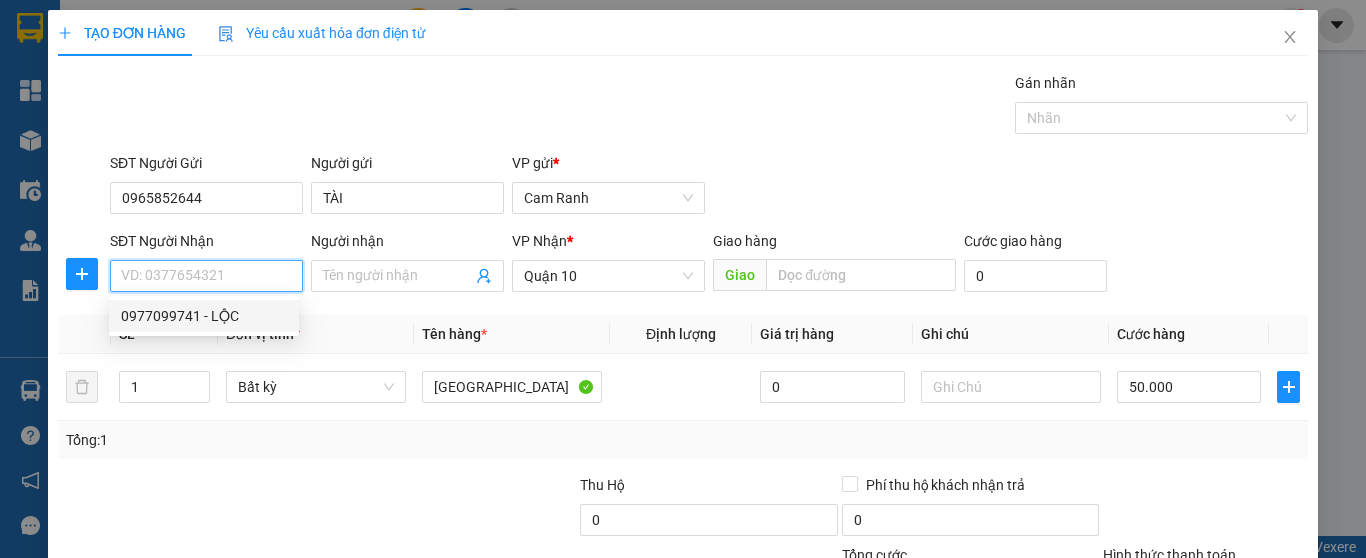 drag, startPoint x: 224, startPoint y: 278, endPoint x: 237, endPoint y: 291, distance: 18.384777 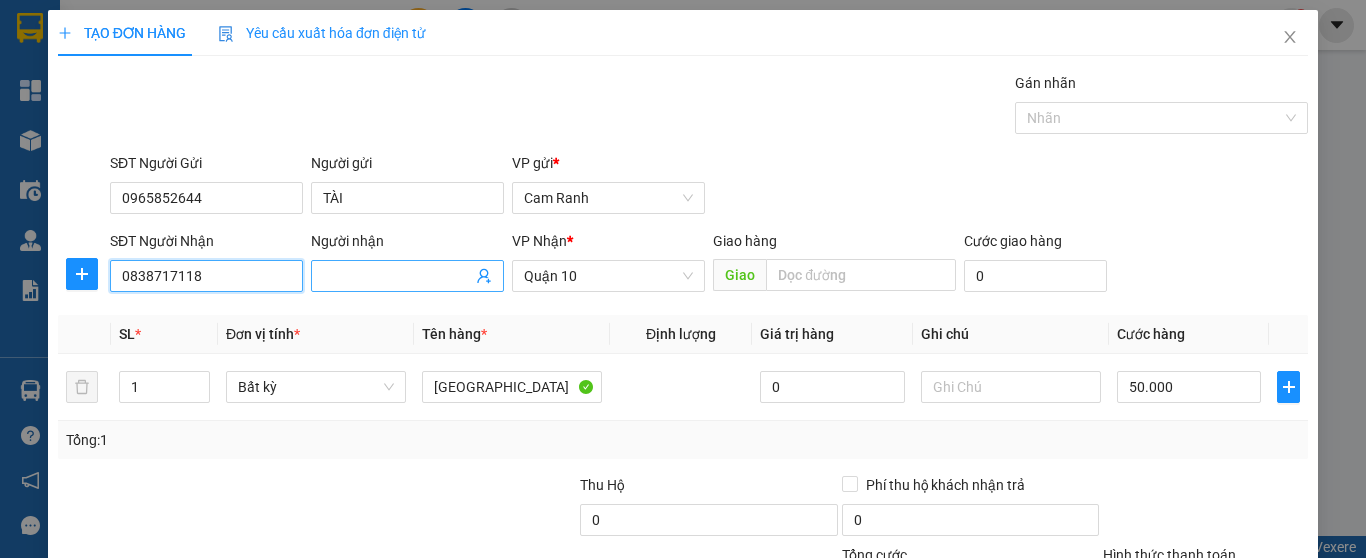 type on "0838717118" 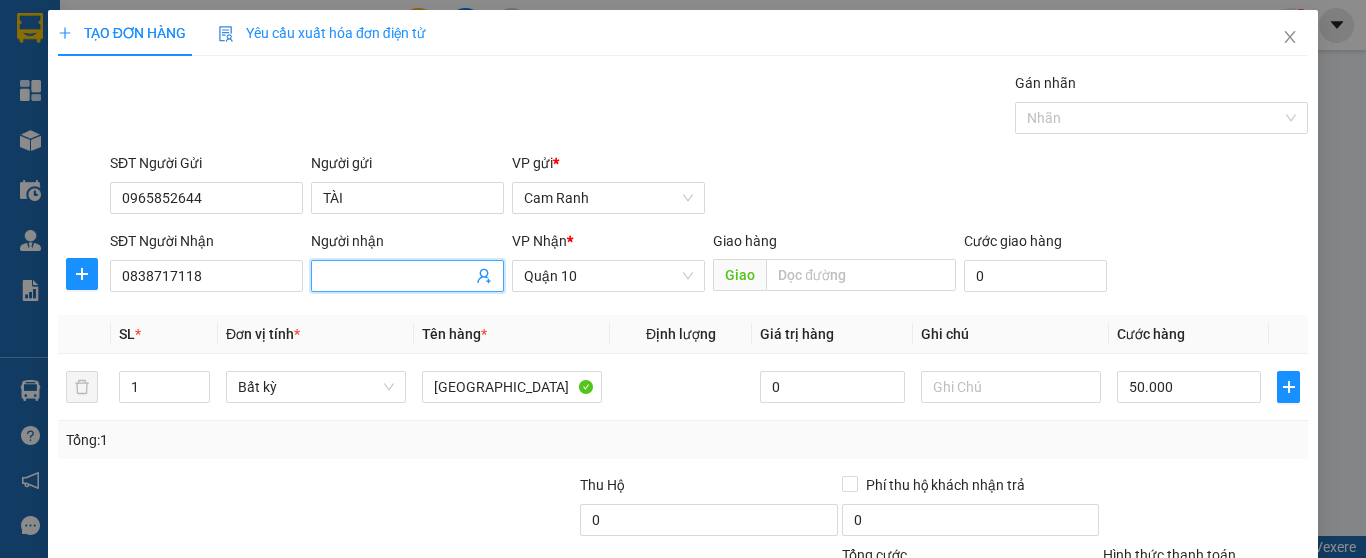 click at bounding box center (407, 276) 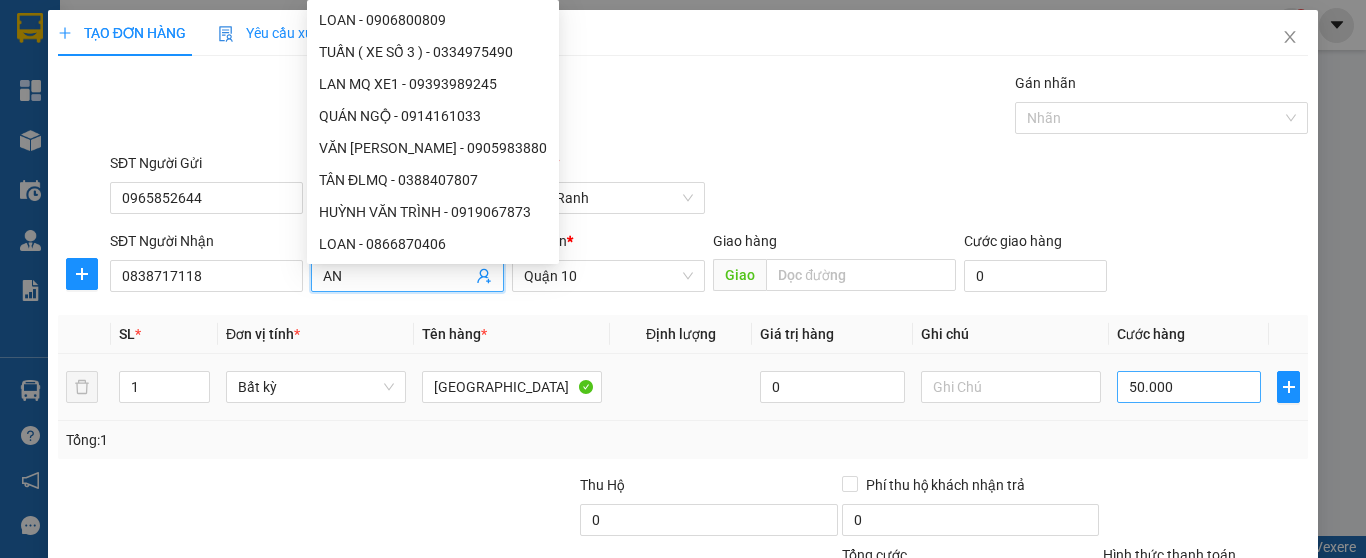 type on "AN" 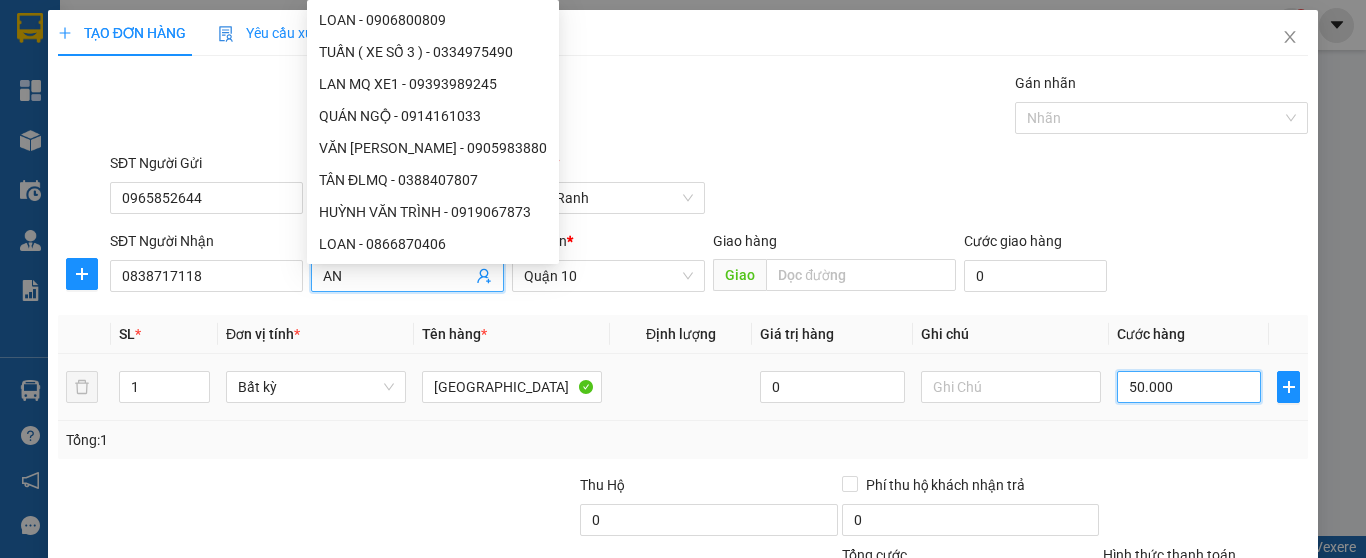drag, startPoint x: 1181, startPoint y: 400, endPoint x: 1172, endPoint y: 392, distance: 12.0415945 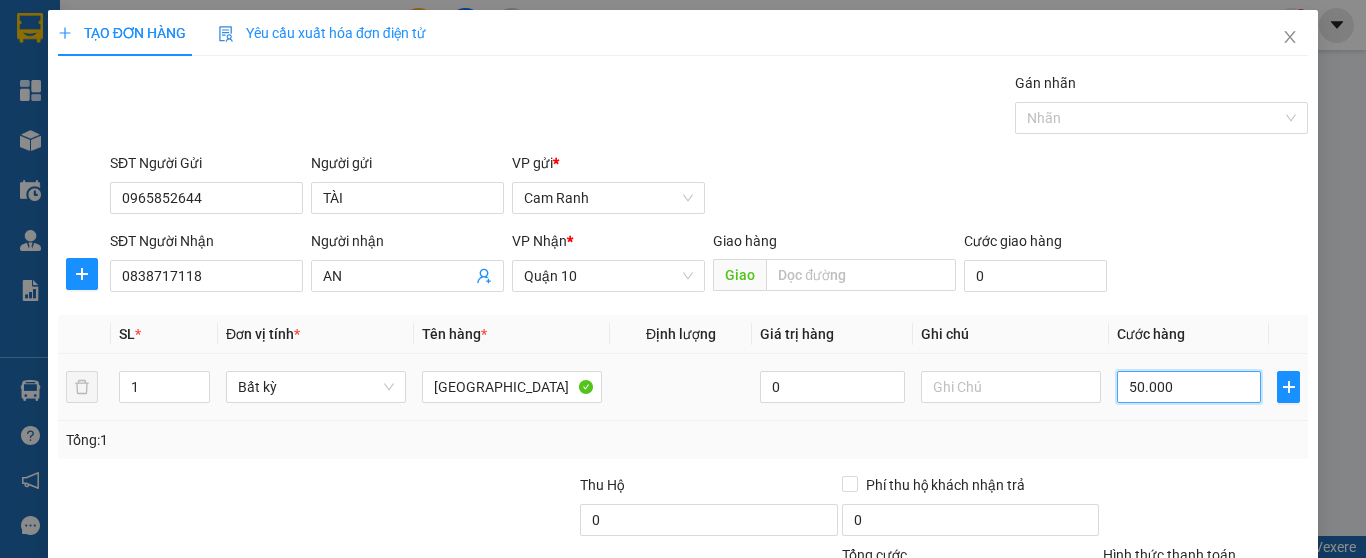 type on "4" 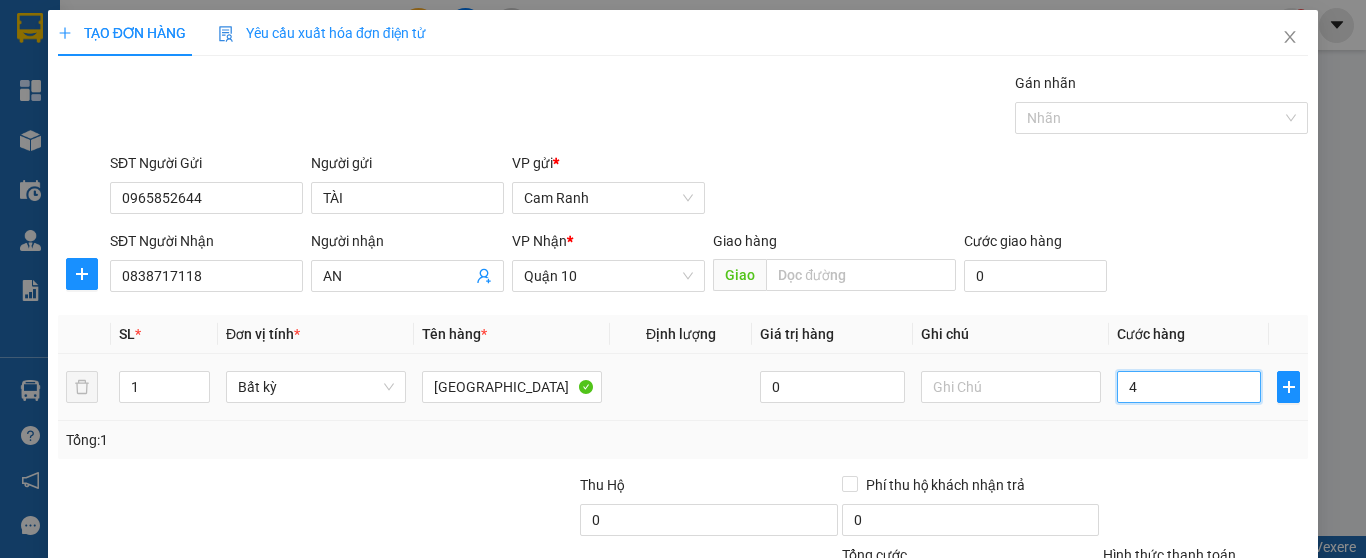 type on "40" 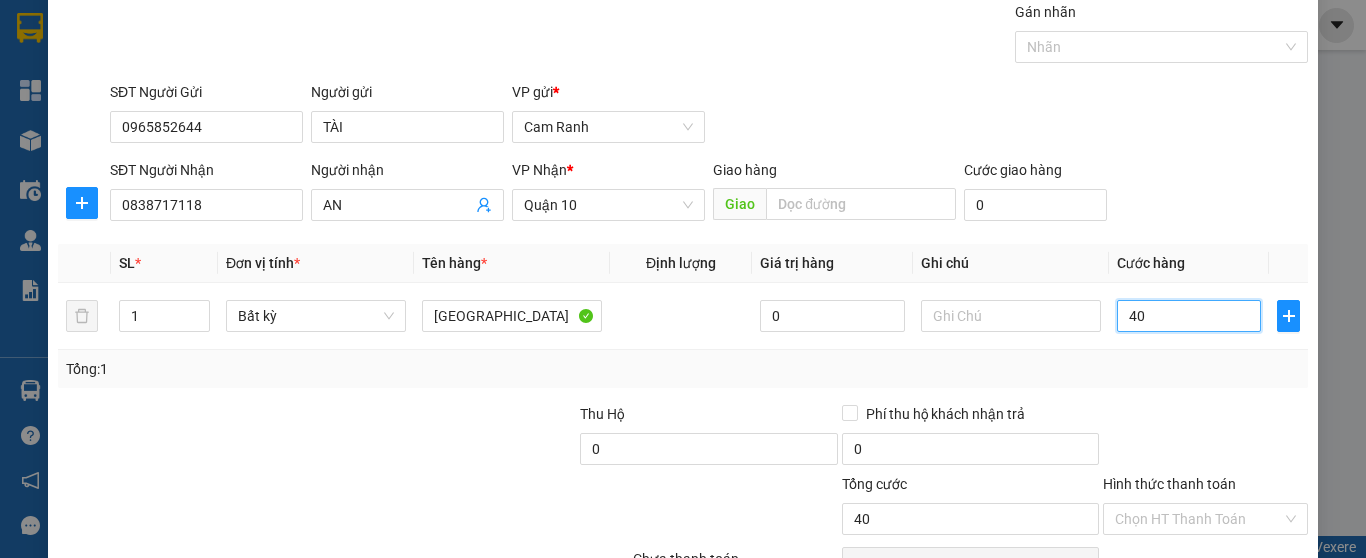 scroll, scrollTop: 182, scrollLeft: 0, axis: vertical 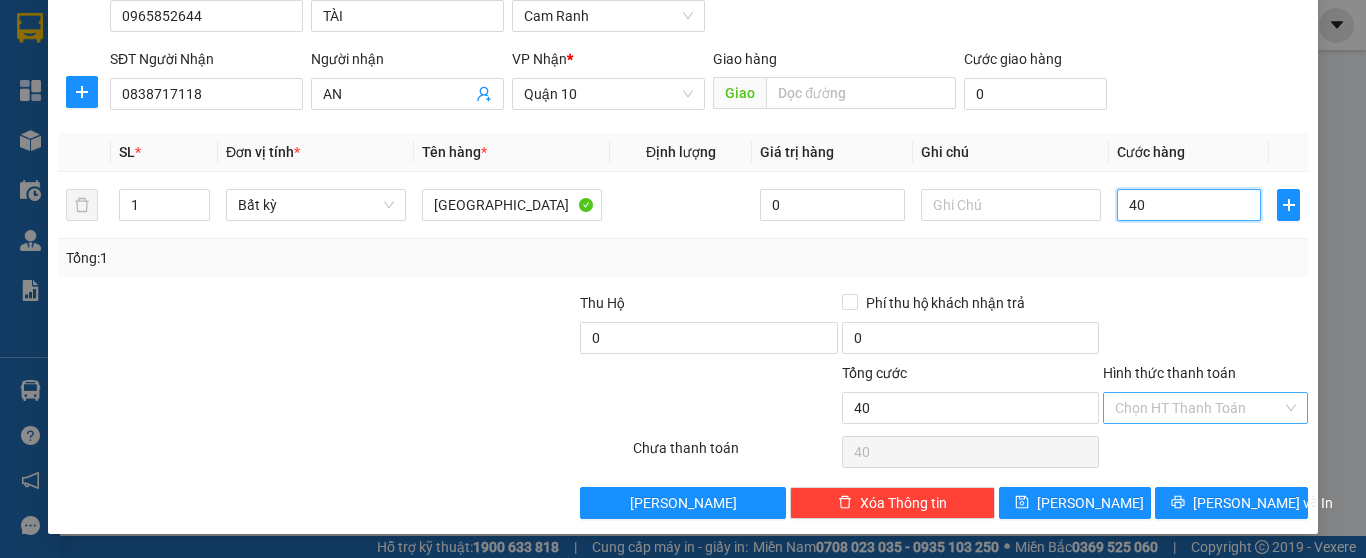 type on "40" 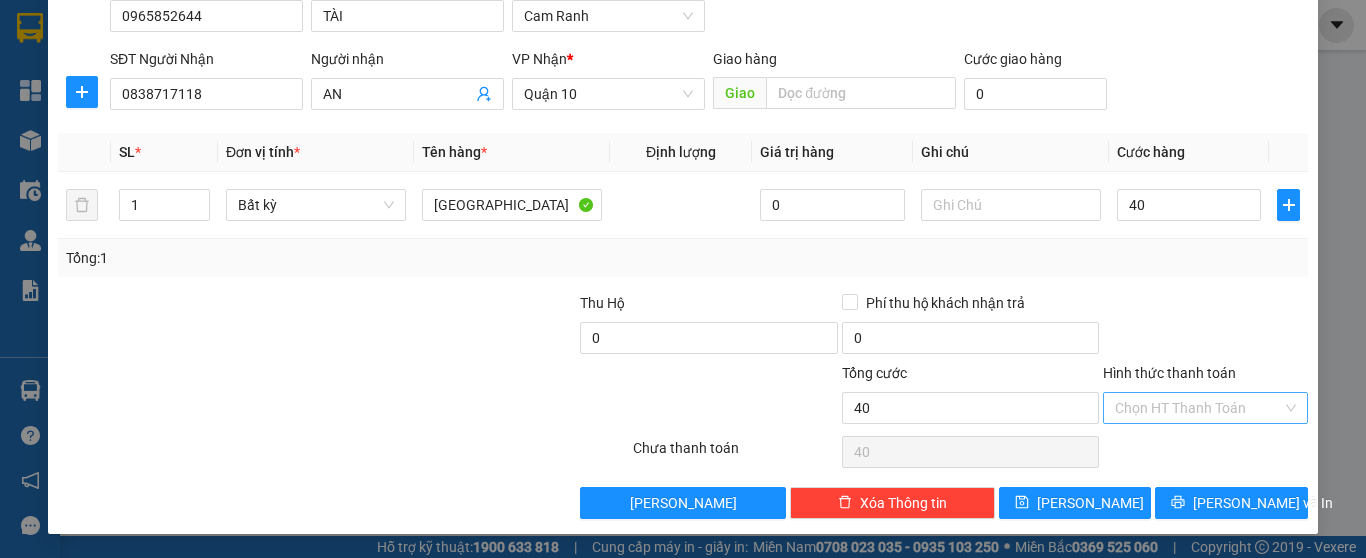 type on "40.000" 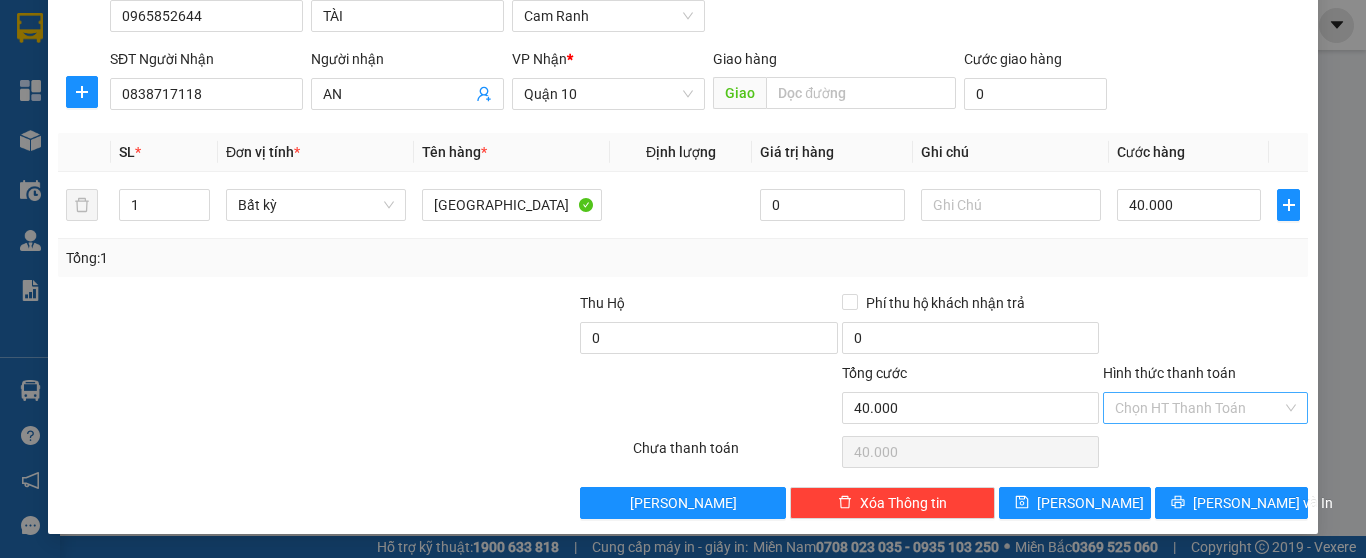 click on "Hình thức thanh toán" at bounding box center [1198, 408] 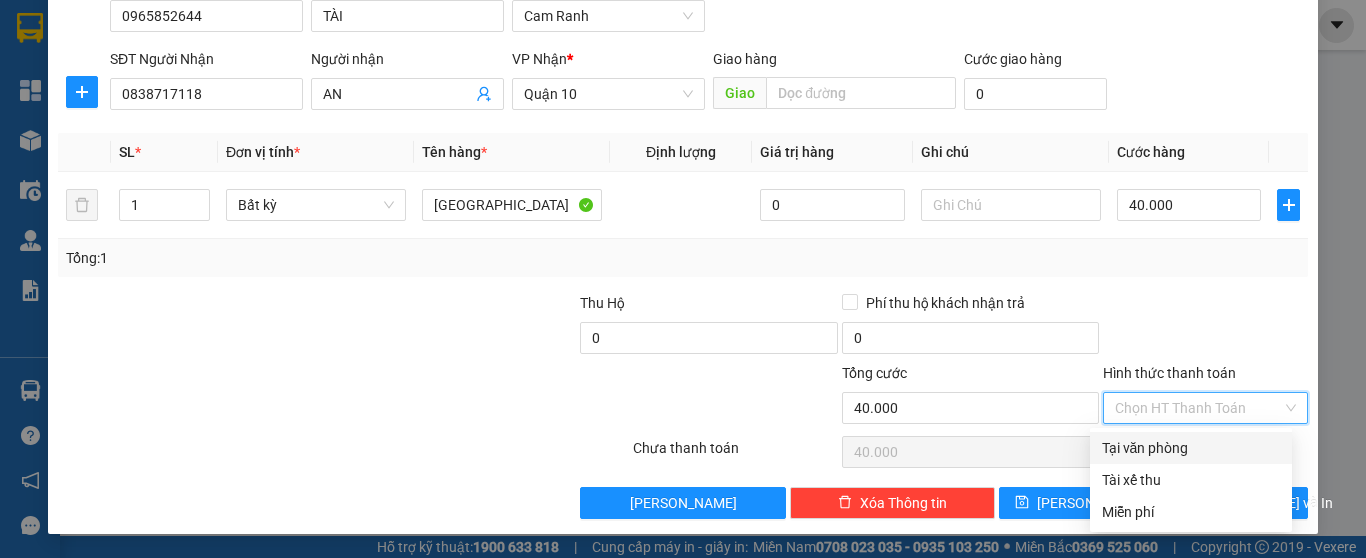 click on "Tại văn phòng" at bounding box center (1191, 448) 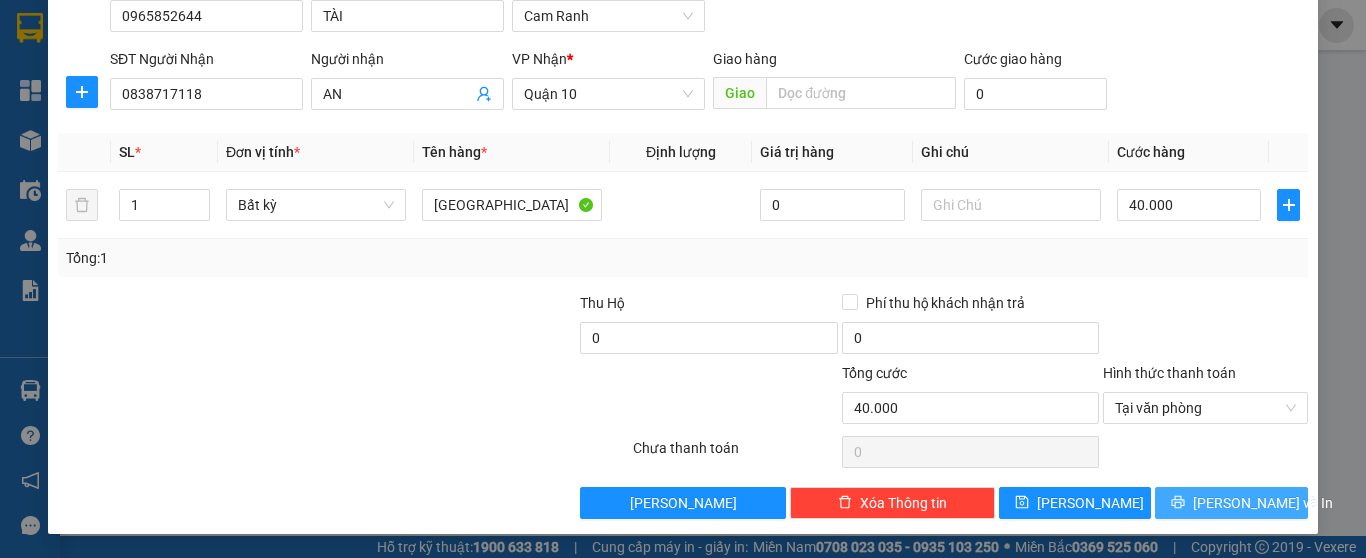 click on "Lưu và In" at bounding box center [1231, 503] 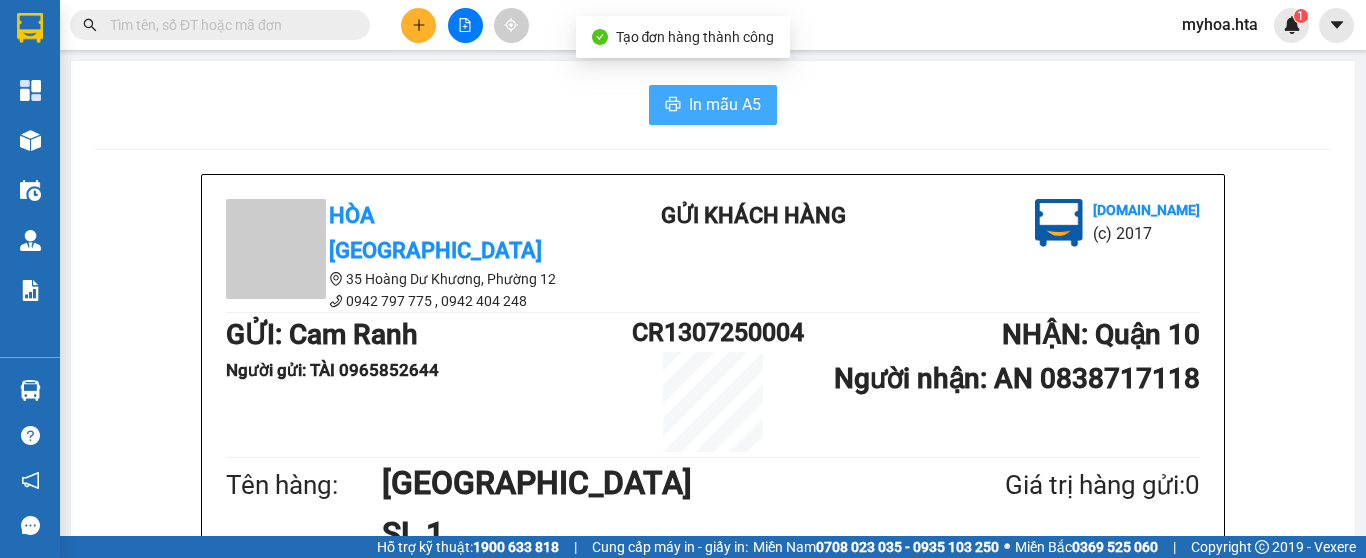 click on "In mẫu A5" at bounding box center [725, 104] 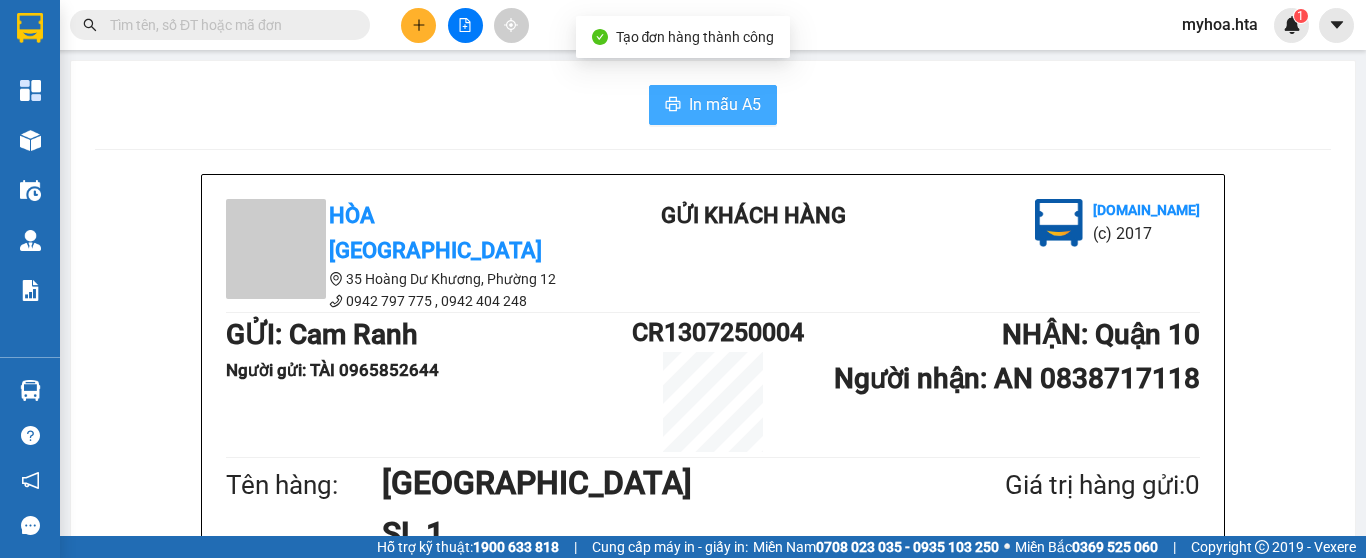 scroll, scrollTop: 600, scrollLeft: 0, axis: vertical 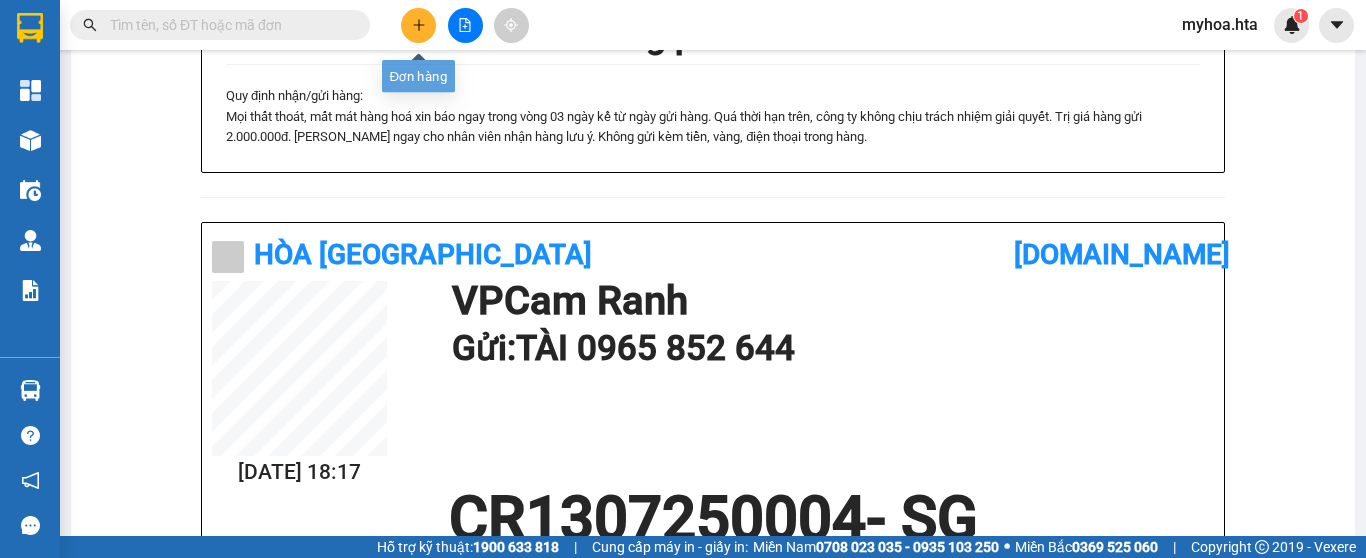 click 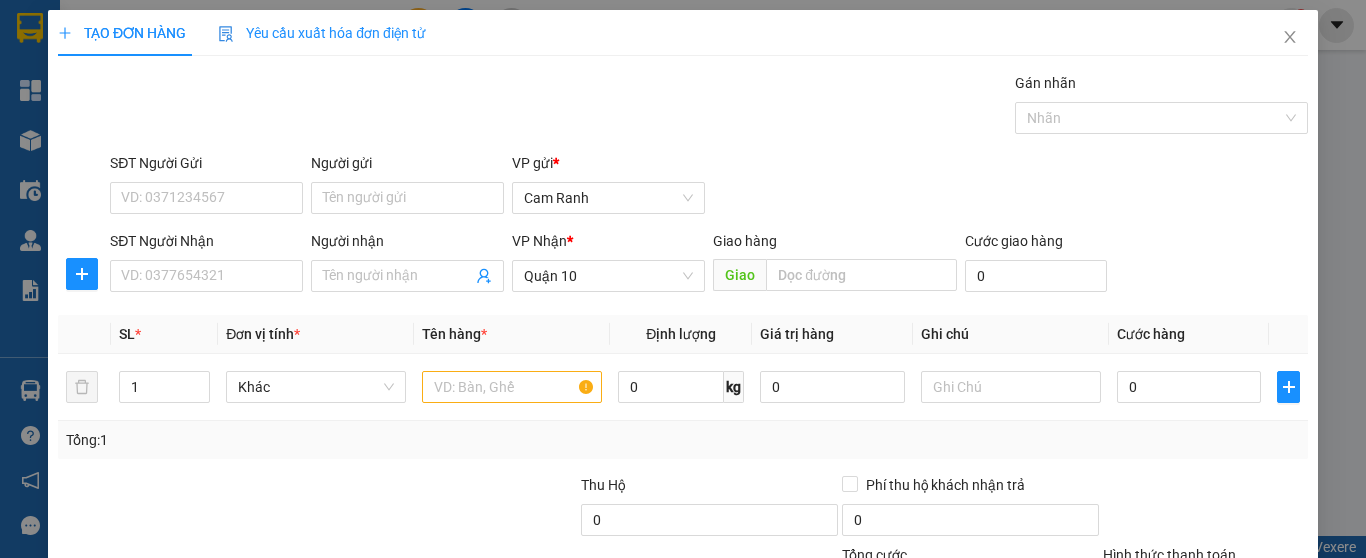 scroll, scrollTop: 0, scrollLeft: 0, axis: both 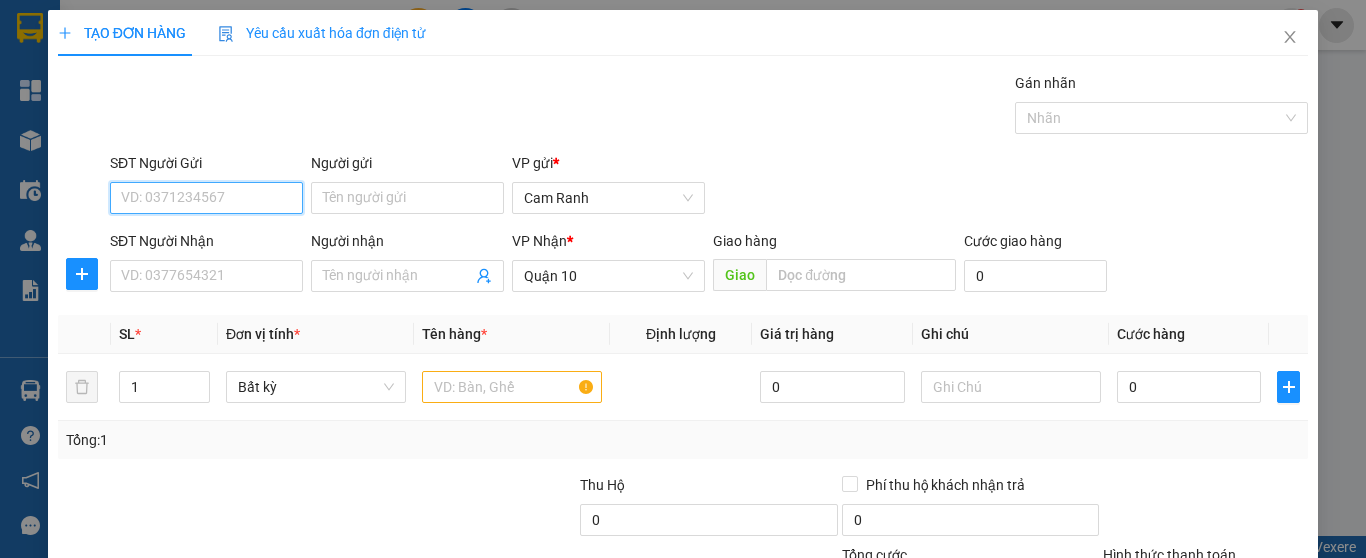 click on "SĐT Người Gửi" at bounding box center (206, 198) 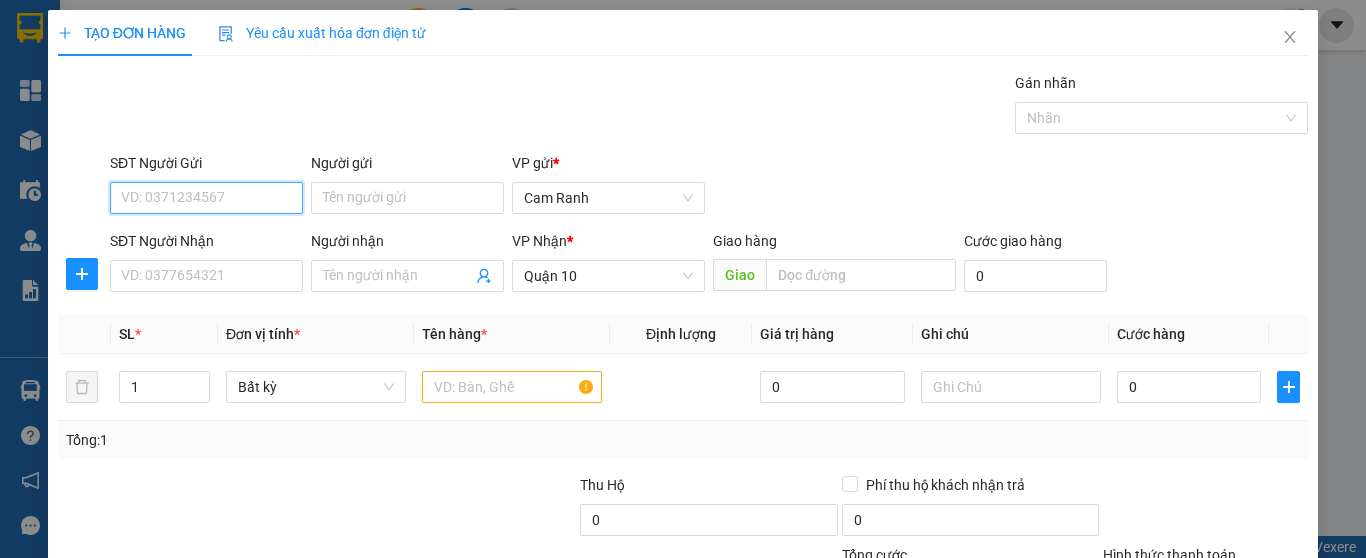 click on "SĐT Người Gửi" at bounding box center [206, 198] 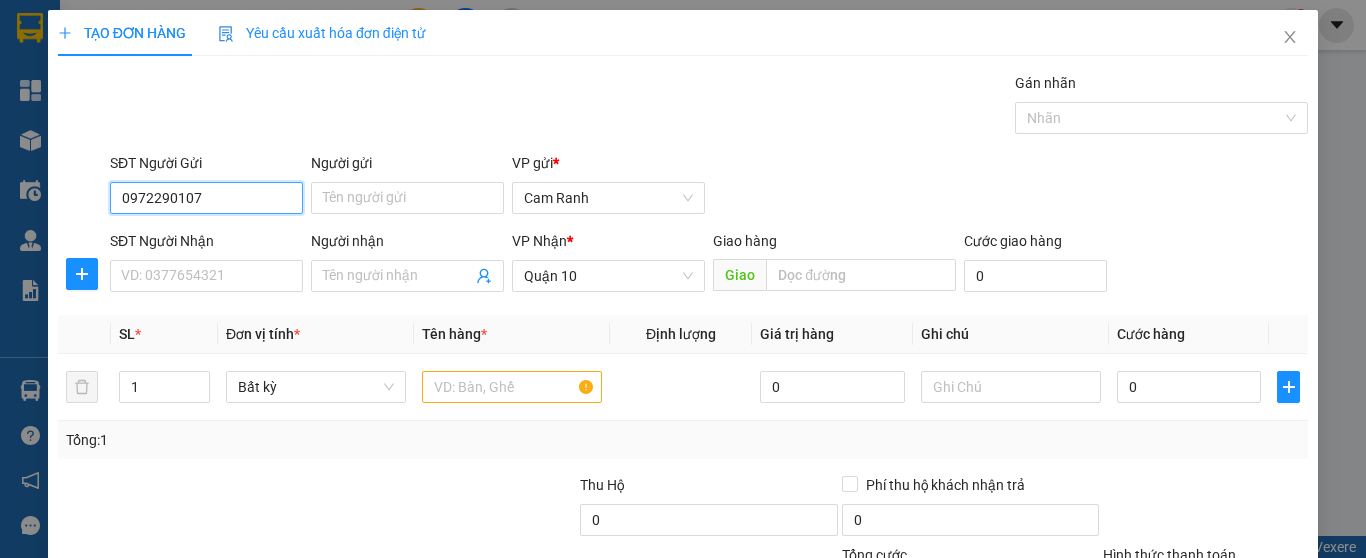 type on "0972290107" 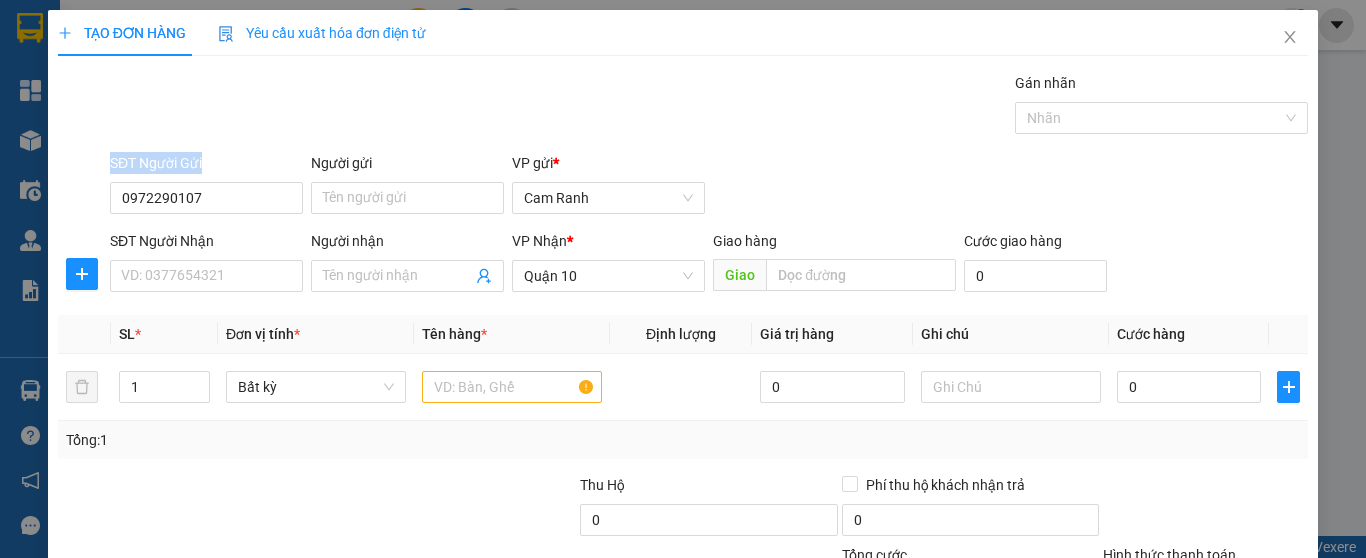 drag, startPoint x: 239, startPoint y: 178, endPoint x: 122, endPoint y: 168, distance: 117.426575 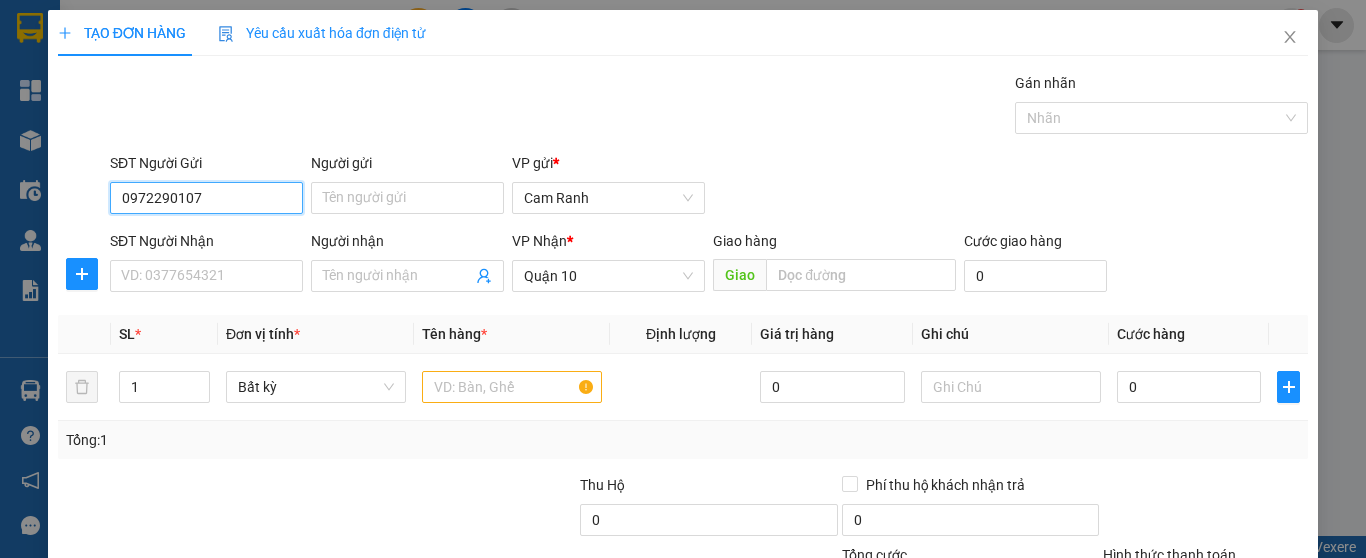 drag, startPoint x: 207, startPoint y: 191, endPoint x: 90, endPoint y: 200, distance: 117.34564 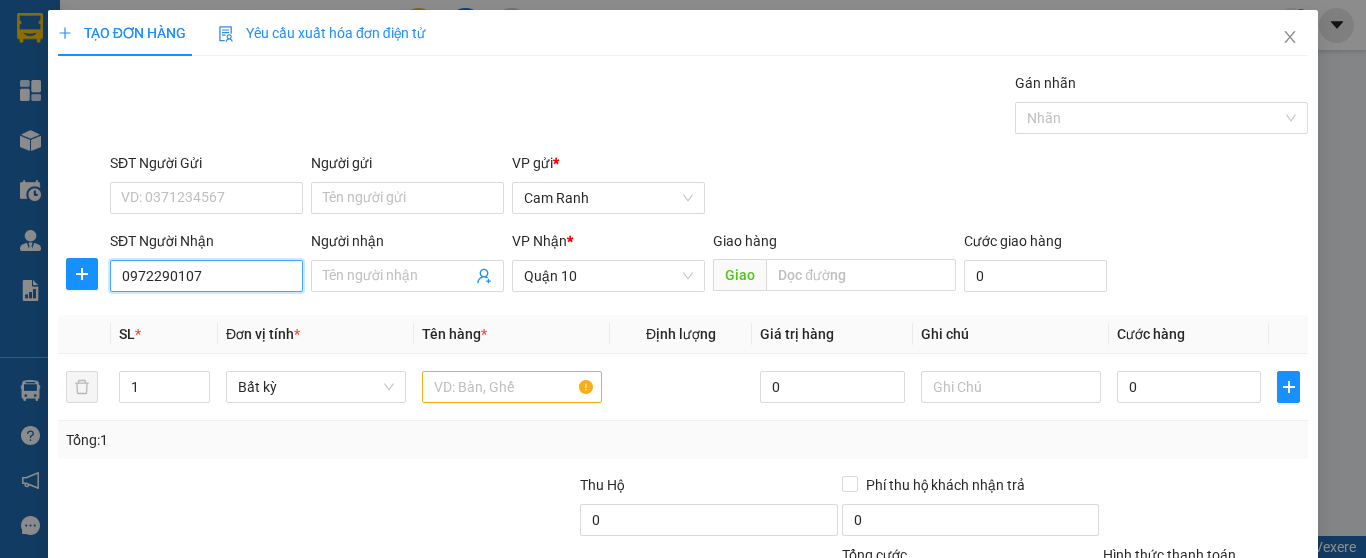 click on "0972290107" at bounding box center [206, 276] 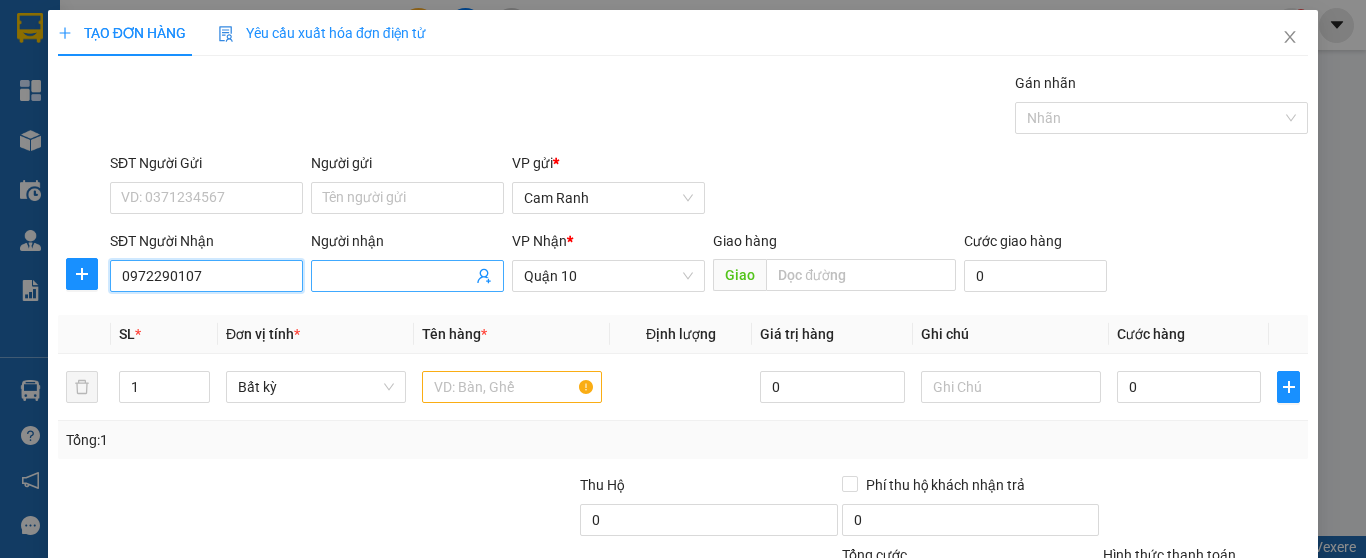 type on "0972290107" 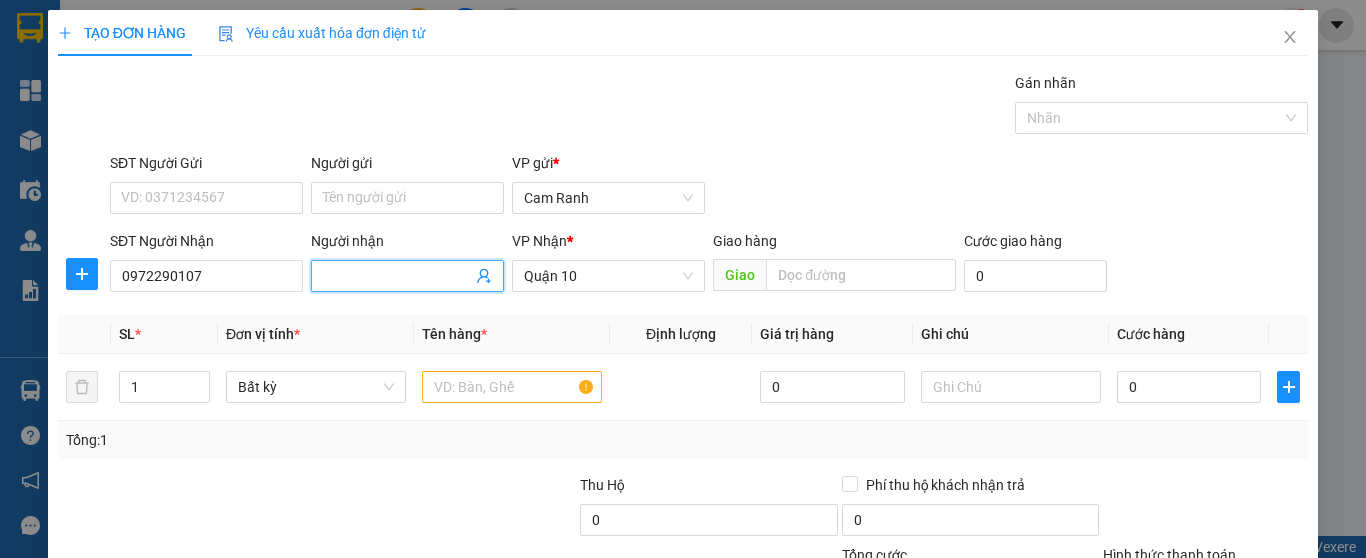 drag, startPoint x: 370, startPoint y: 285, endPoint x: 383, endPoint y: 287, distance: 13.152946 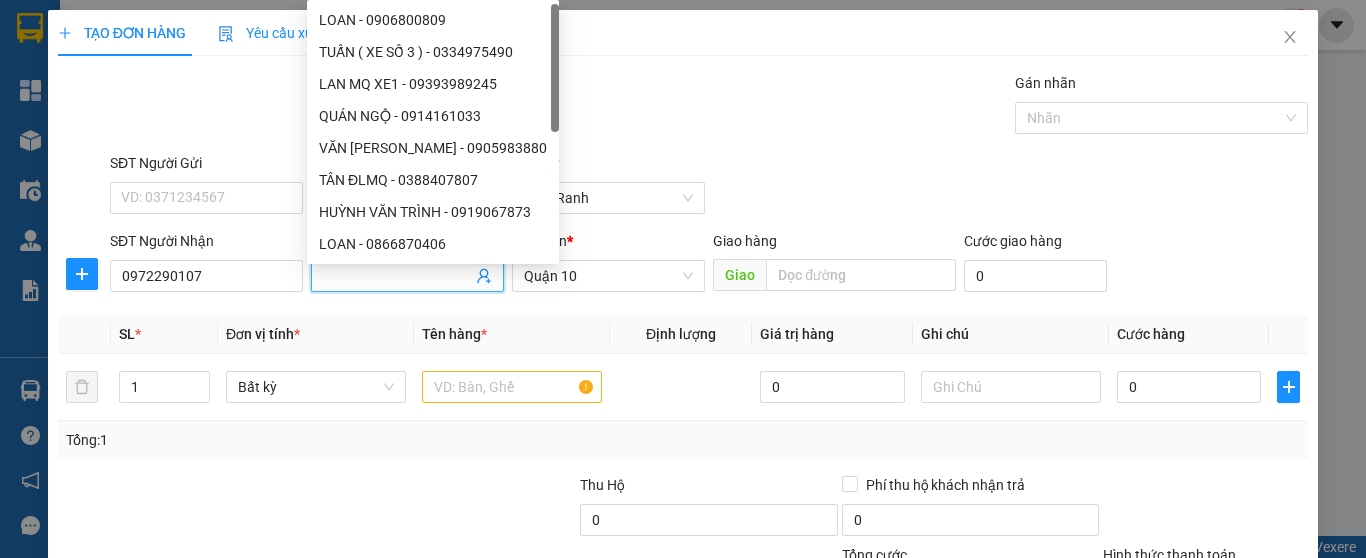 type on "N" 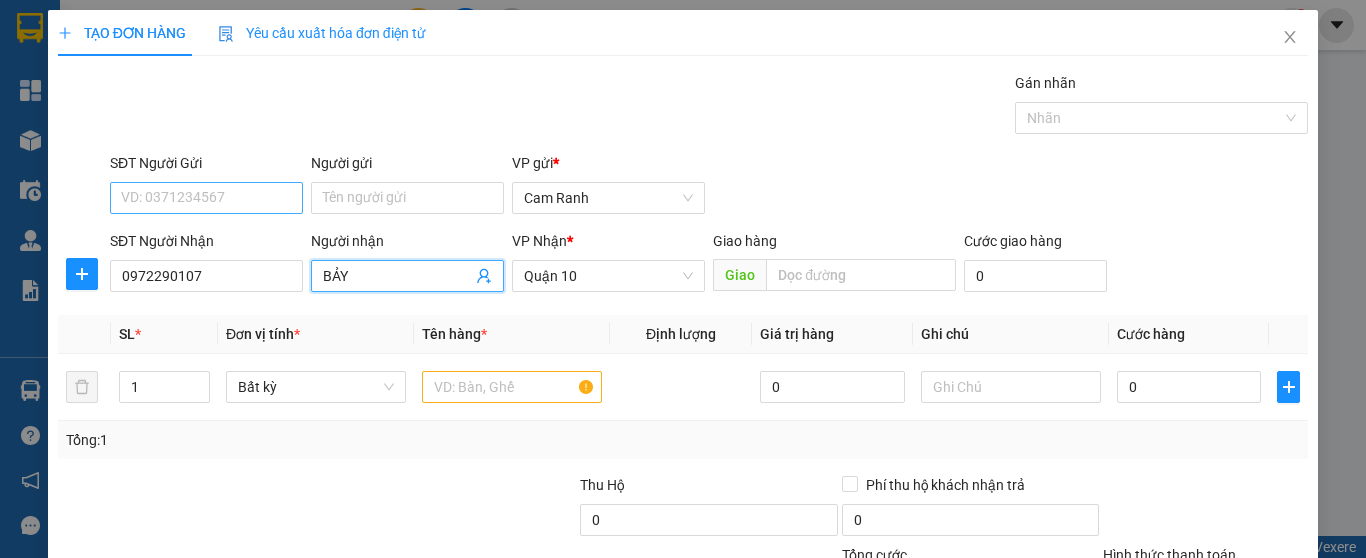 type on "BẢY" 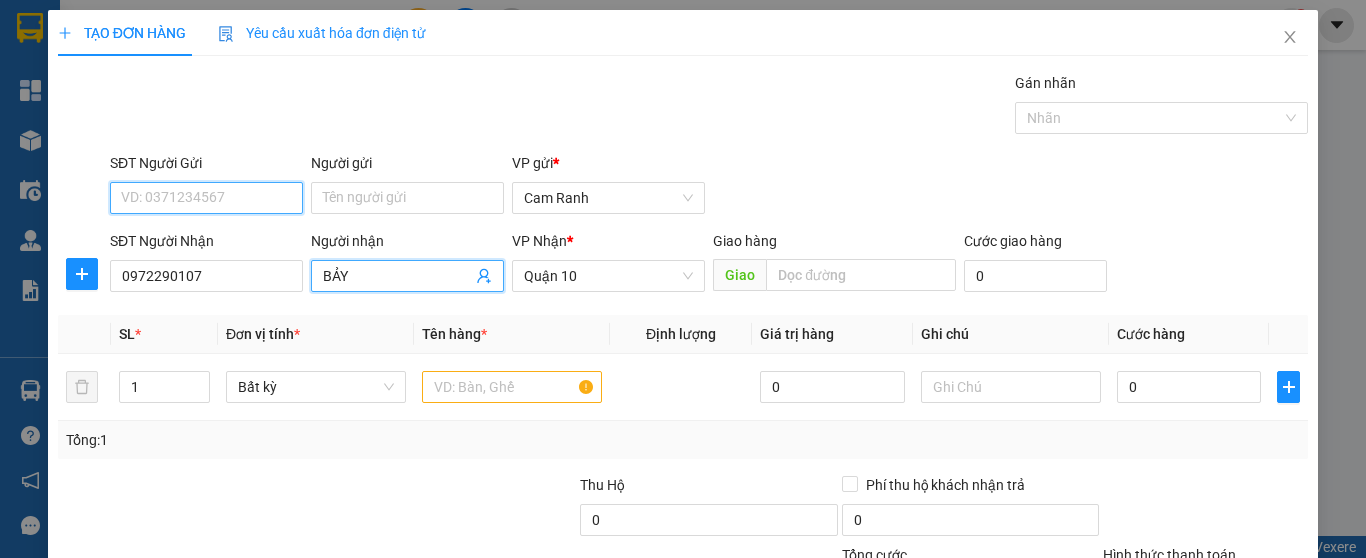 click on "SĐT Người Gửi" at bounding box center [206, 198] 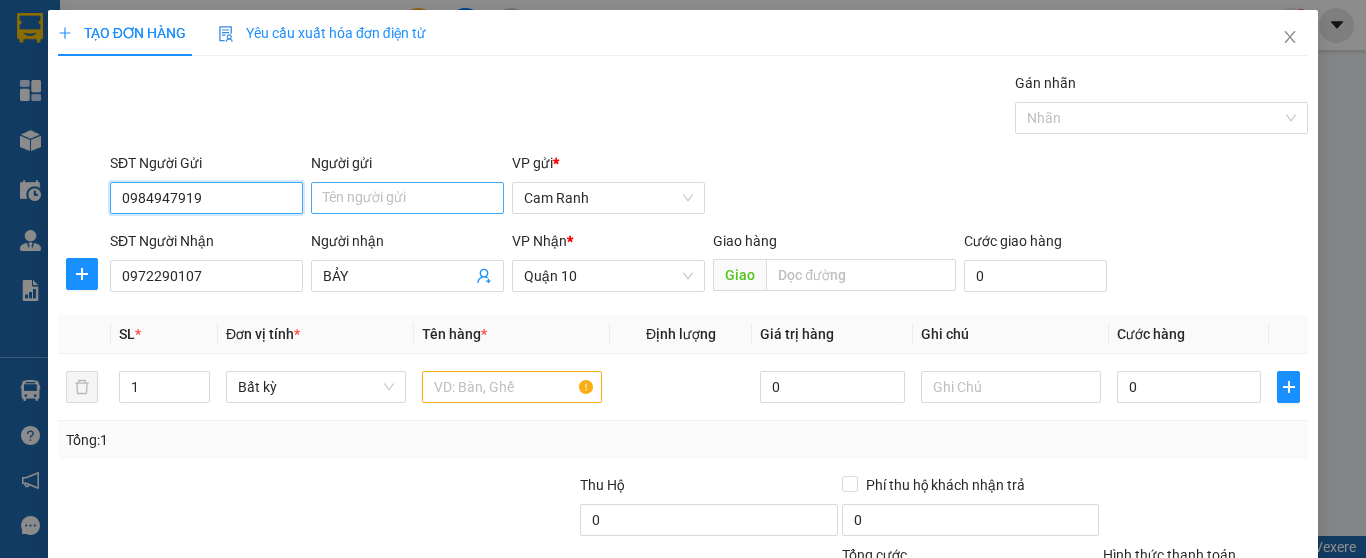 type on "0984947919" 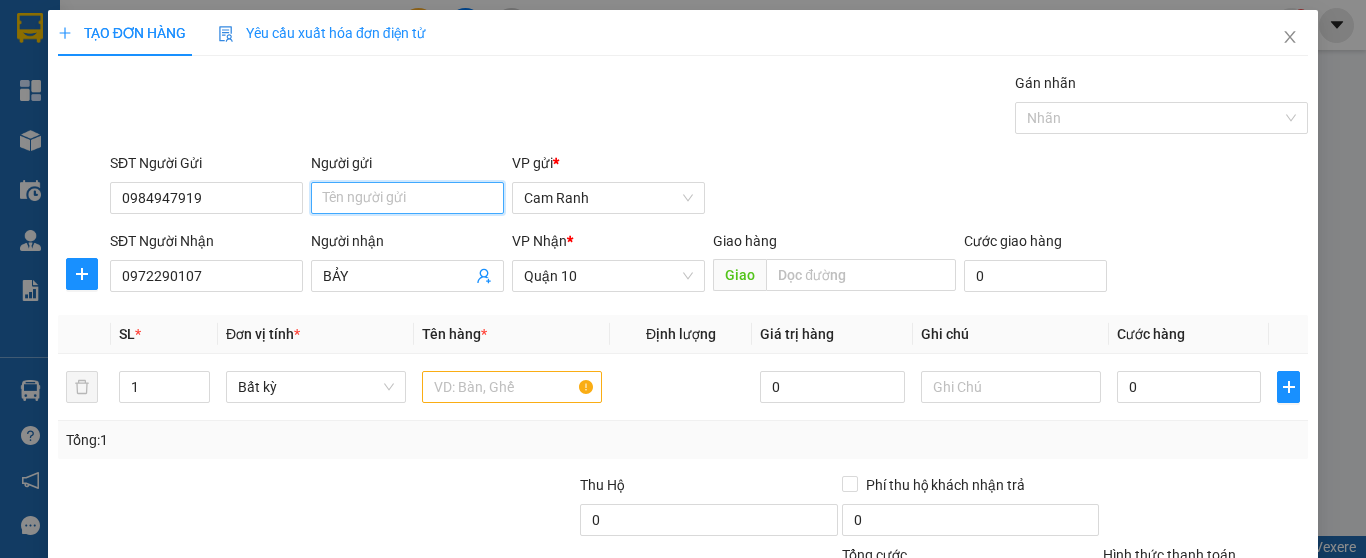 click on "Người gửi" at bounding box center [407, 198] 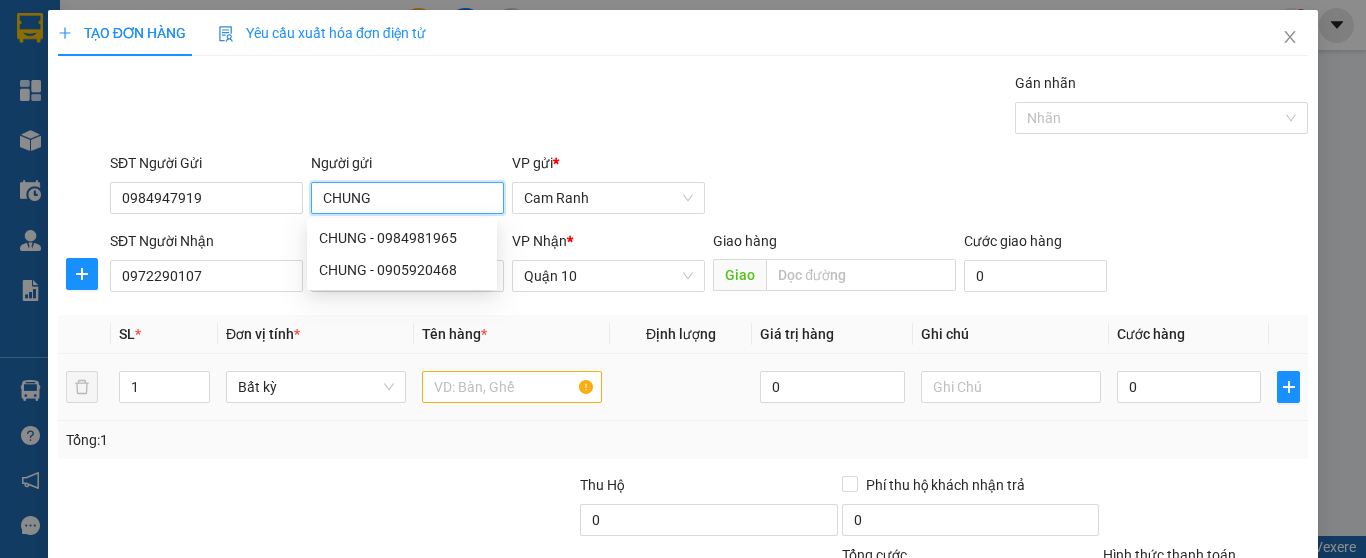 type on "CHUNG" 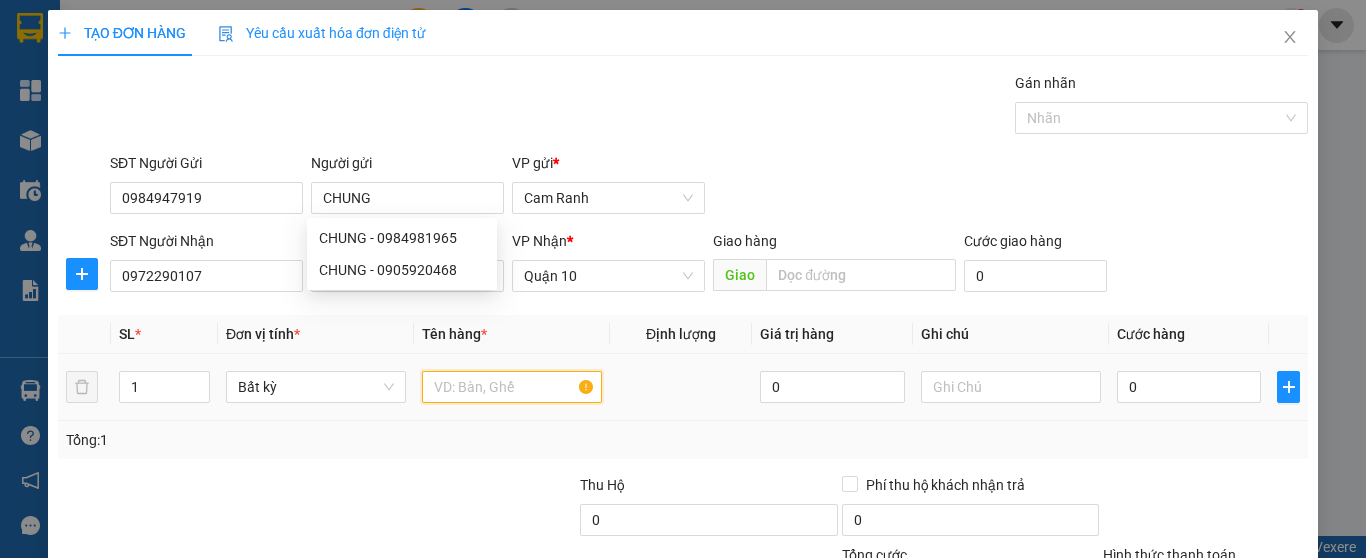 click at bounding box center [512, 387] 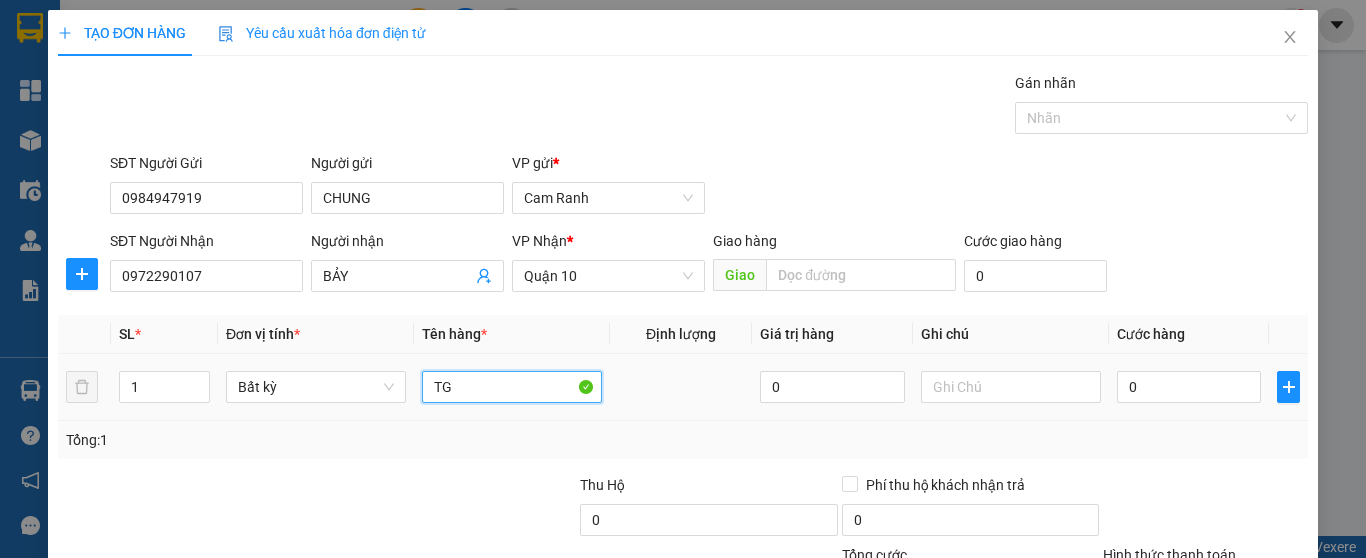 click on "TG" at bounding box center [512, 387] 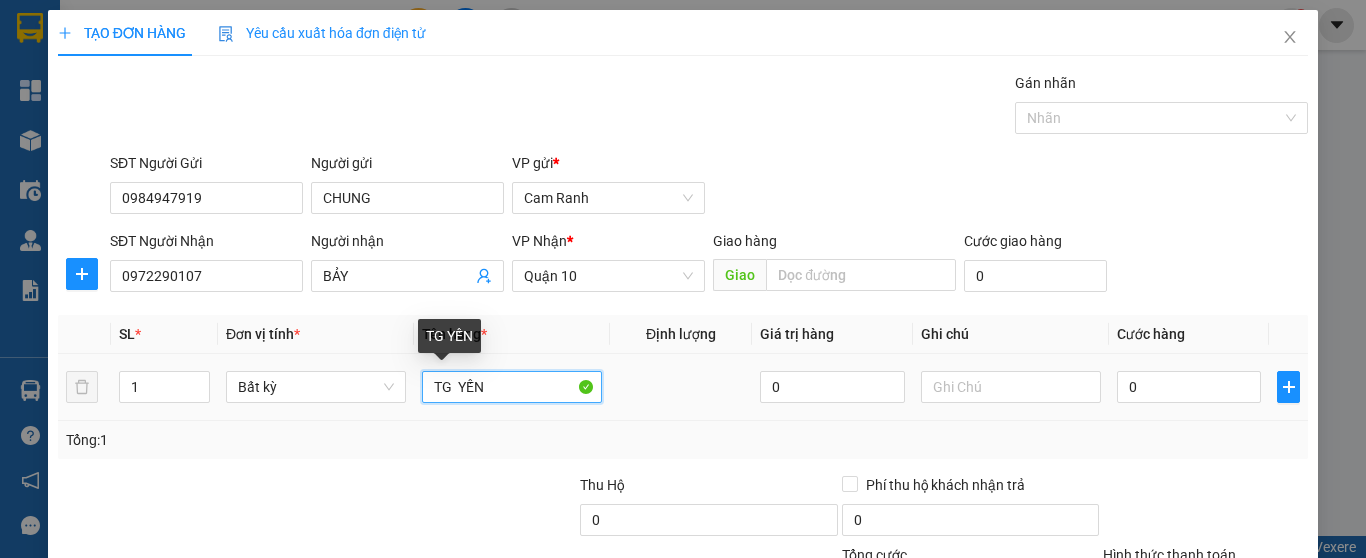 click on "TG  YẾN" at bounding box center [512, 387] 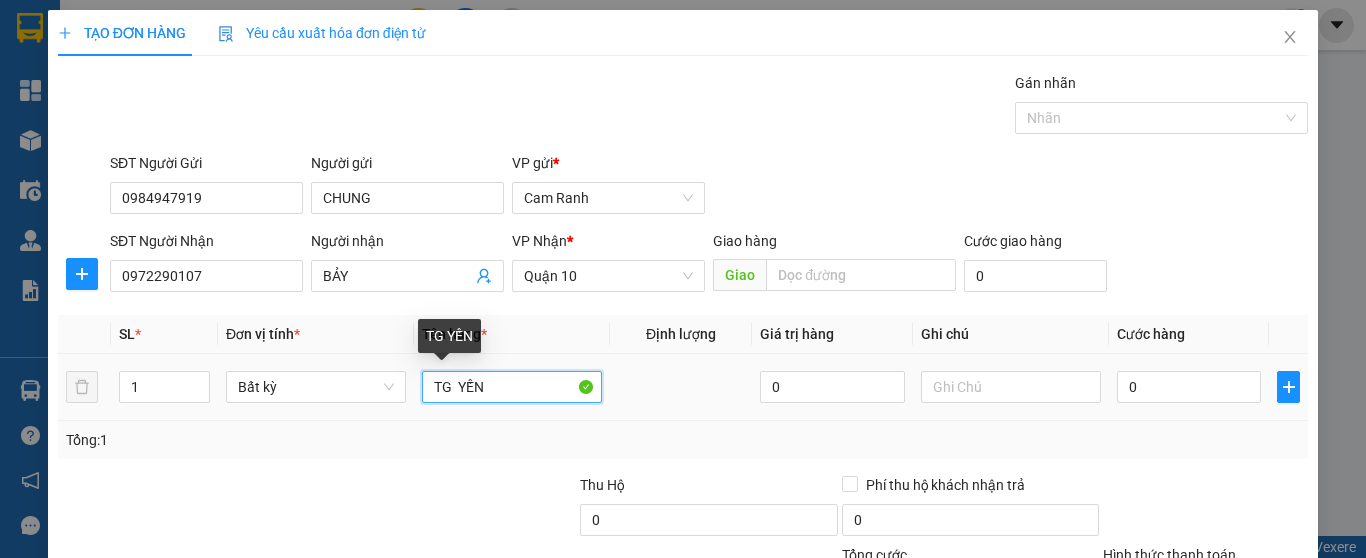 click on "TG  YẾN" at bounding box center (512, 387) 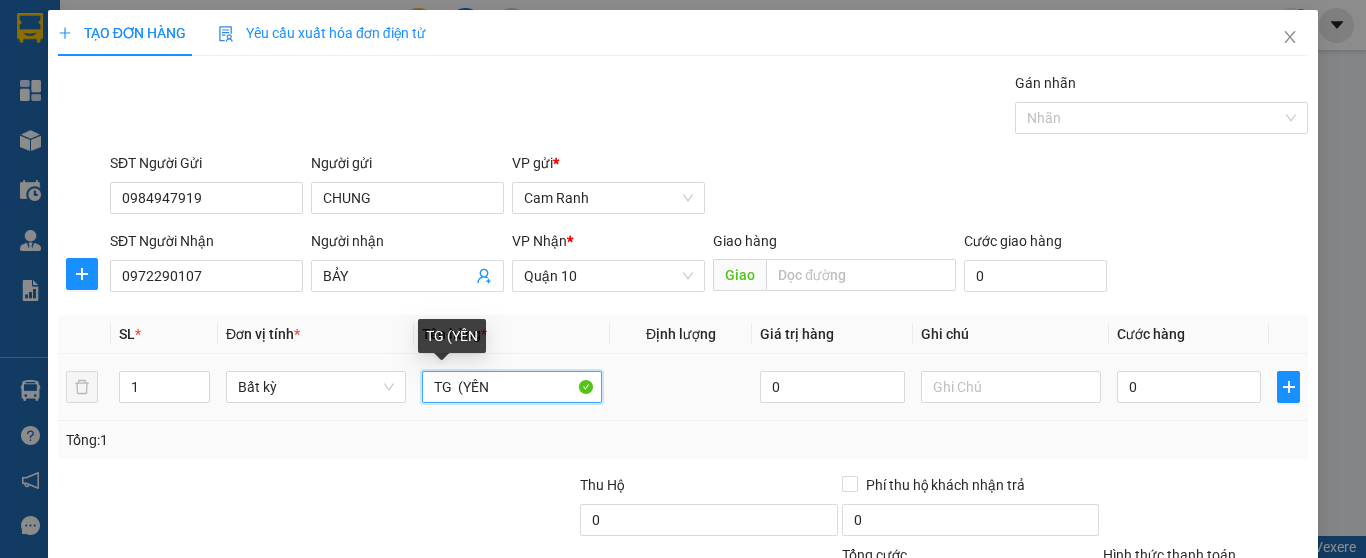 click on "TG  (YẾN" at bounding box center [512, 387] 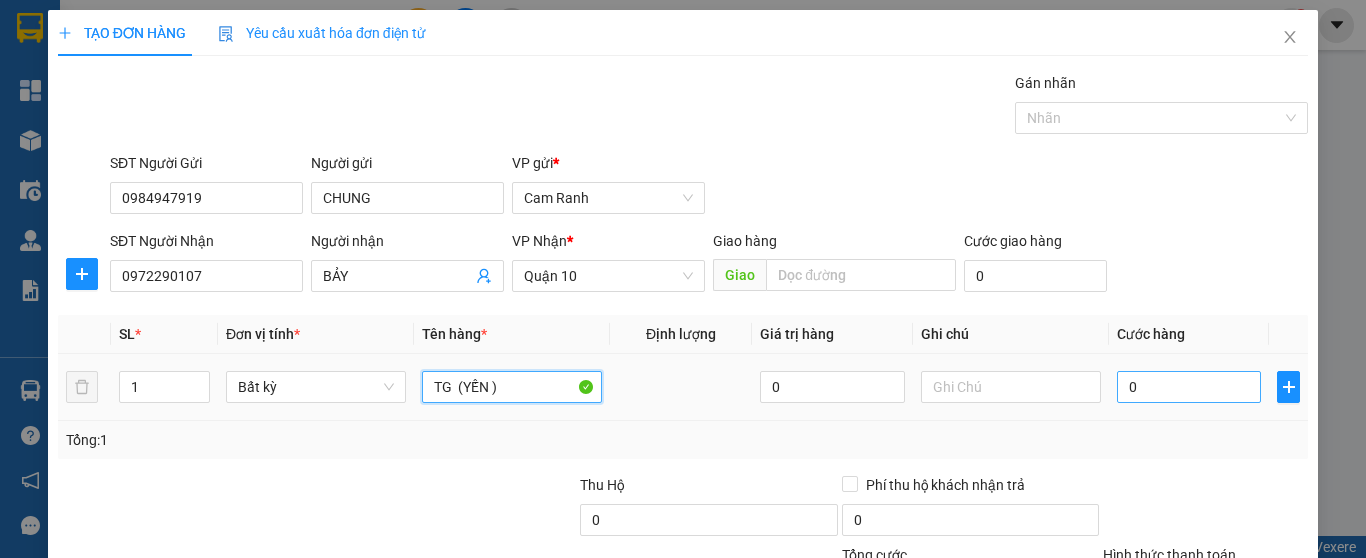 type on "TG  (YẾN )" 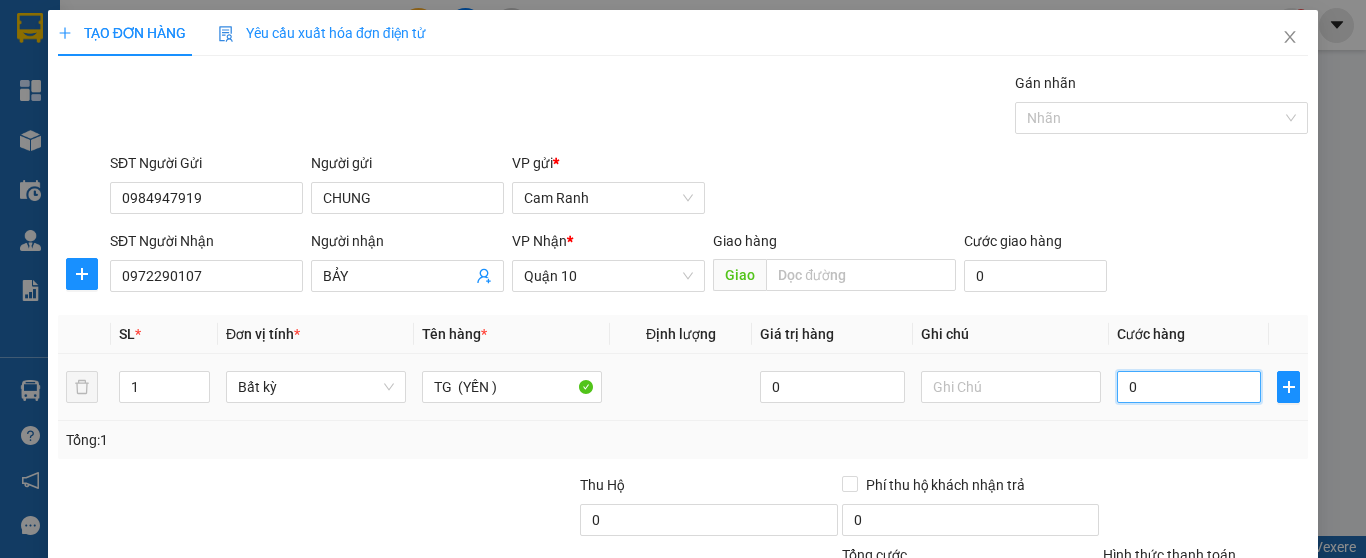 click on "0" at bounding box center (1189, 387) 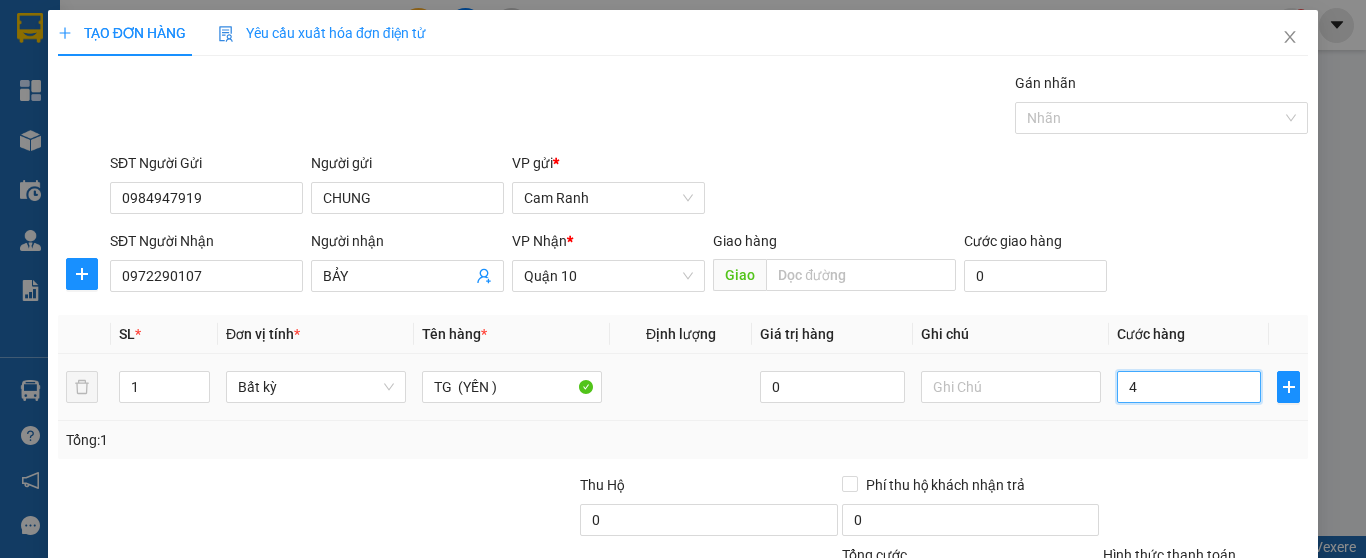 type on "4" 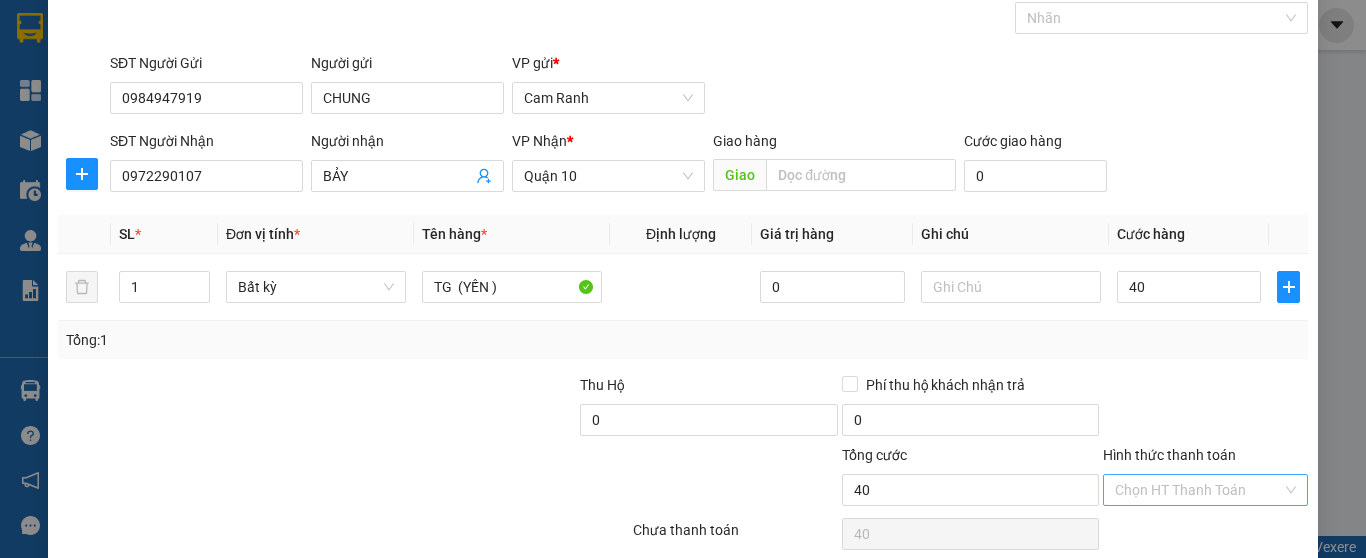 click on "Hình thức thanh toán" at bounding box center (1198, 490) 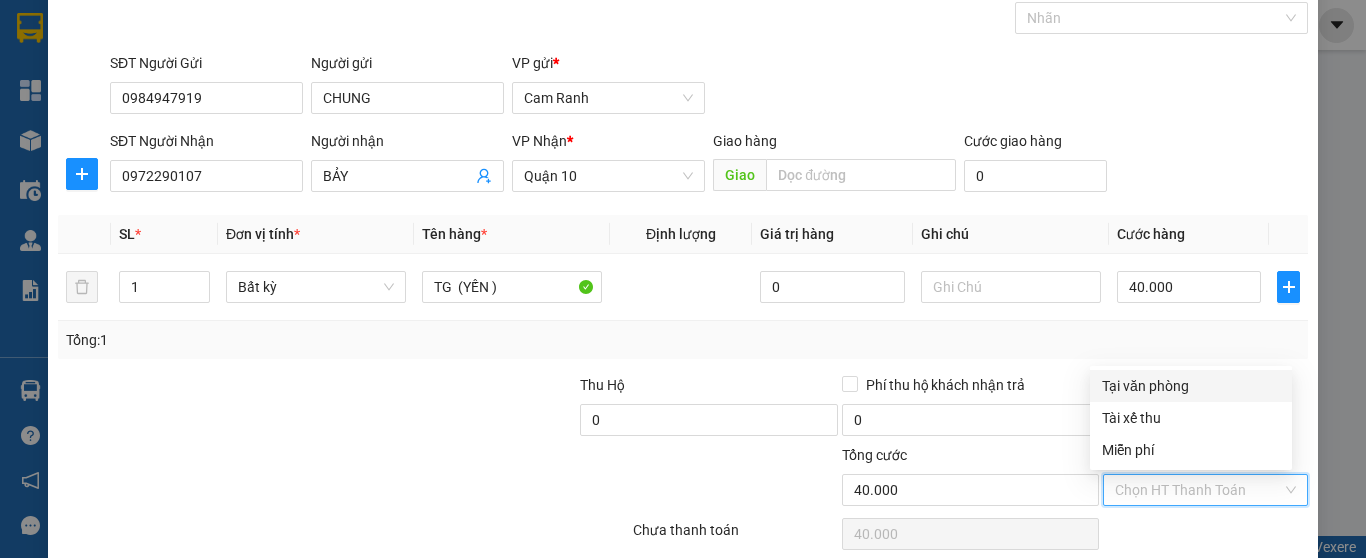 scroll, scrollTop: 182, scrollLeft: 0, axis: vertical 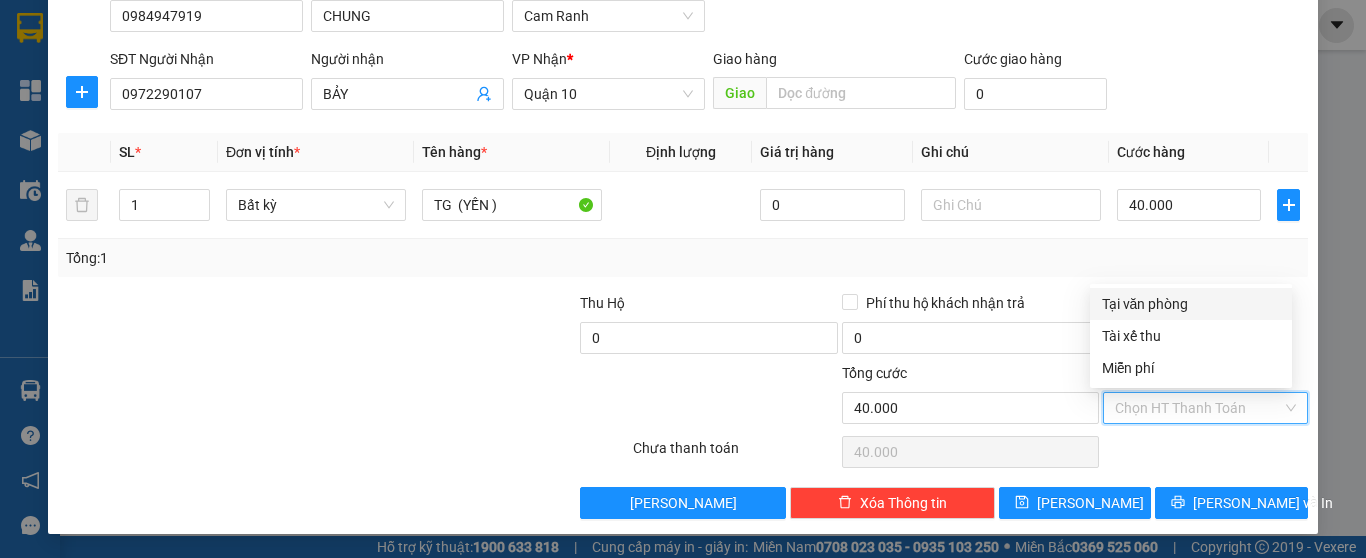 click on "Tại văn phòng" at bounding box center (1191, 304) 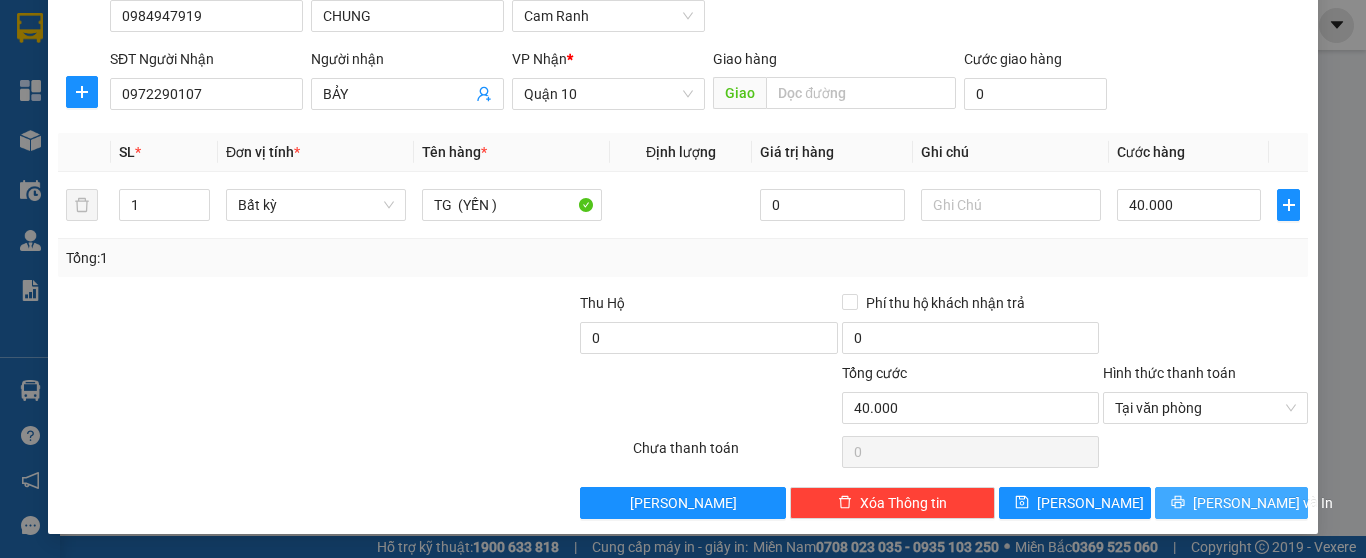 click on "Lưu và In" at bounding box center [1231, 503] 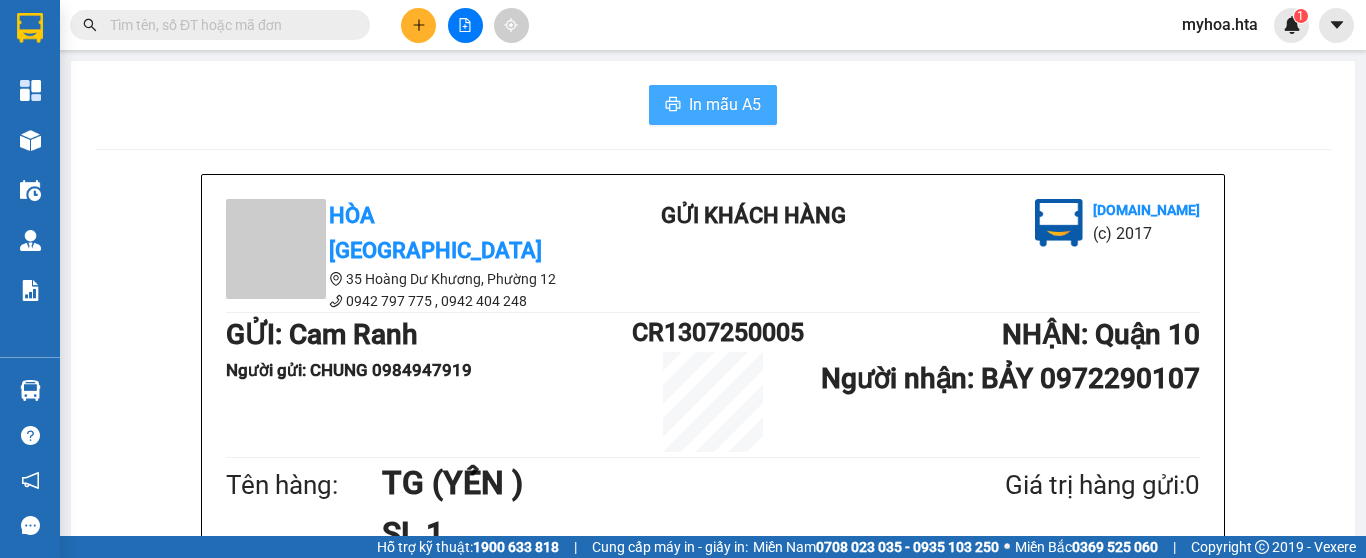 click on "In mẫu A5" at bounding box center [713, 105] 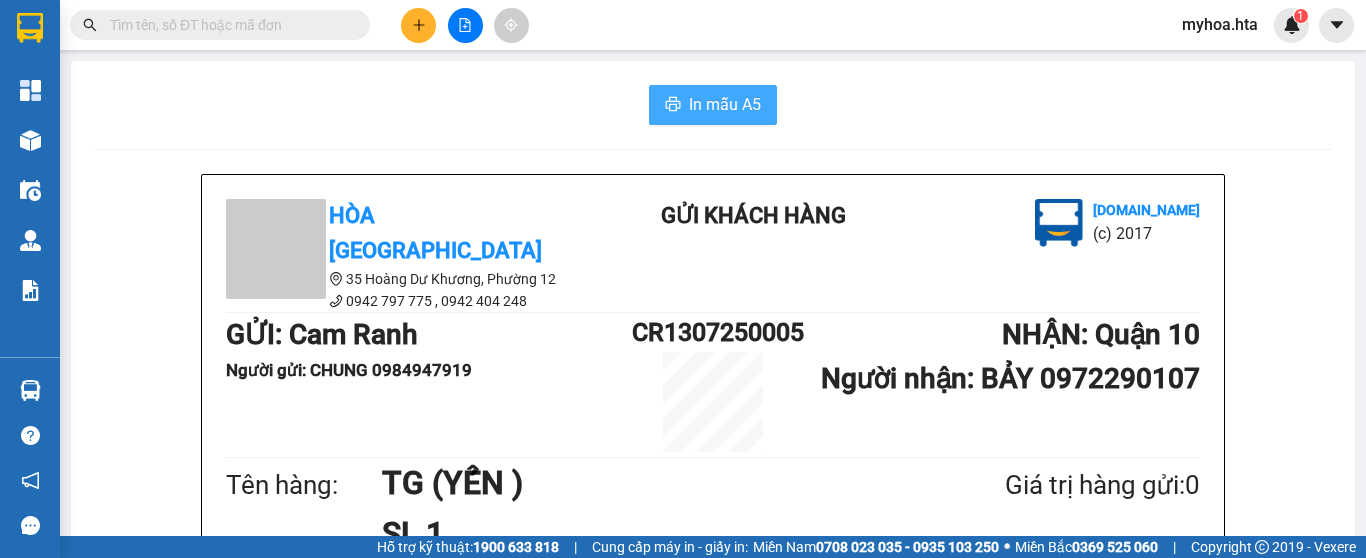 scroll, scrollTop: 0, scrollLeft: 0, axis: both 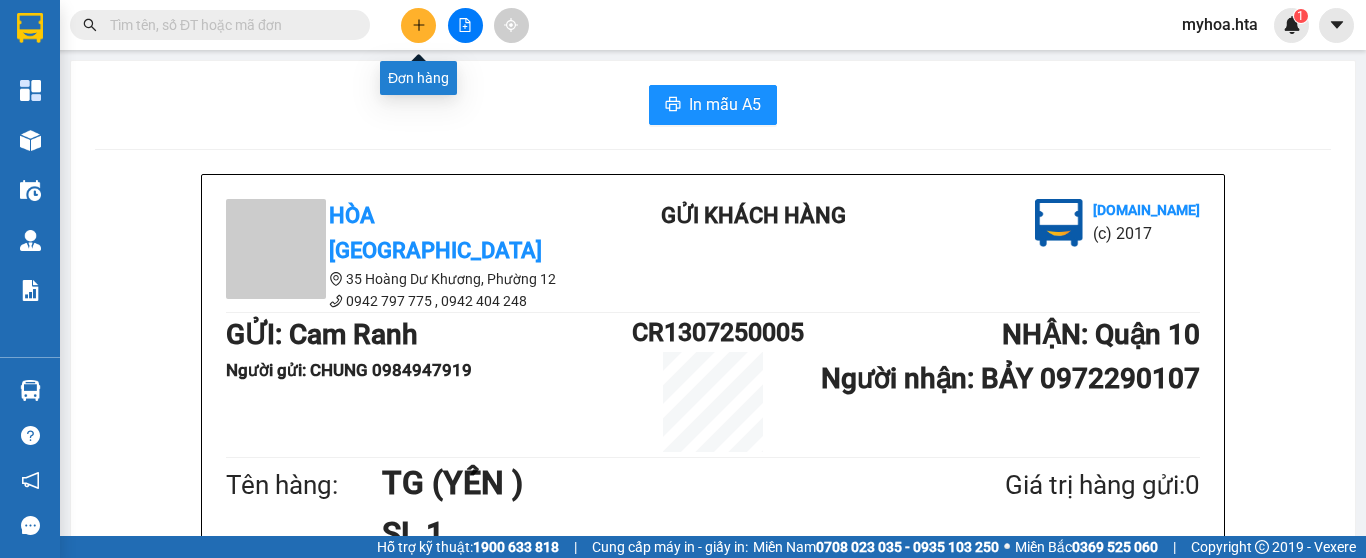 click 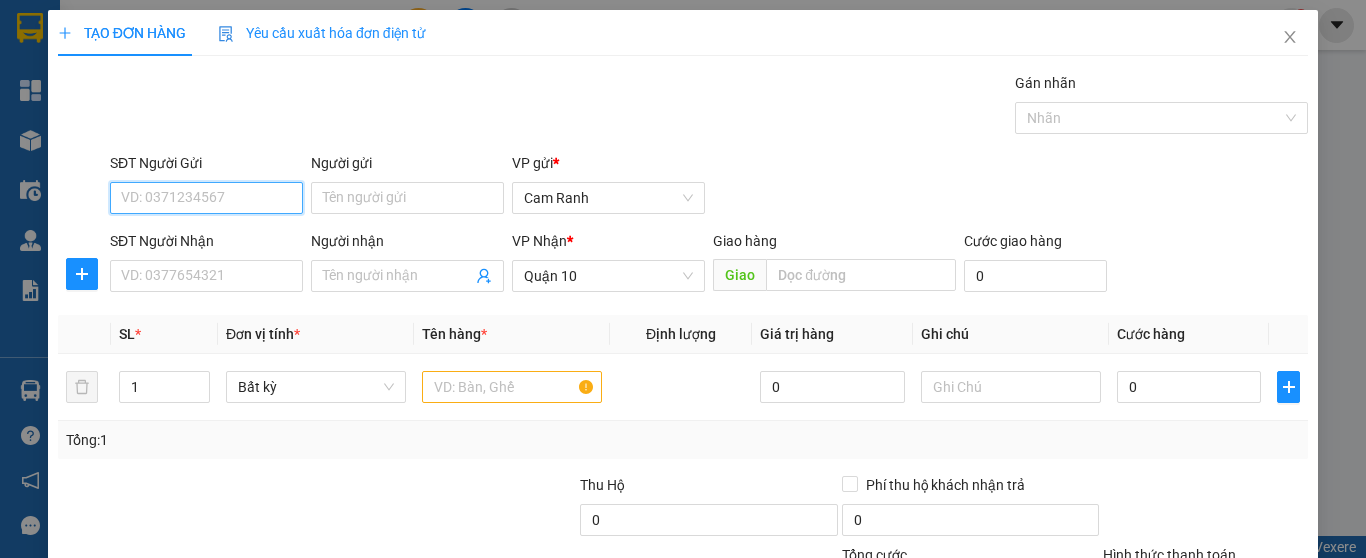 click on "SĐT Người Gửi" at bounding box center (206, 198) 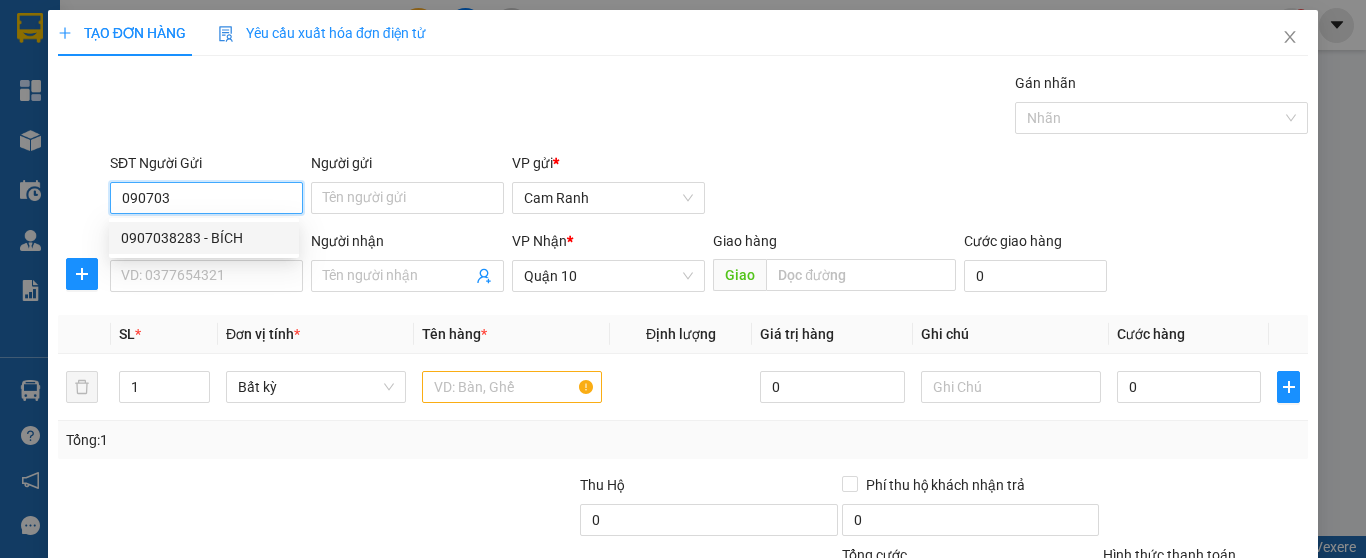 click on "0907038283 - BÍCH" at bounding box center (204, 238) 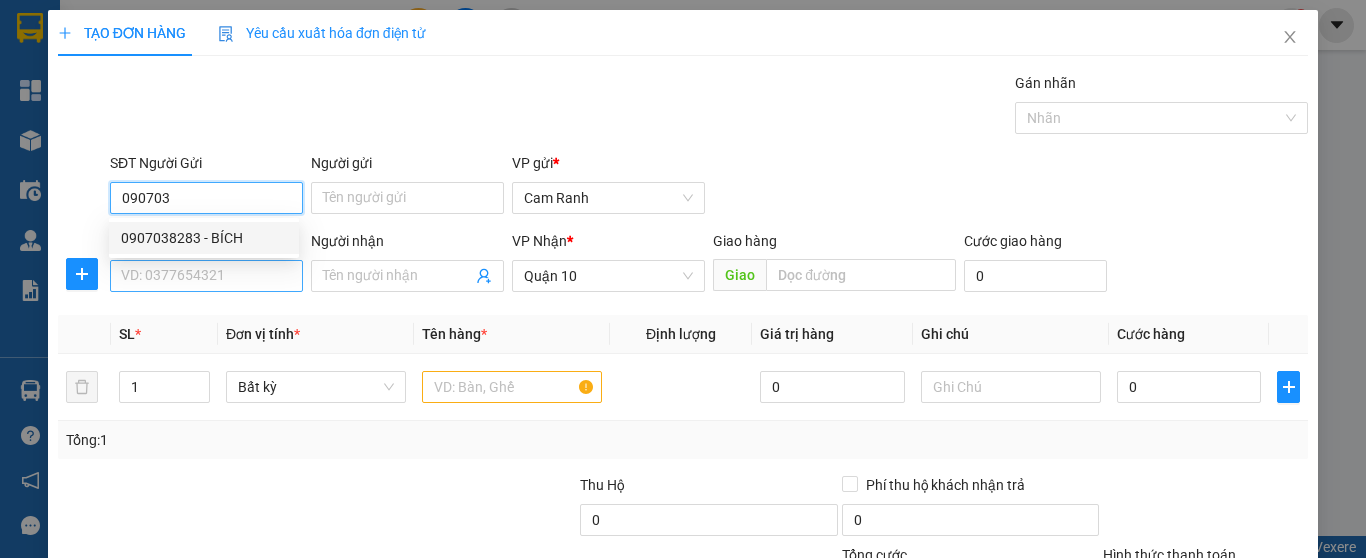 type on "0907038283" 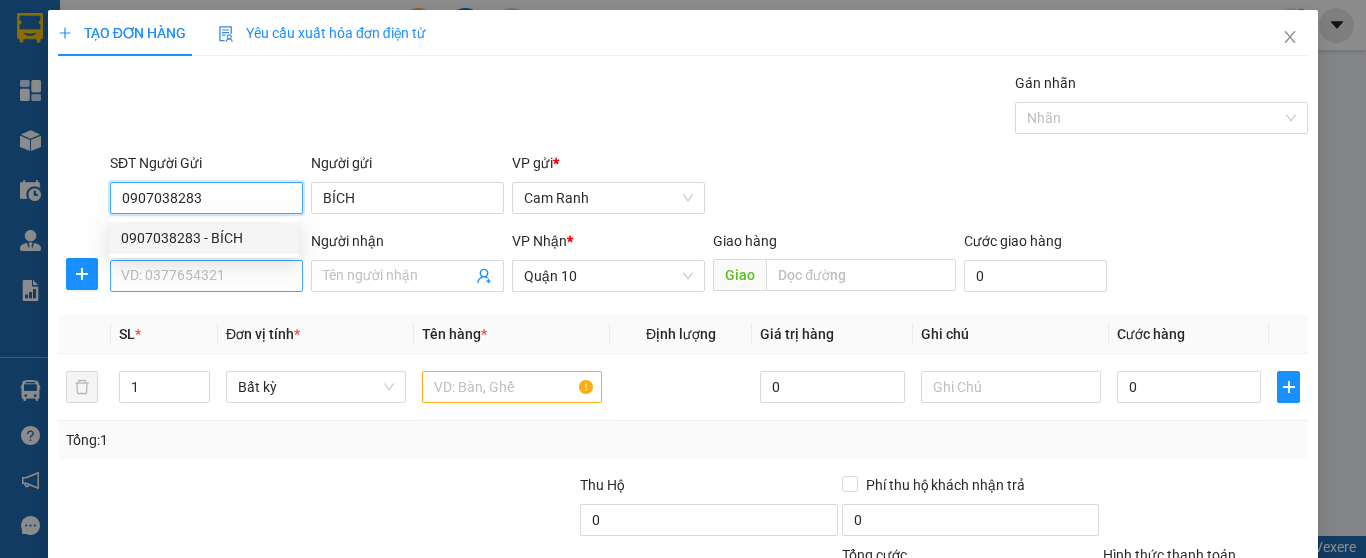 type on "0907038283" 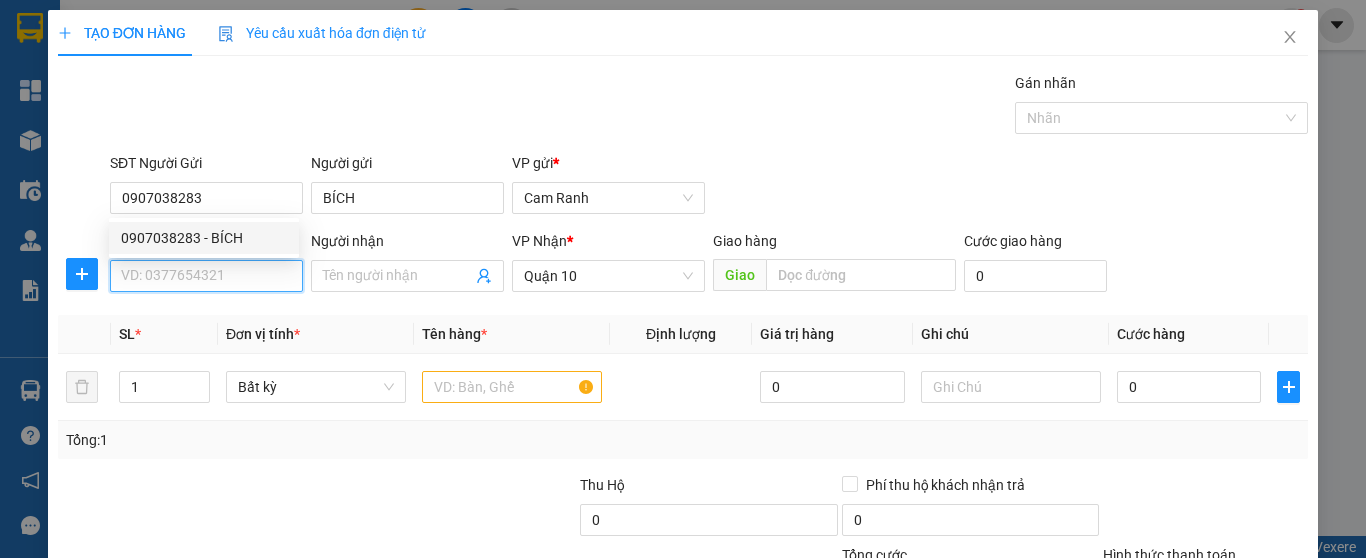 click on "SĐT Người Nhận" at bounding box center [206, 276] 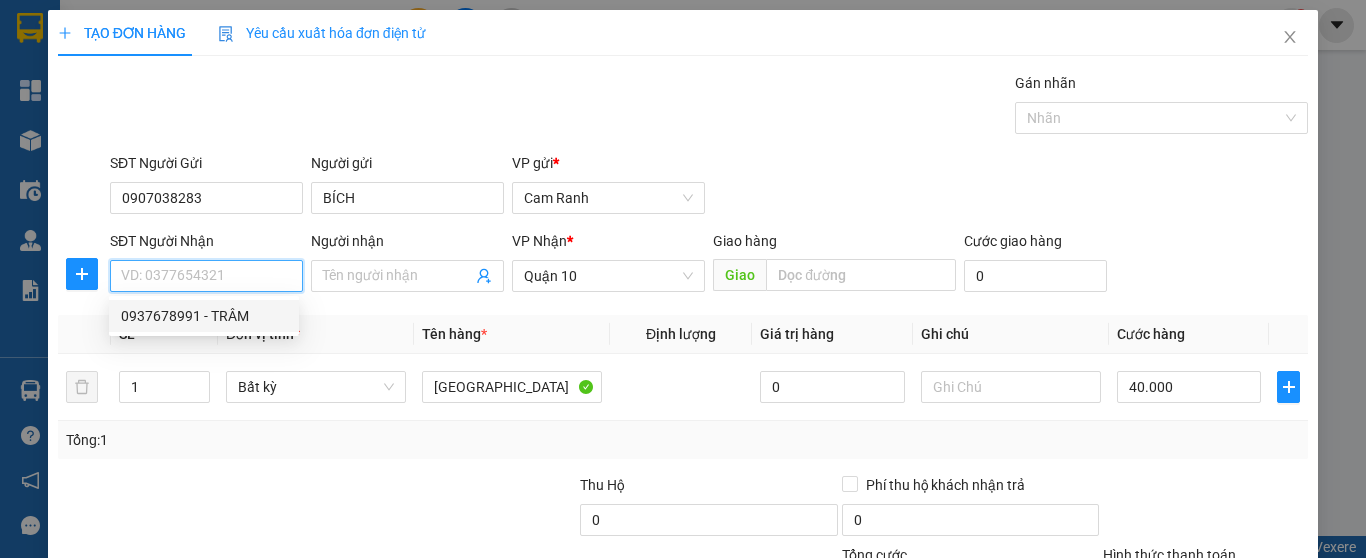 click on "0937678991 - TRÂM" at bounding box center (204, 316) 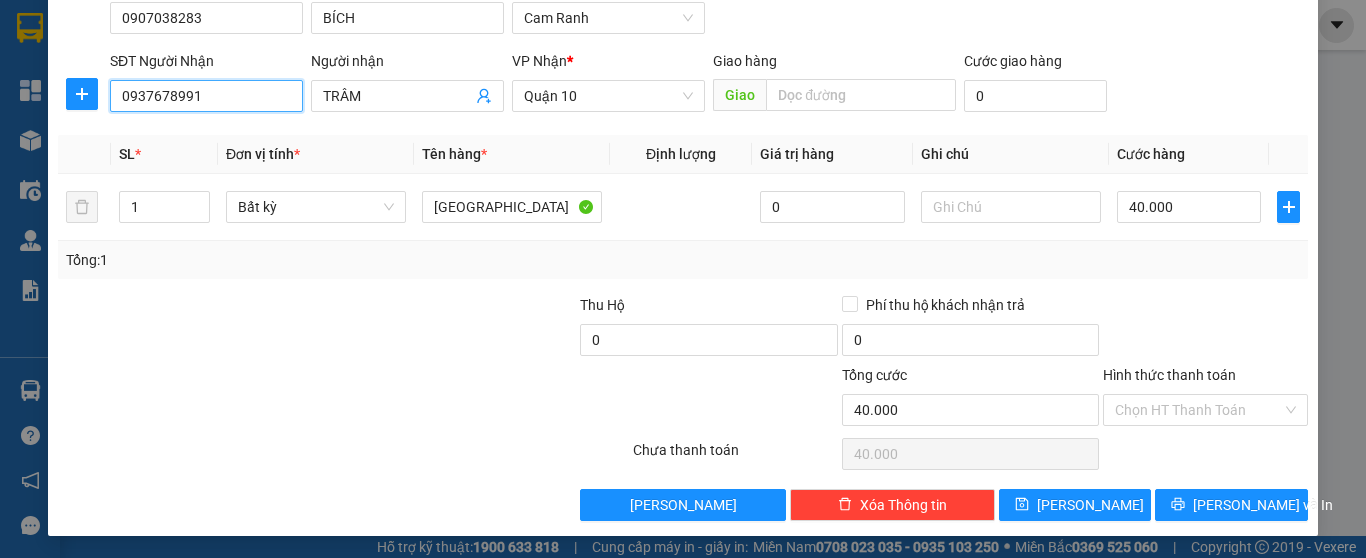 scroll, scrollTop: 182, scrollLeft: 0, axis: vertical 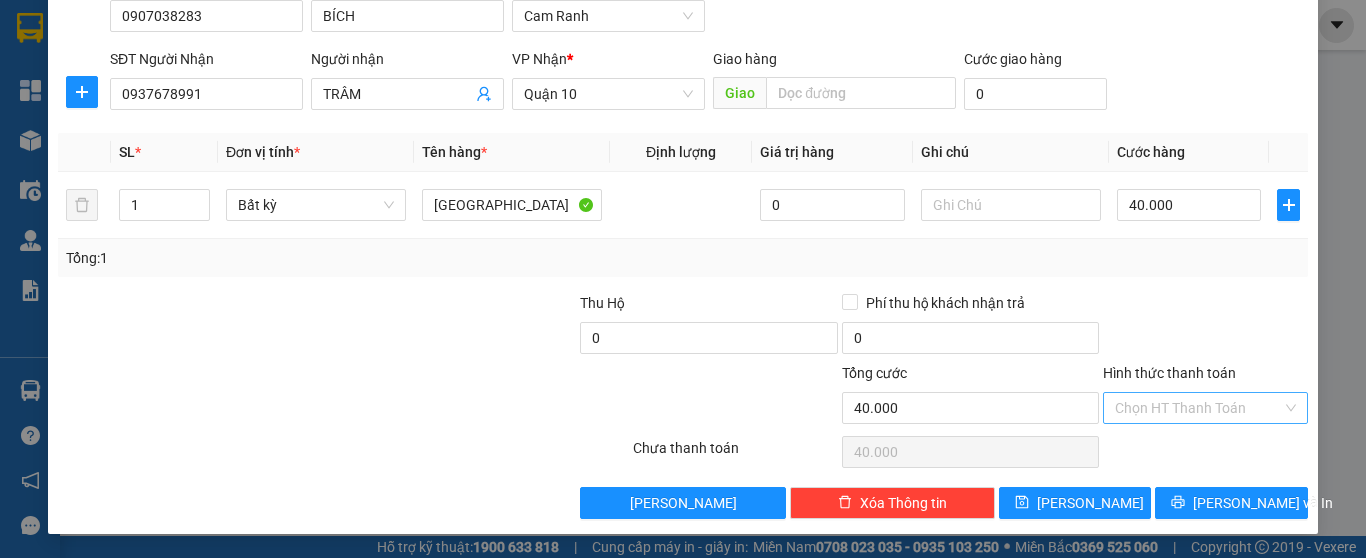 drag, startPoint x: 1151, startPoint y: 398, endPoint x: 1167, endPoint y: 412, distance: 21.260292 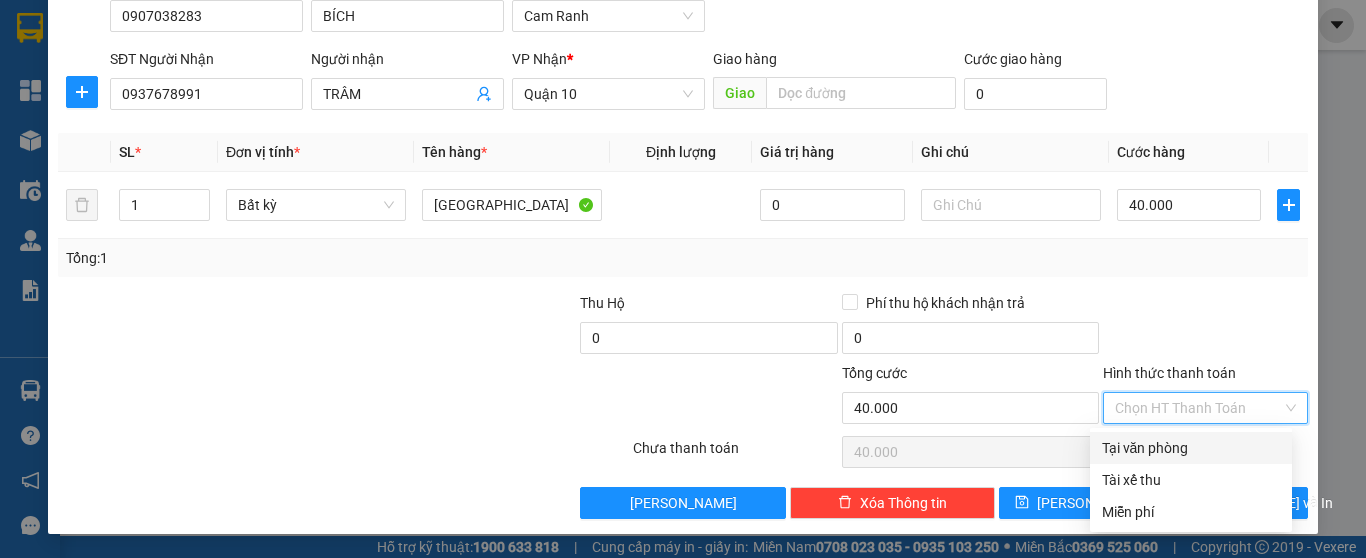 click on "Tại văn phòng" at bounding box center [1191, 448] 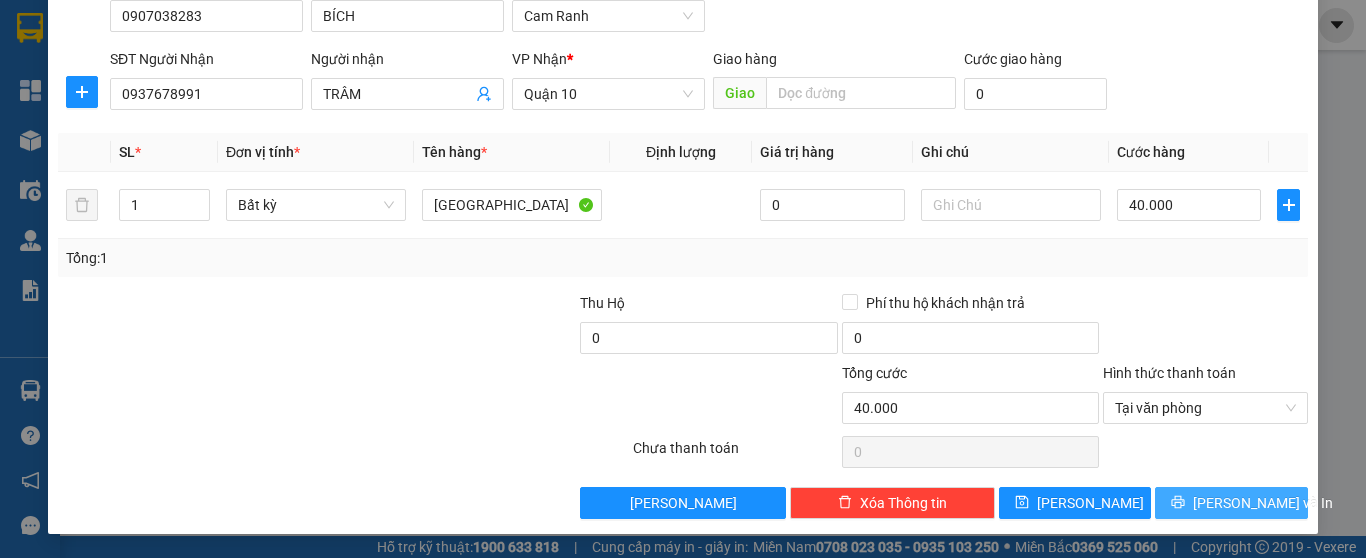 click on "Lưu và In" at bounding box center (1231, 503) 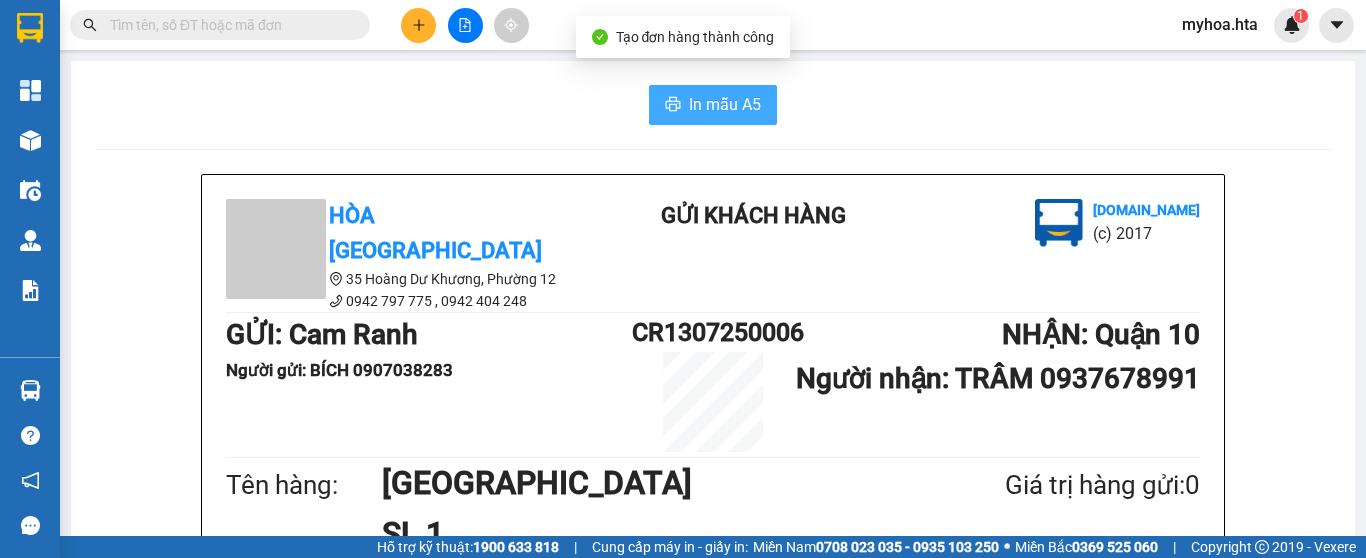 click on "In mẫu A5" at bounding box center (725, 104) 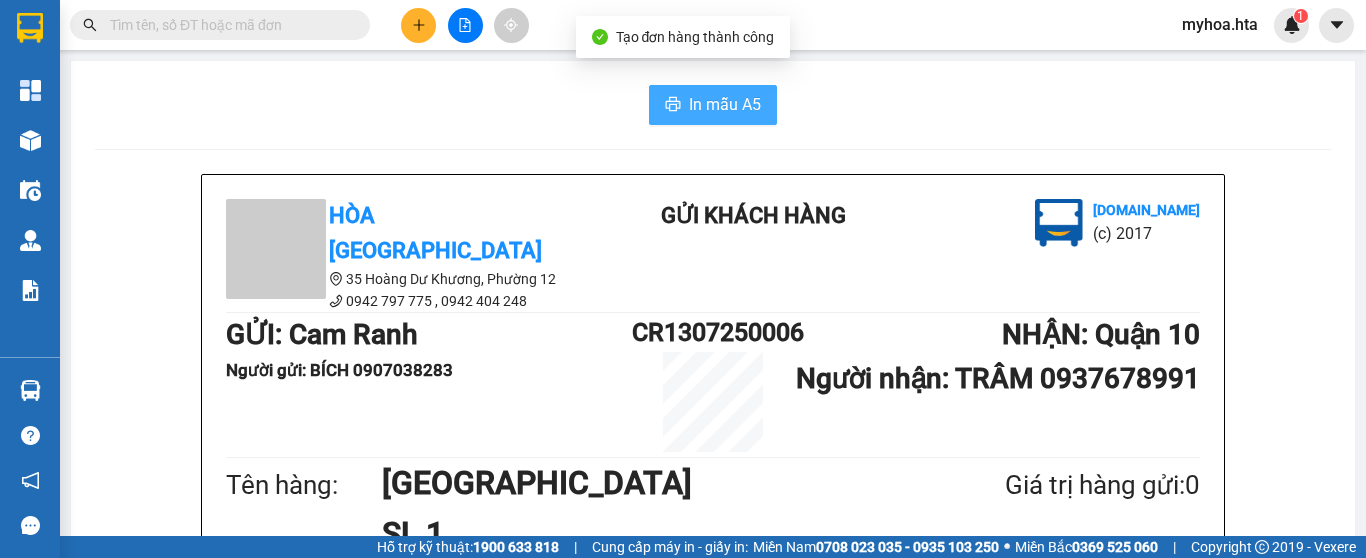 scroll, scrollTop: 500, scrollLeft: 0, axis: vertical 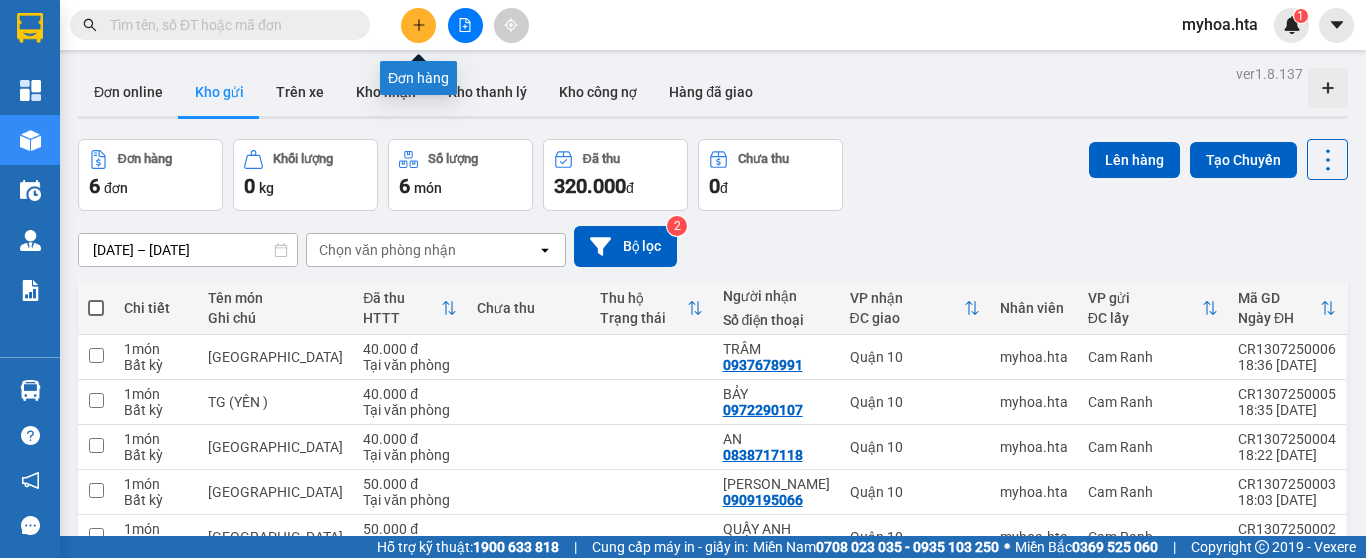 click at bounding box center (418, 25) 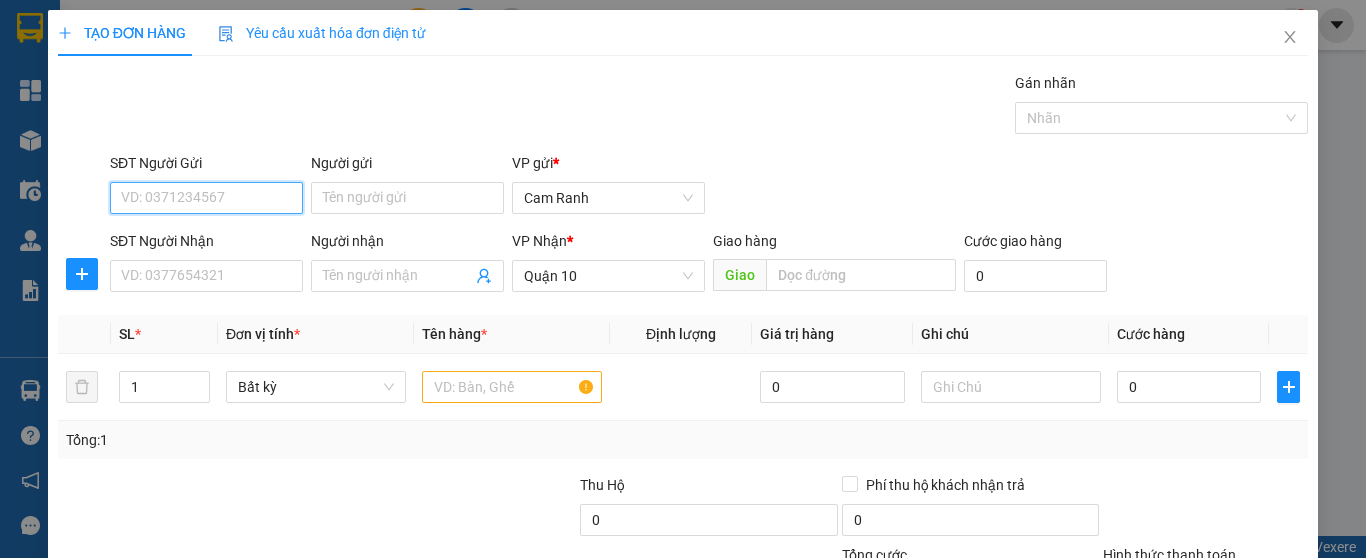 drag, startPoint x: 241, startPoint y: 202, endPoint x: 271, endPoint y: 193, distance: 31.320919 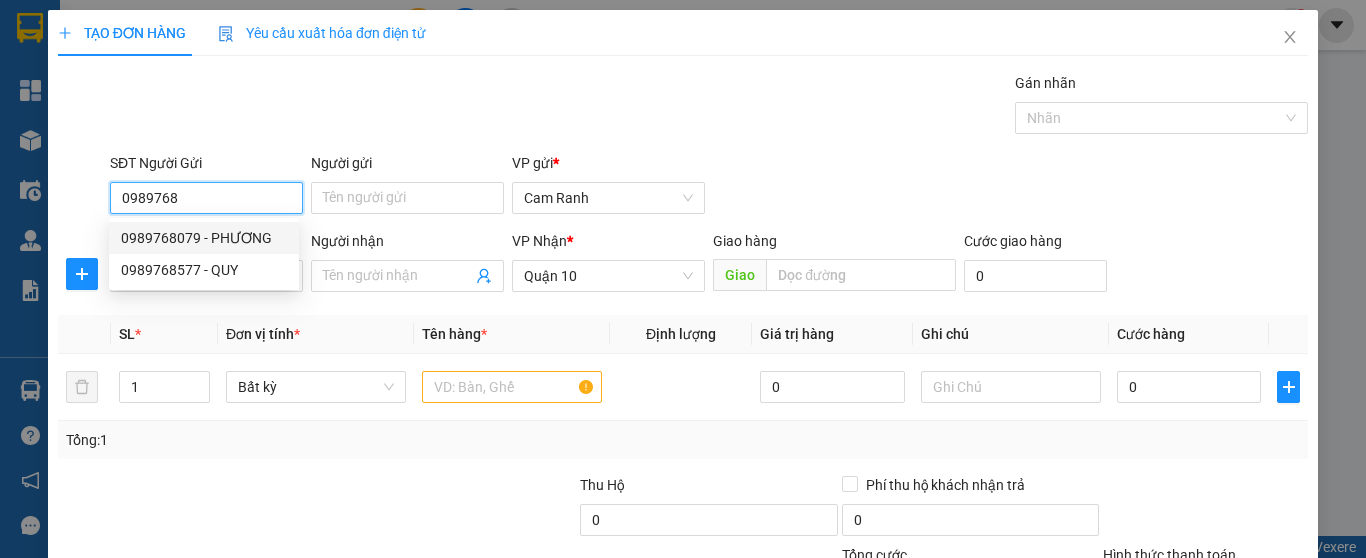 click on "0989768079 - PHƯƠNG" at bounding box center [204, 238] 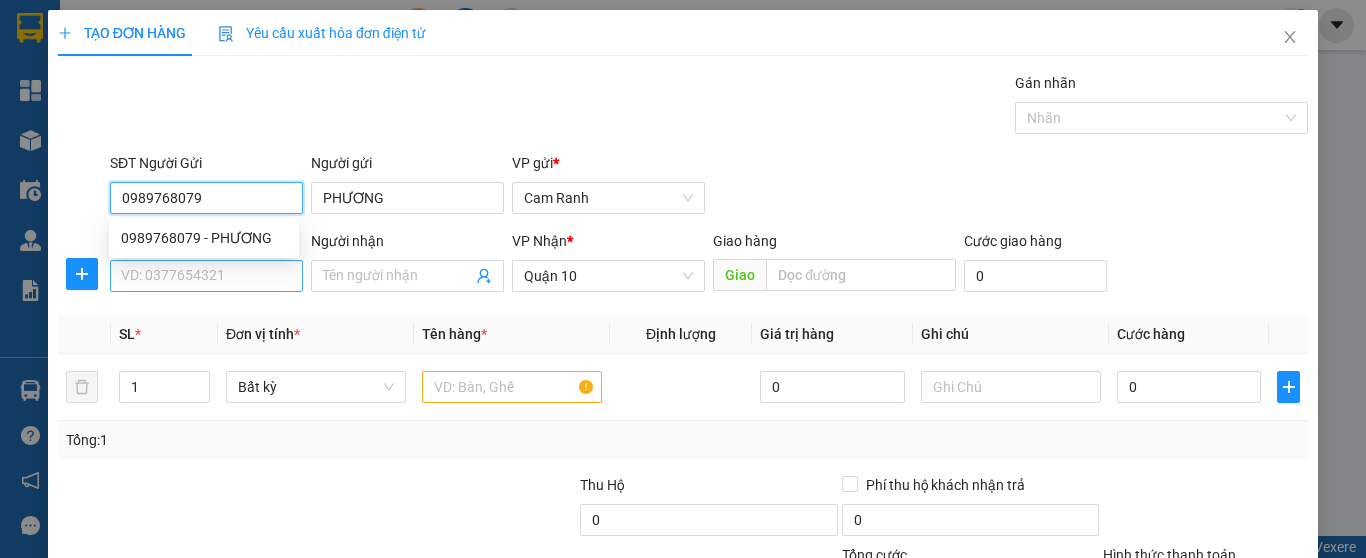 type on "0989768079" 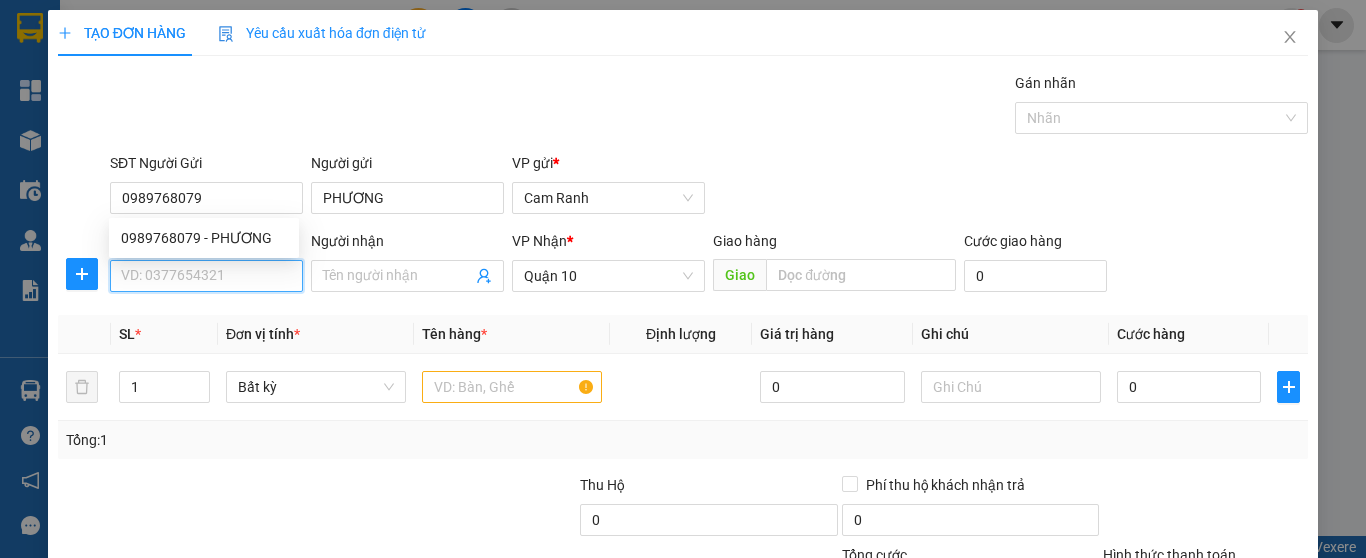 type on "40.000" 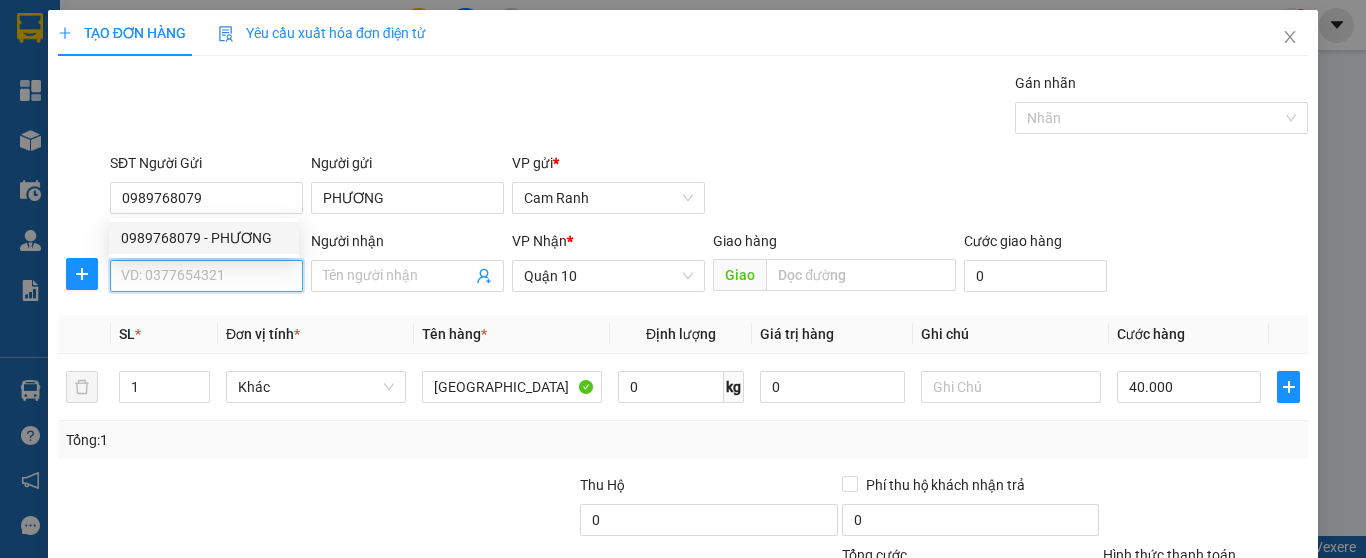 click on "SĐT Người Nhận" at bounding box center [206, 276] 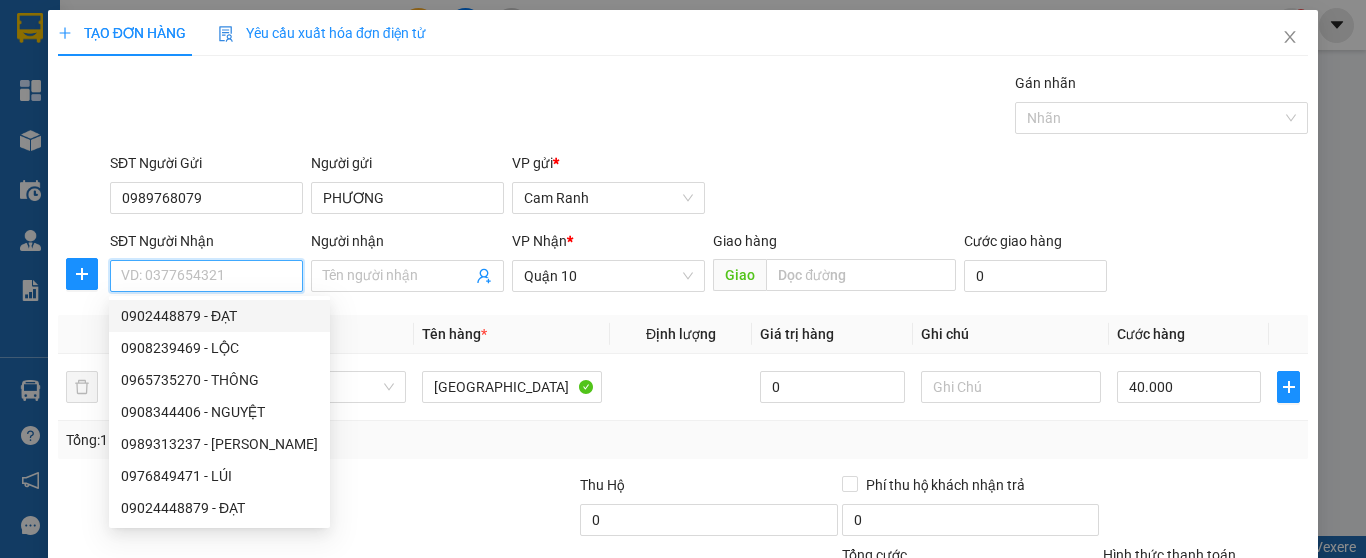 click on "0902448879 - ĐẠT" at bounding box center (219, 316) 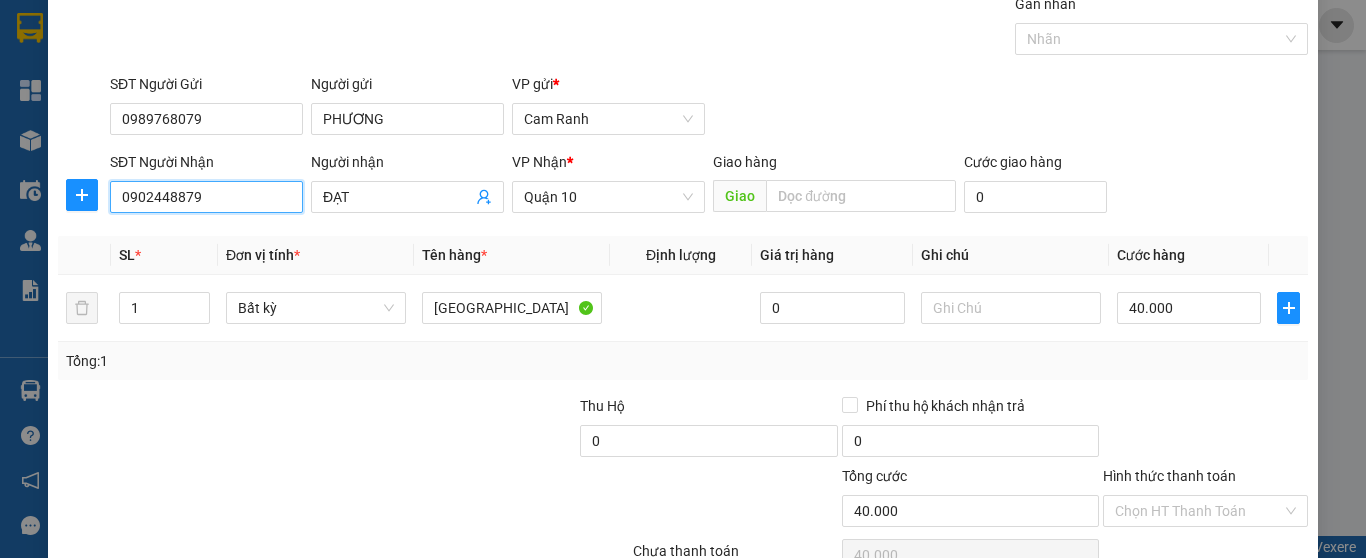 scroll, scrollTop: 182, scrollLeft: 0, axis: vertical 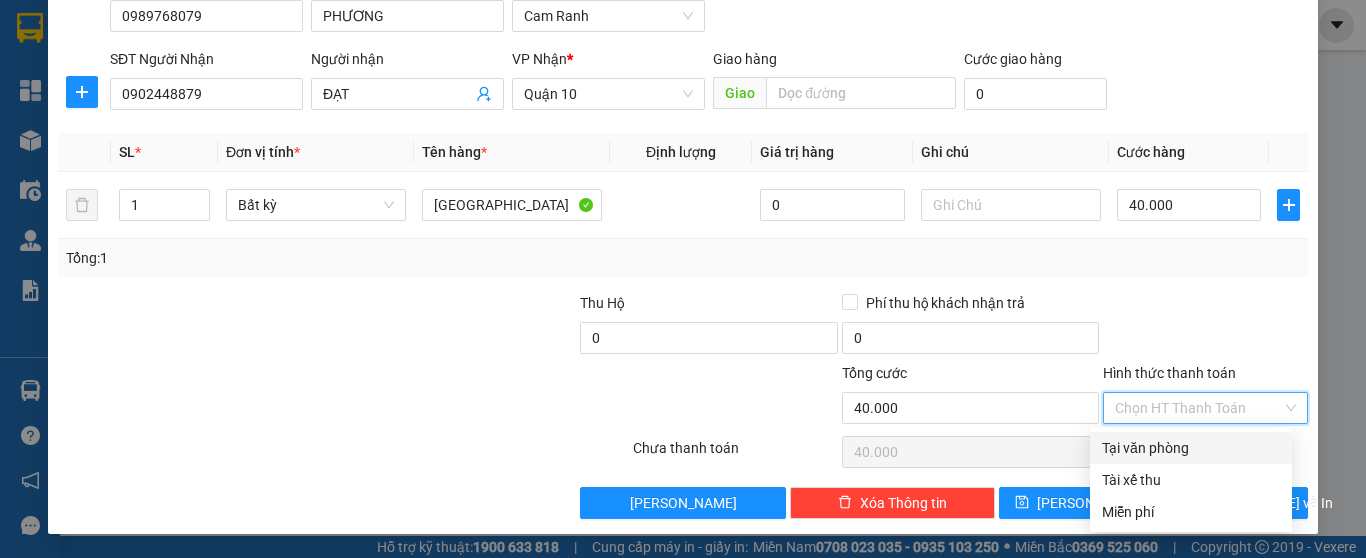 click on "Hình thức thanh toán" at bounding box center (1198, 408) 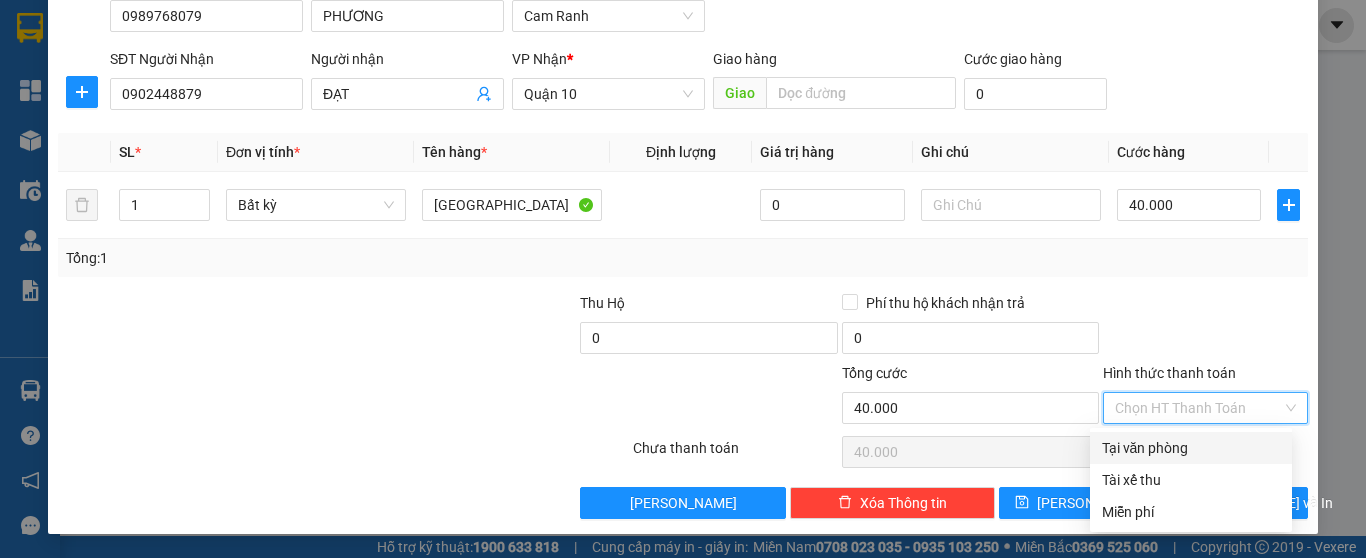 drag, startPoint x: 1222, startPoint y: 442, endPoint x: 1221, endPoint y: 452, distance: 10.049875 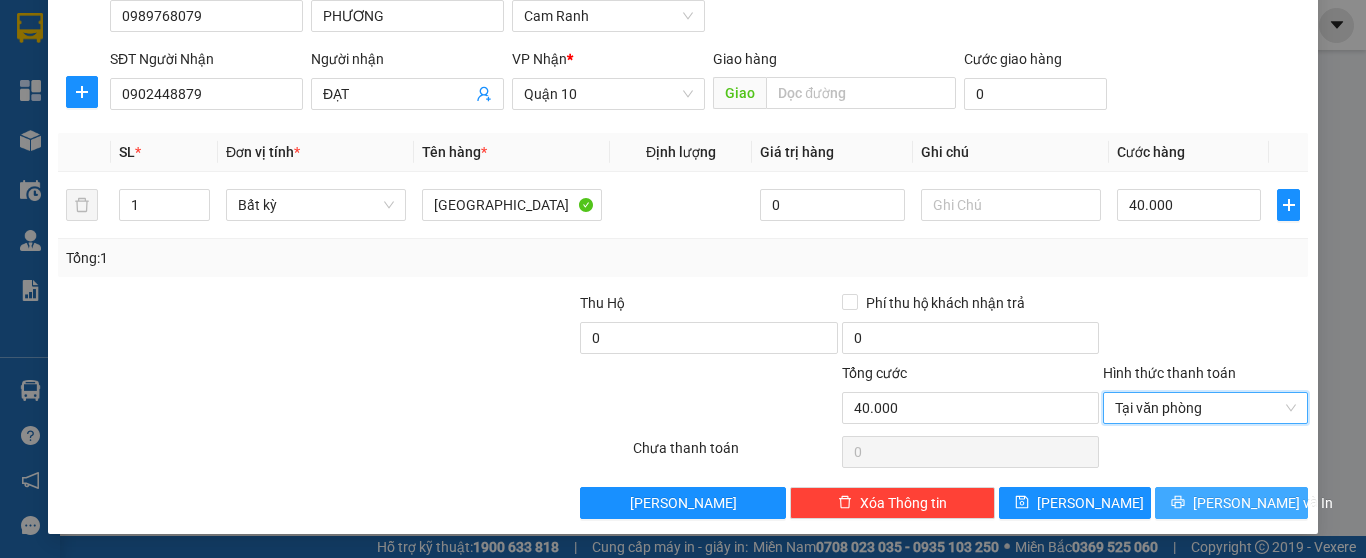 click on "Lưu và In" at bounding box center [1263, 503] 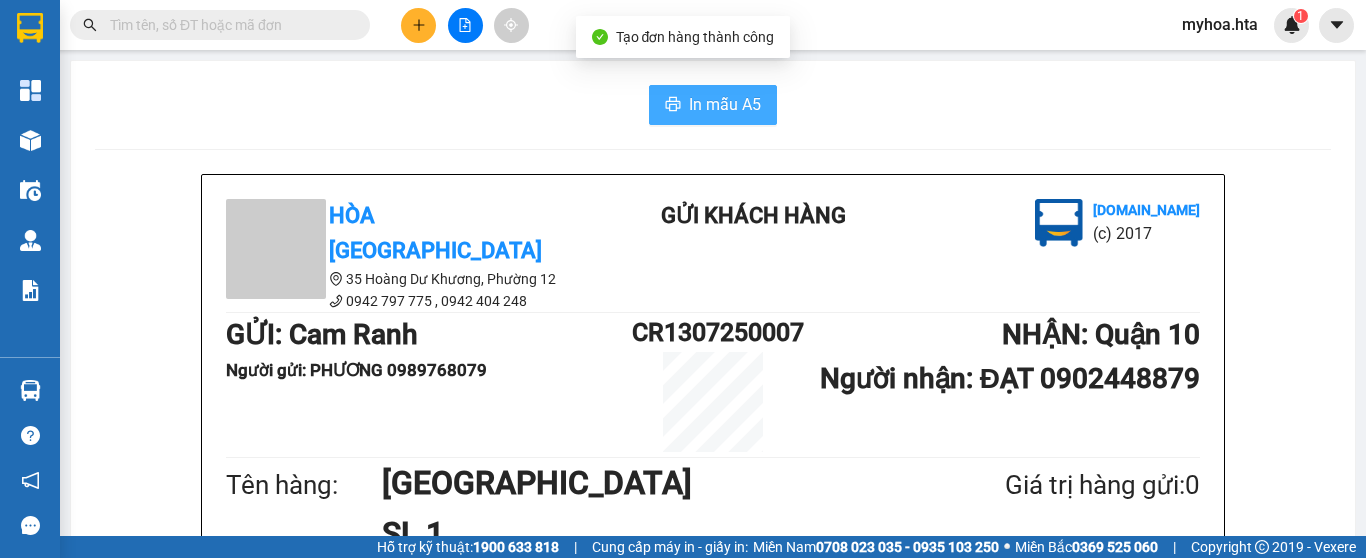 click on "In mẫu A5" at bounding box center (725, 104) 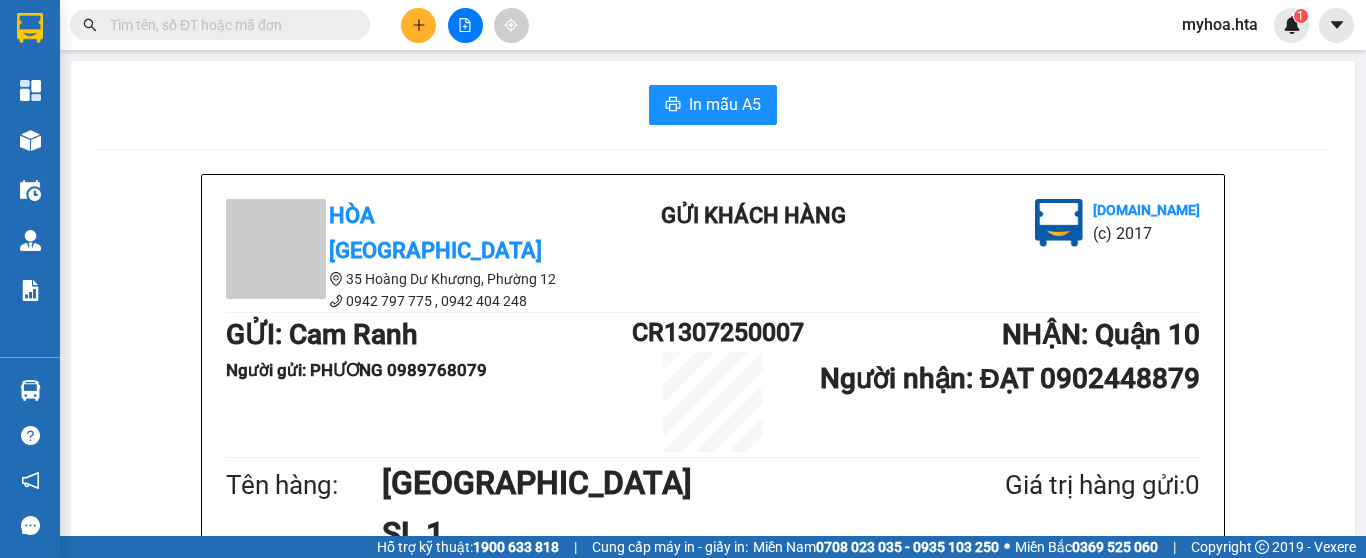 scroll, scrollTop: 116, scrollLeft: 0, axis: vertical 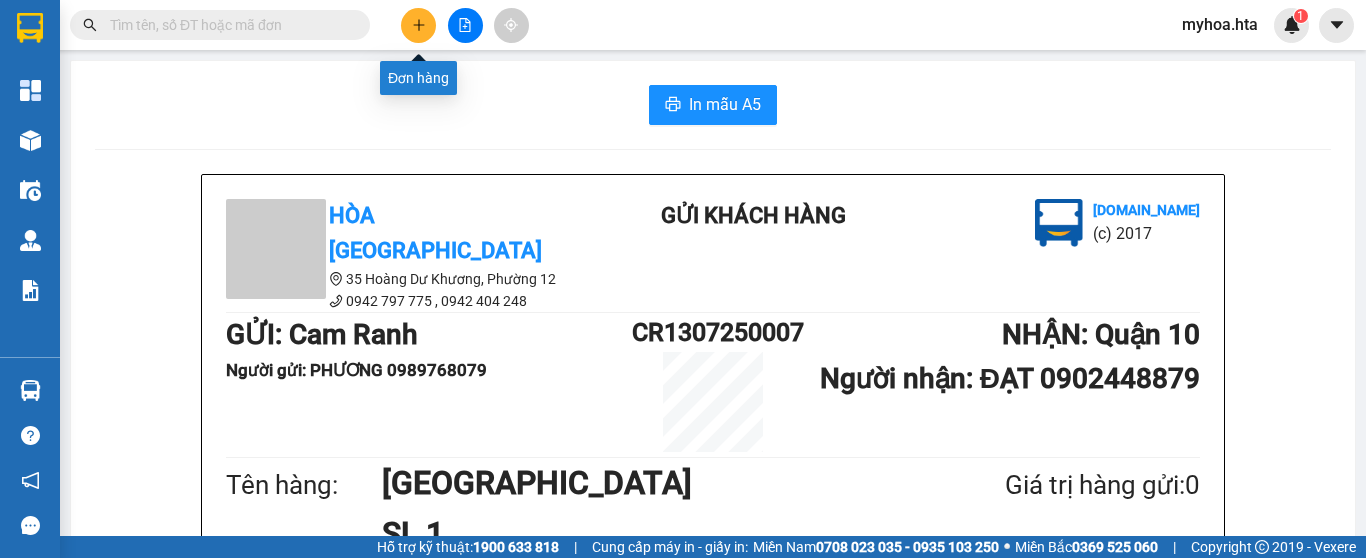 click at bounding box center [418, 25] 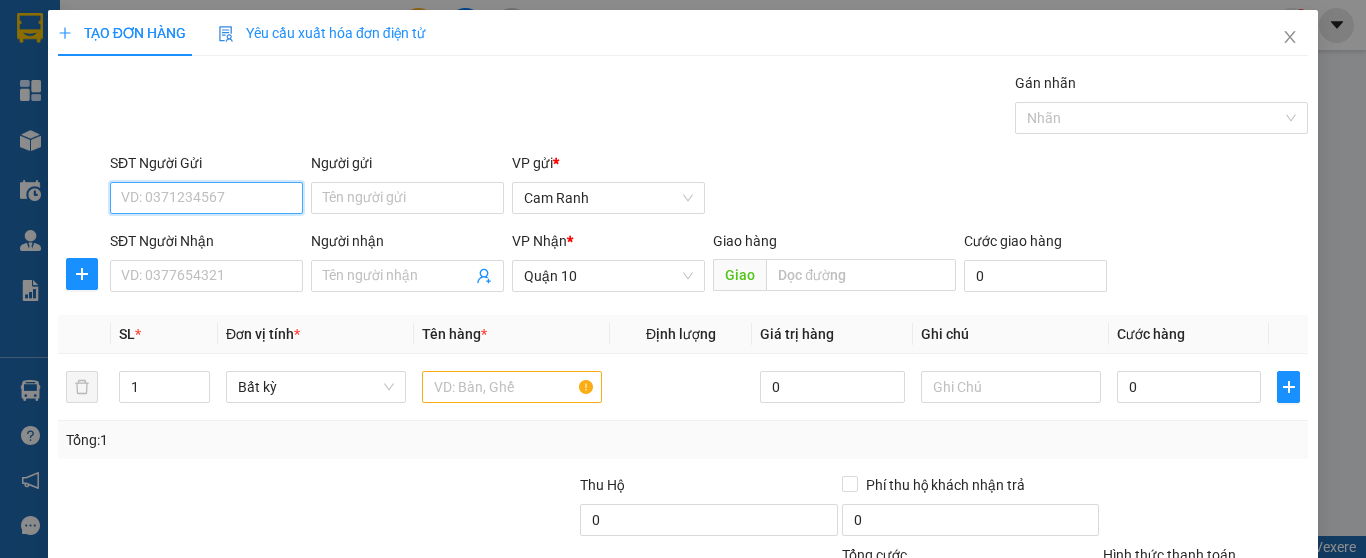 click on "SĐT Người Gửi" at bounding box center [206, 198] 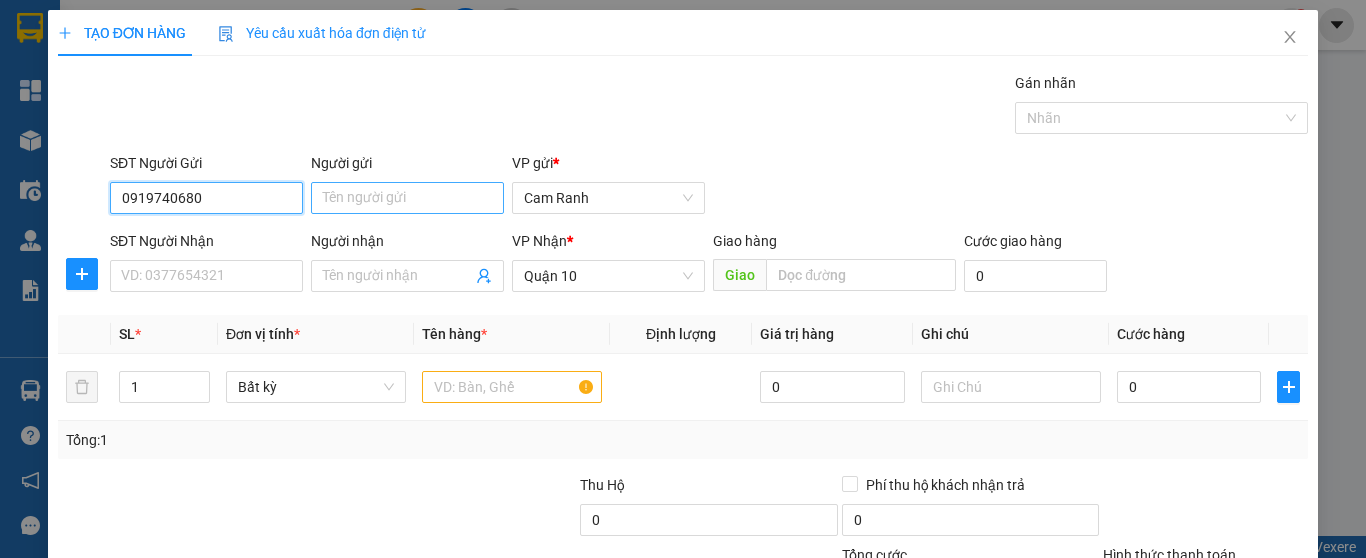 type on "0919740680" 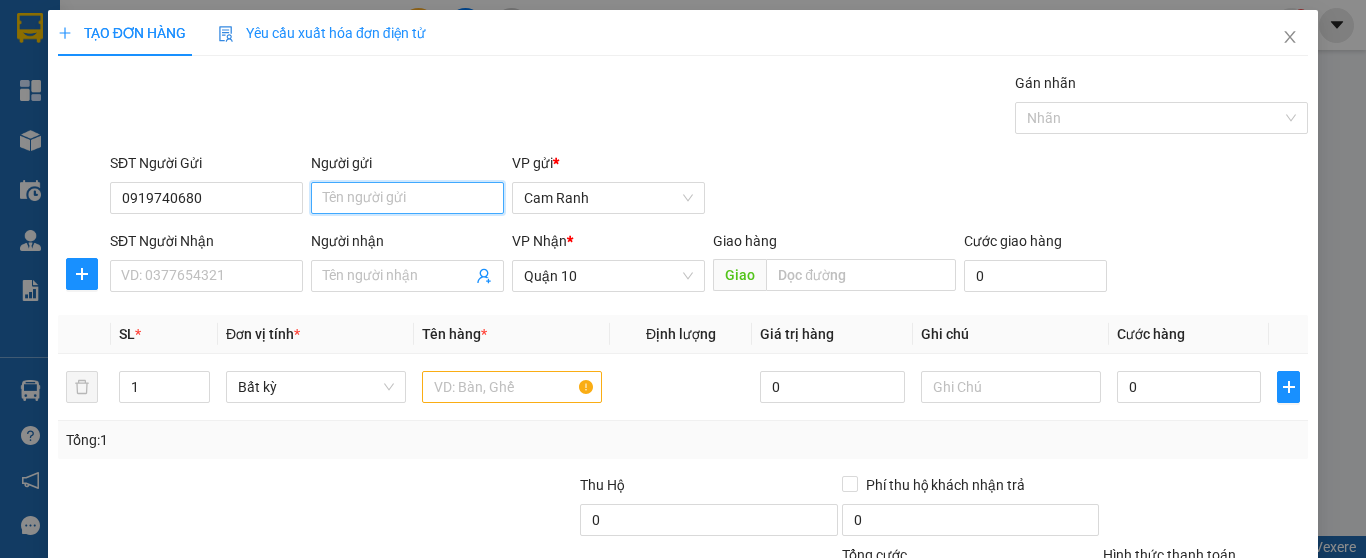 click on "Người gửi" at bounding box center [407, 198] 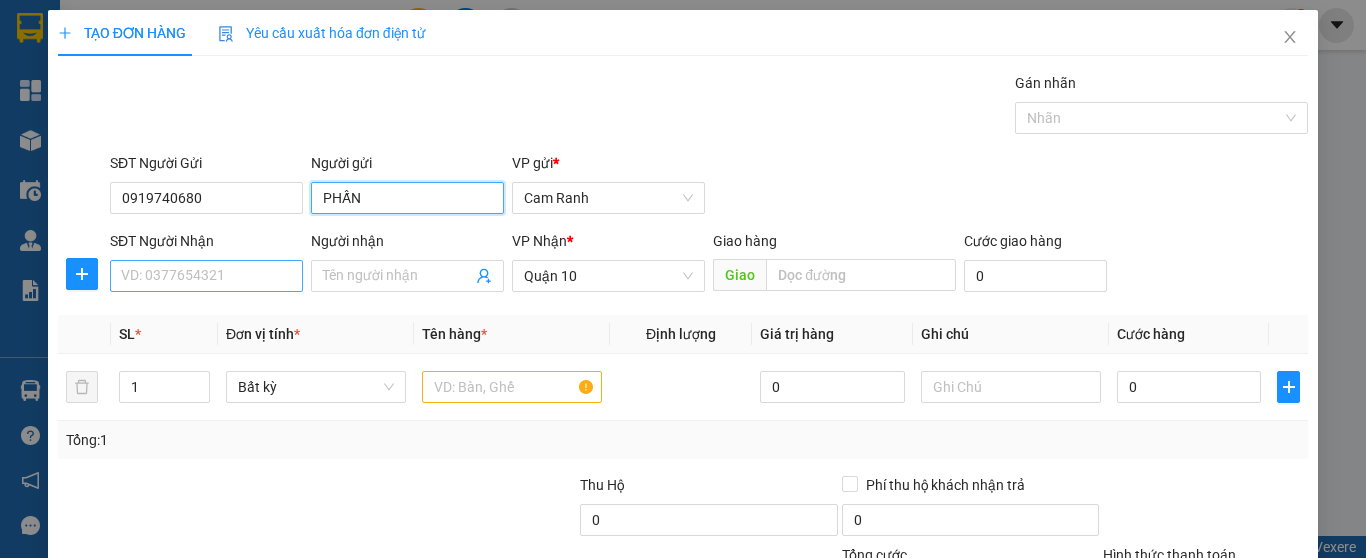 type on "PHẤN" 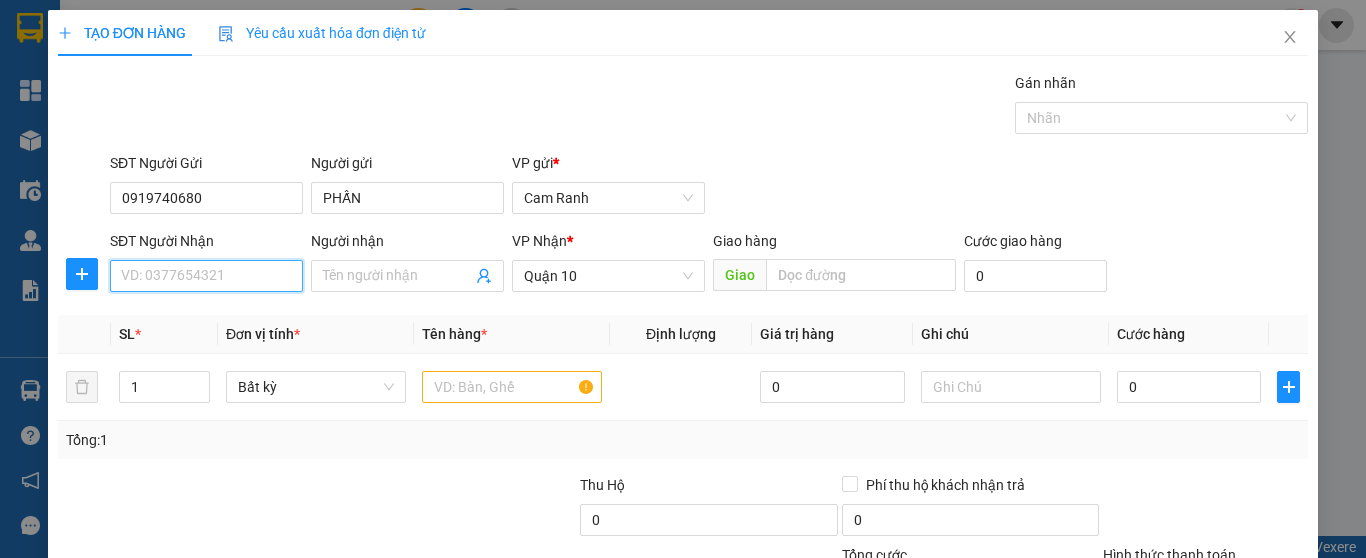 click on "SĐT Người Nhận" at bounding box center (206, 276) 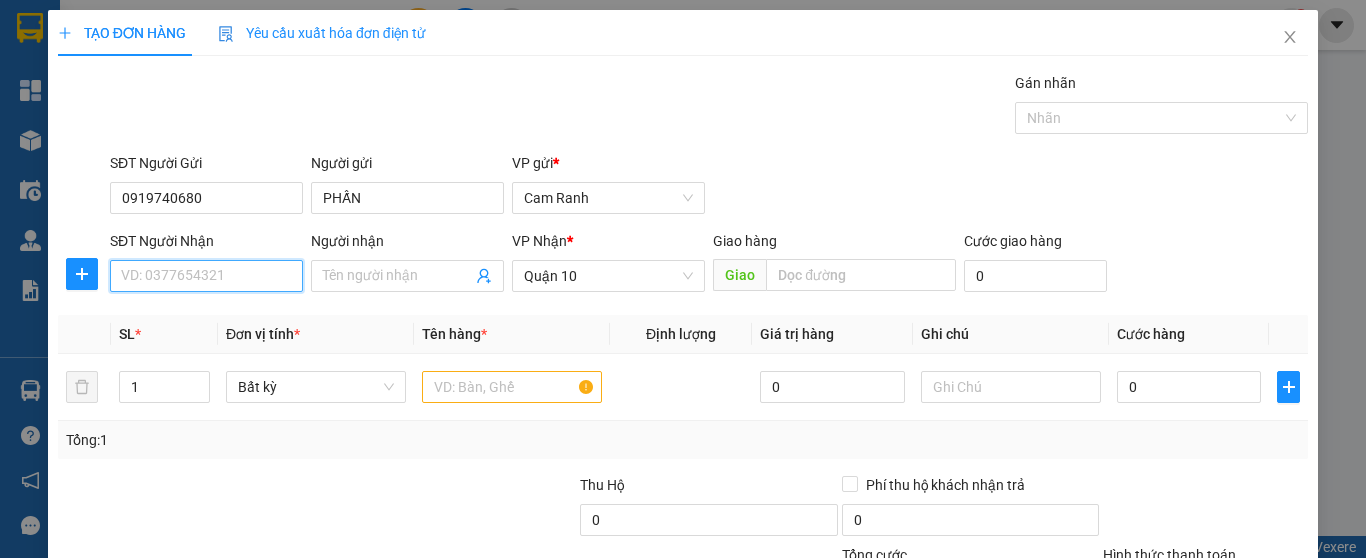 click on "SĐT Người Nhận" at bounding box center [206, 276] 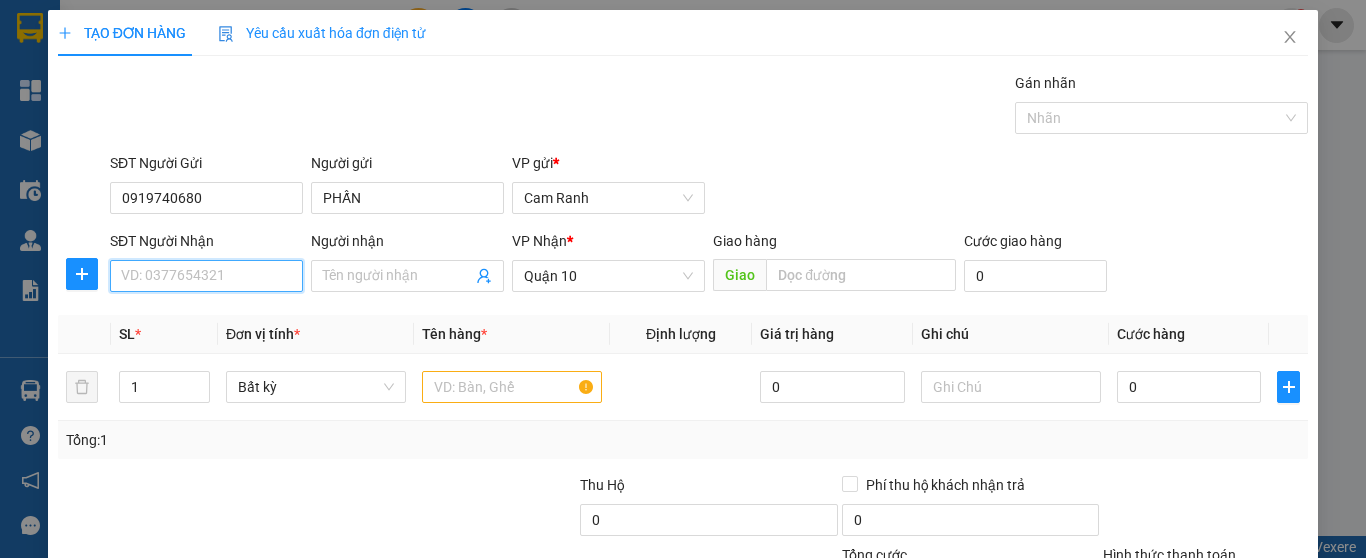 drag, startPoint x: 208, startPoint y: 275, endPoint x: 215, endPoint y: 231, distance: 44.553337 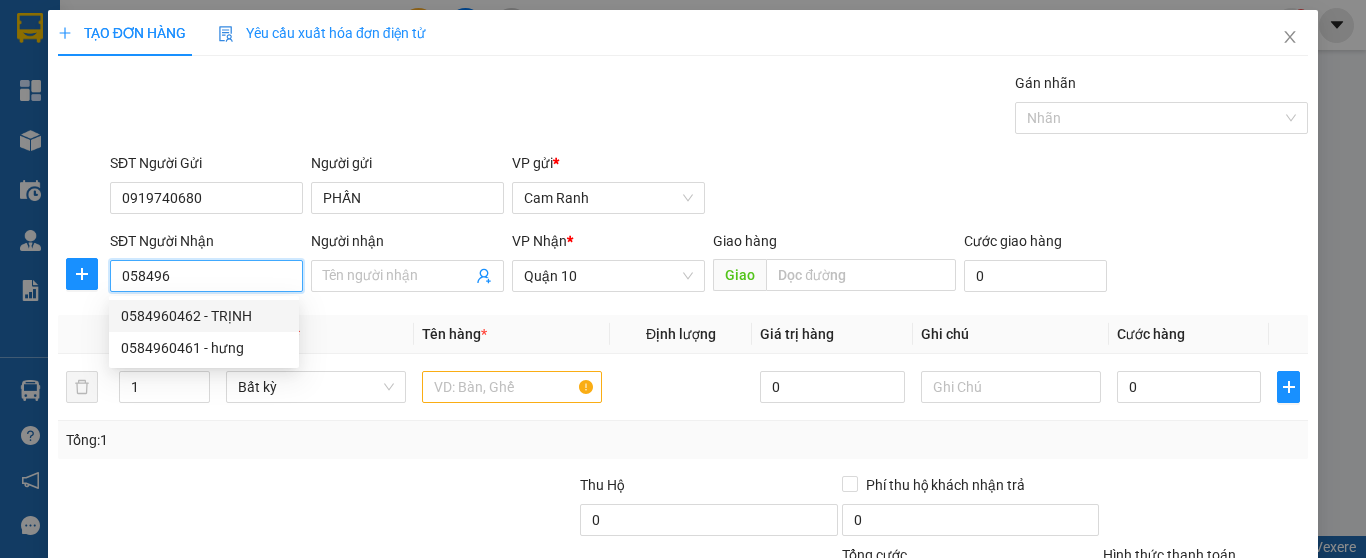 drag, startPoint x: 181, startPoint y: 324, endPoint x: 194, endPoint y: 298, distance: 29.068884 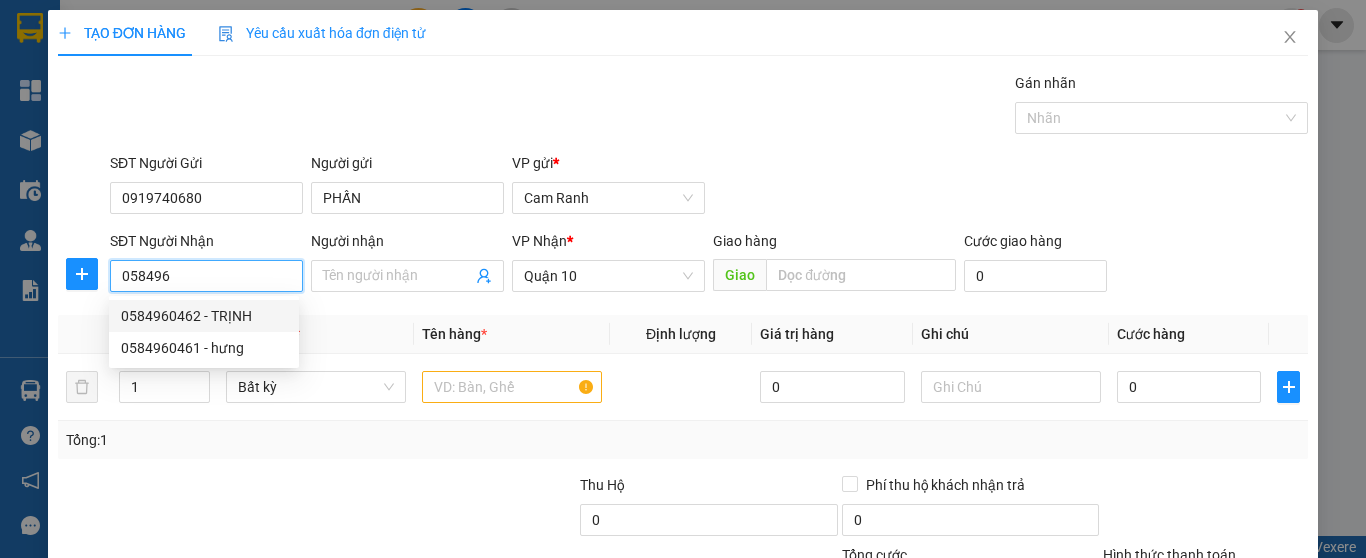 click on "0584960462 - TRỊNH" at bounding box center [204, 316] 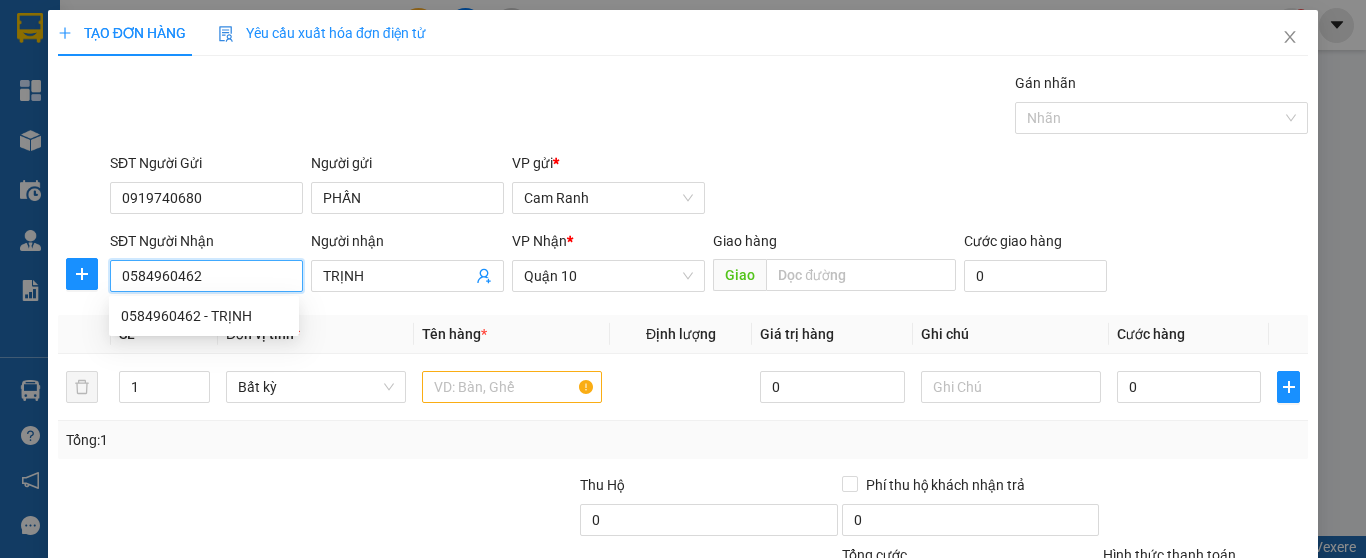 type on "40.000" 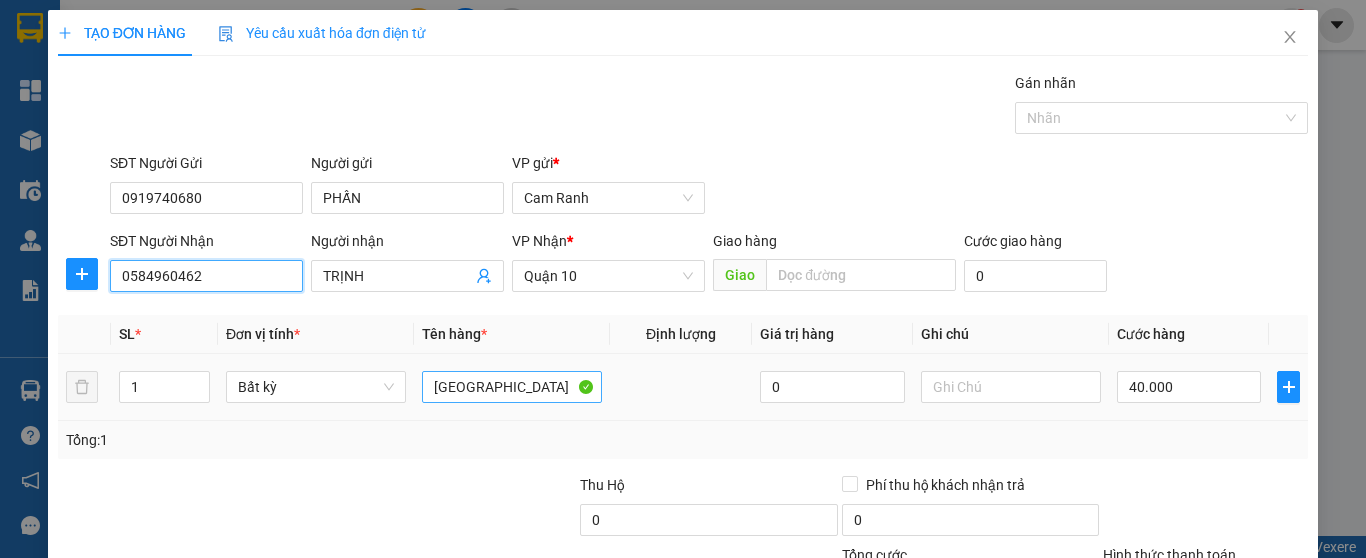 type on "0584960462" 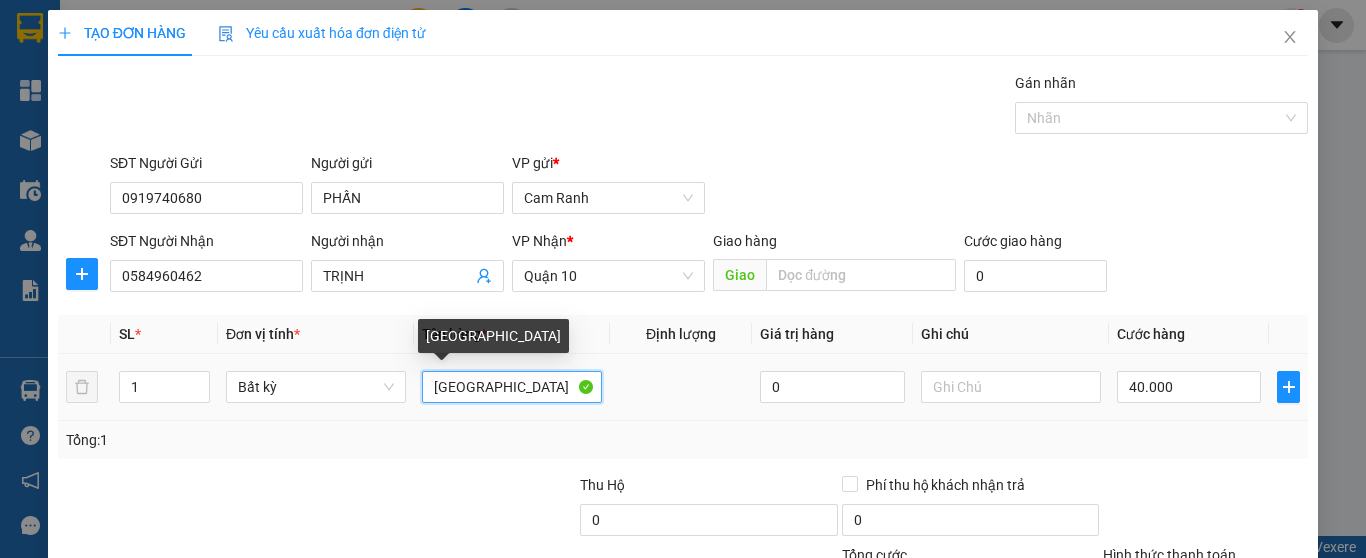 drag, startPoint x: 482, startPoint y: 393, endPoint x: 376, endPoint y: 367, distance: 109.14211 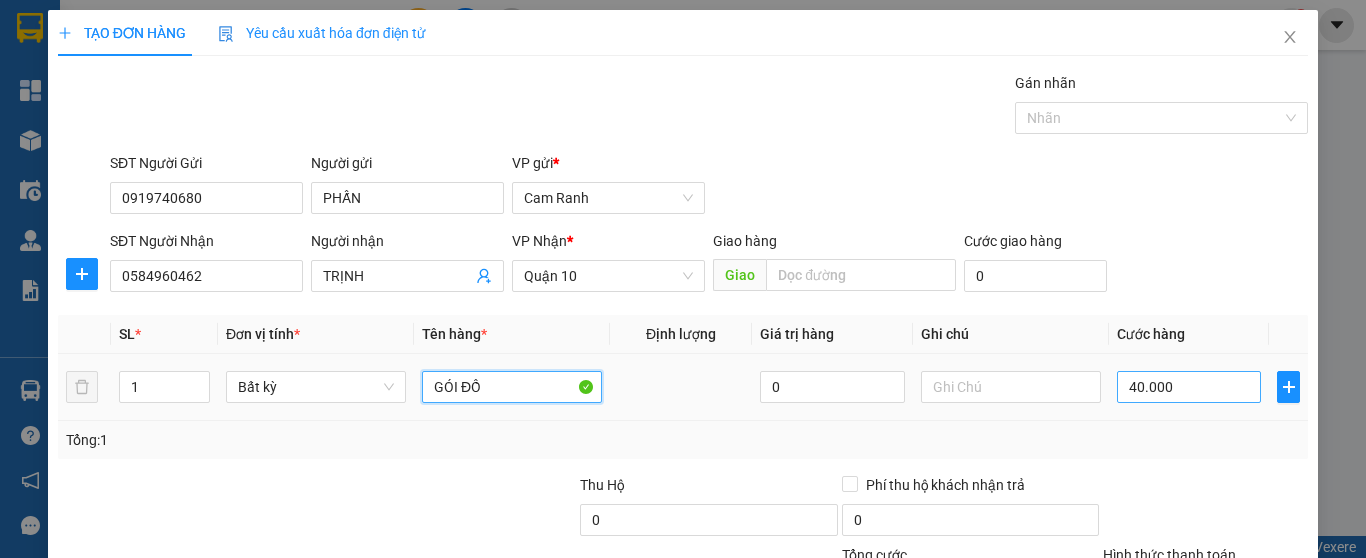 type on "GÓI ĐỒ" 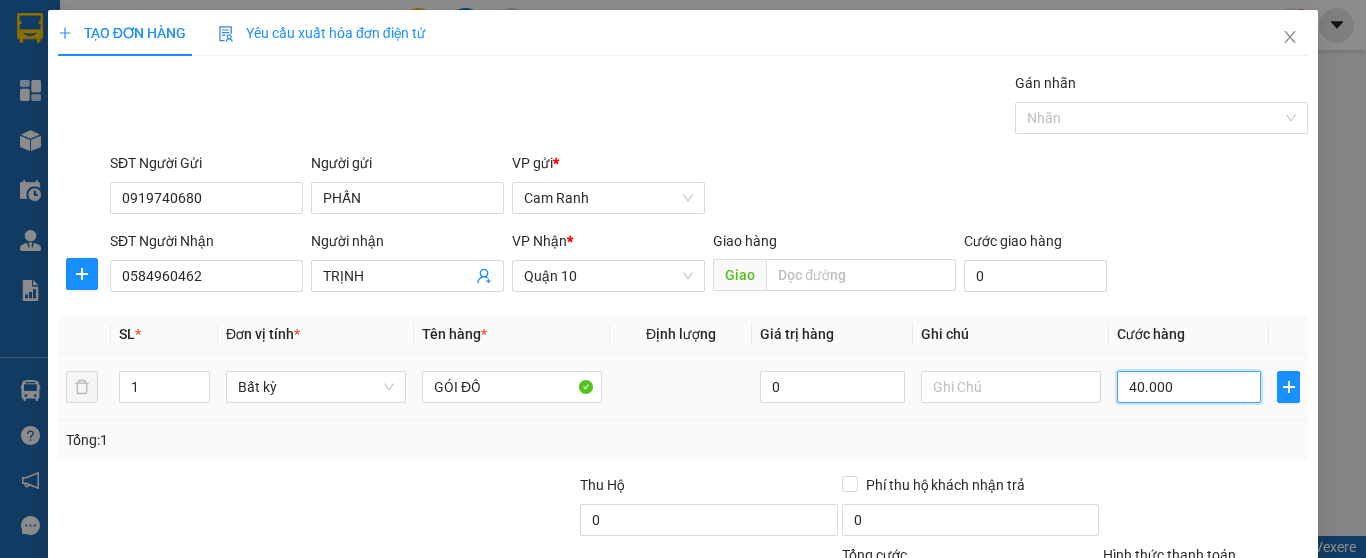 click on "40.000" at bounding box center [1189, 387] 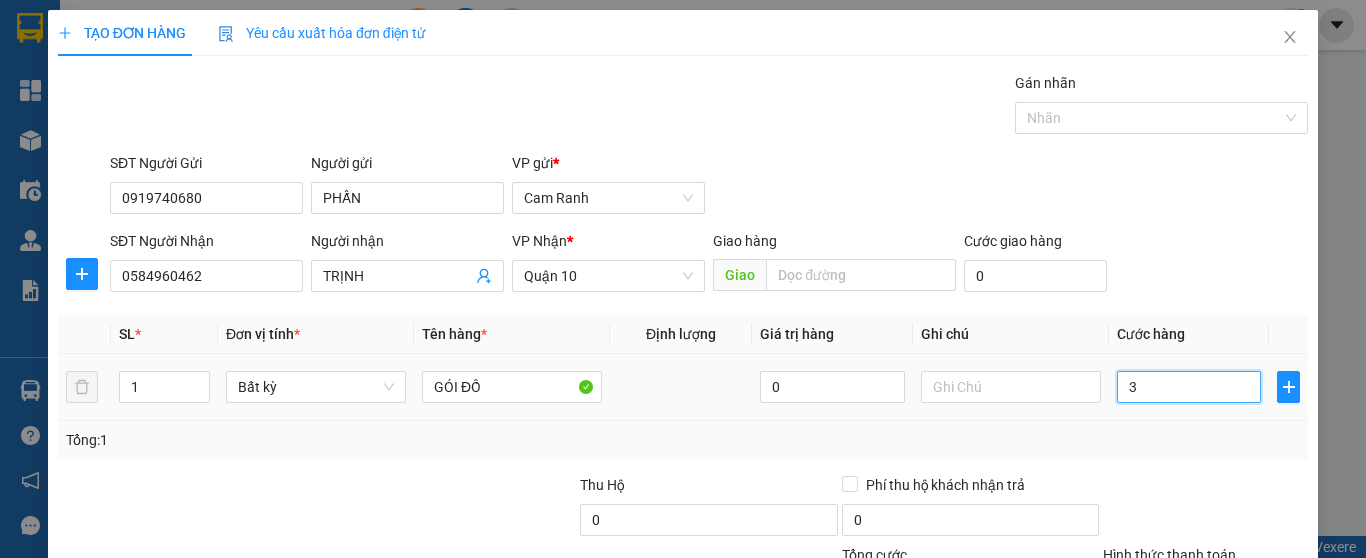 type on "3" 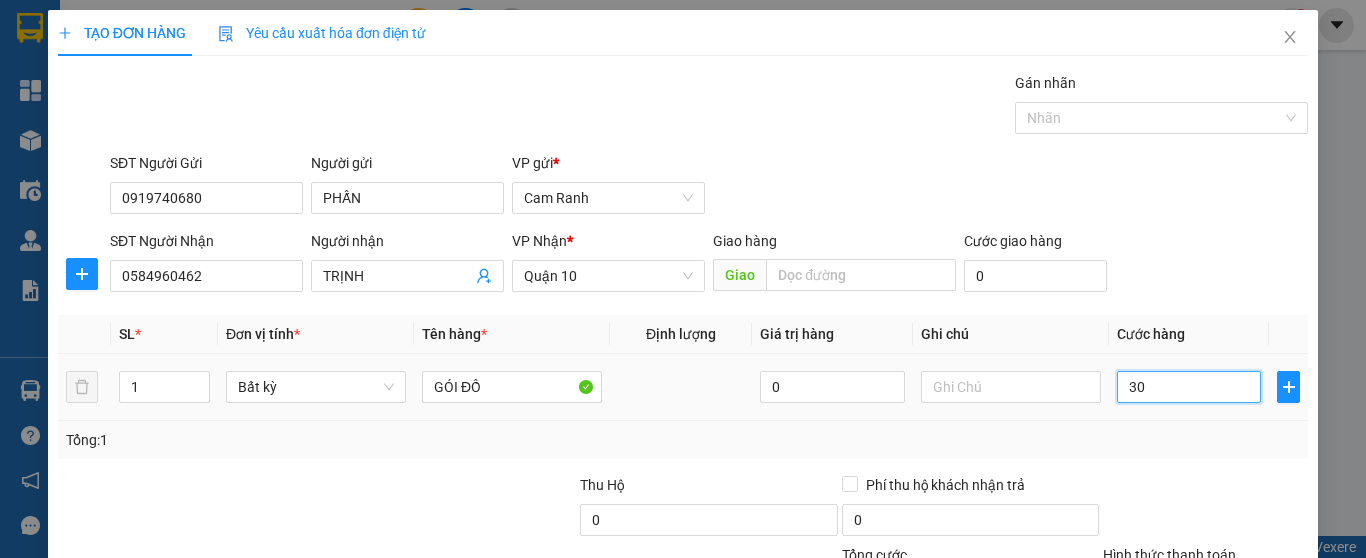 type on "30" 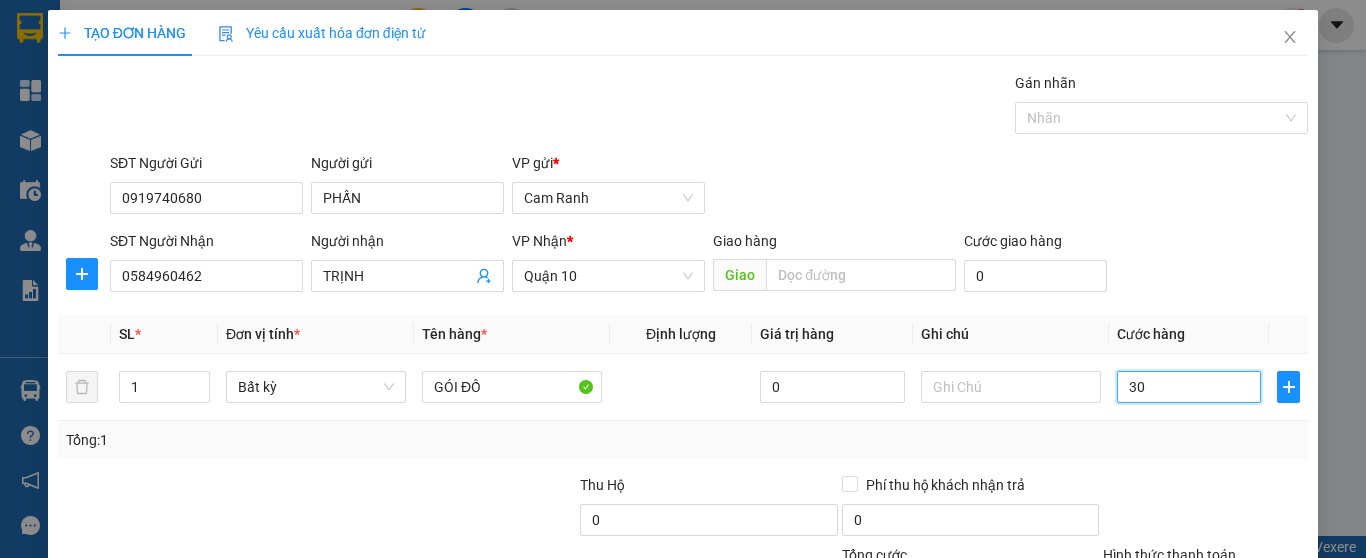 scroll, scrollTop: 100, scrollLeft: 0, axis: vertical 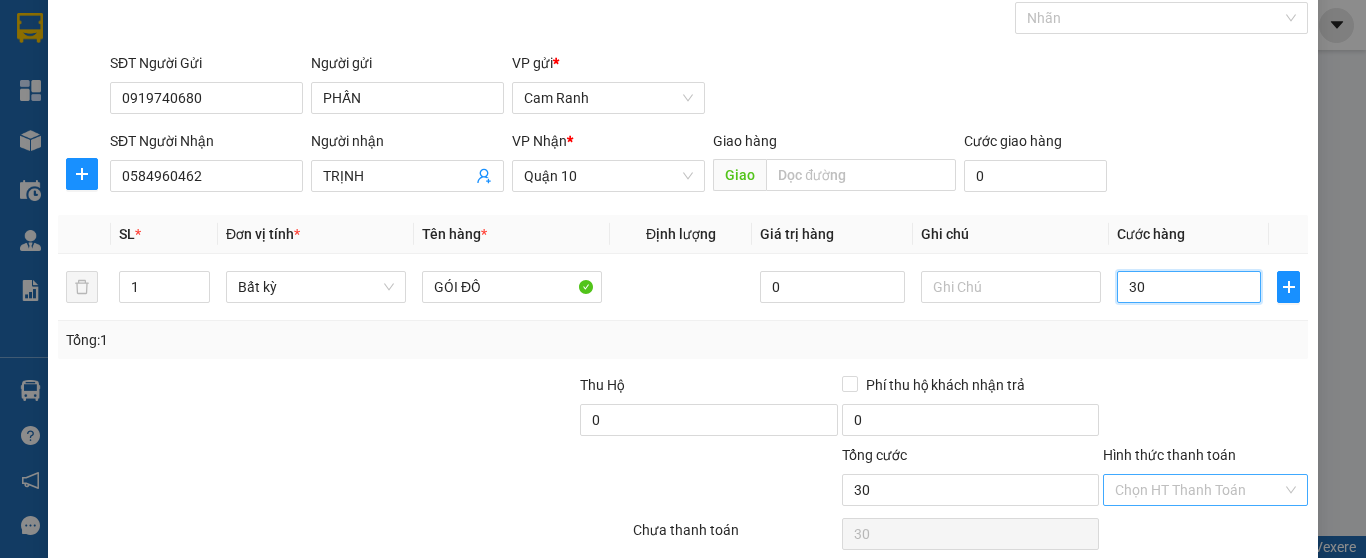type on "30" 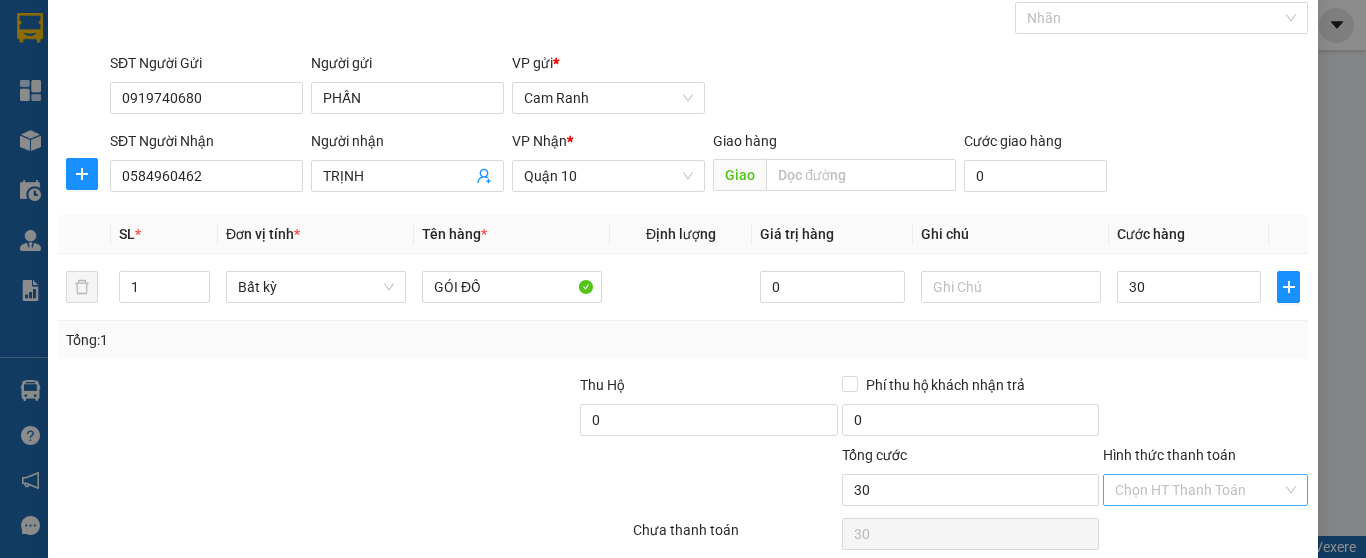 type on "30.000" 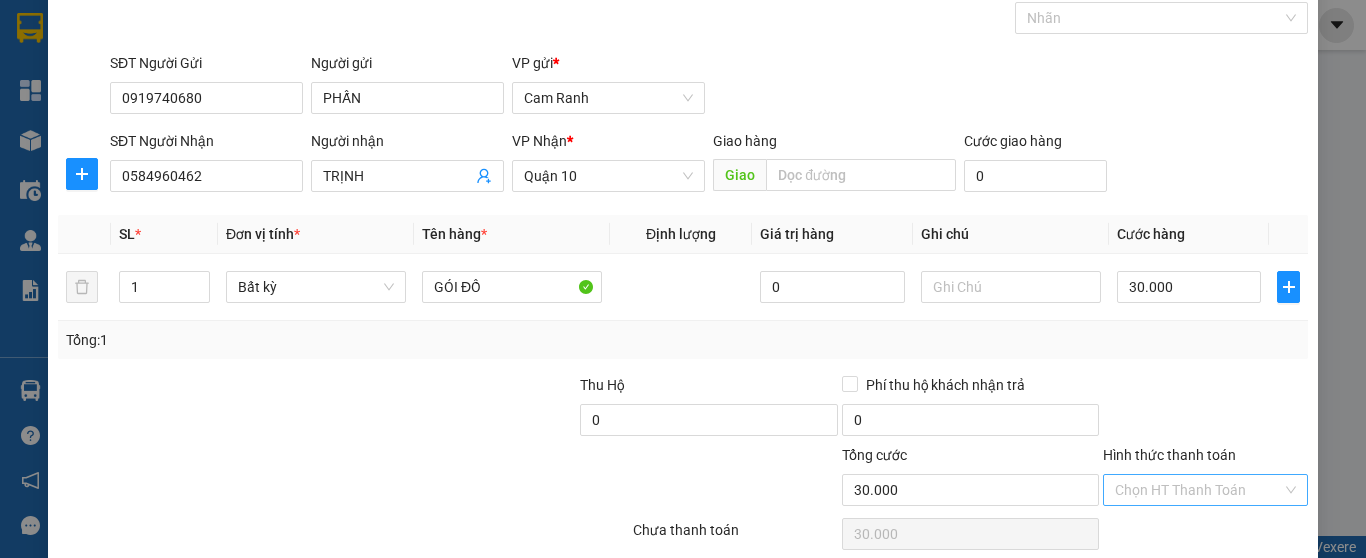 click on "Hình thức thanh toán" at bounding box center (1198, 490) 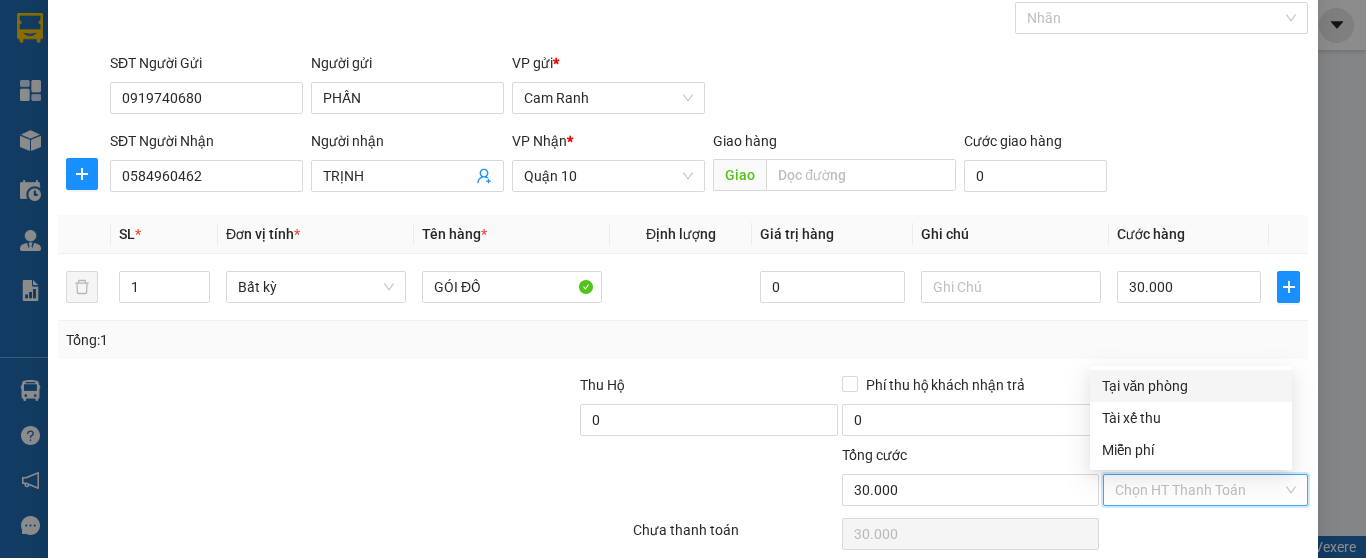 click on "Tại văn phòng" at bounding box center (1191, 386) 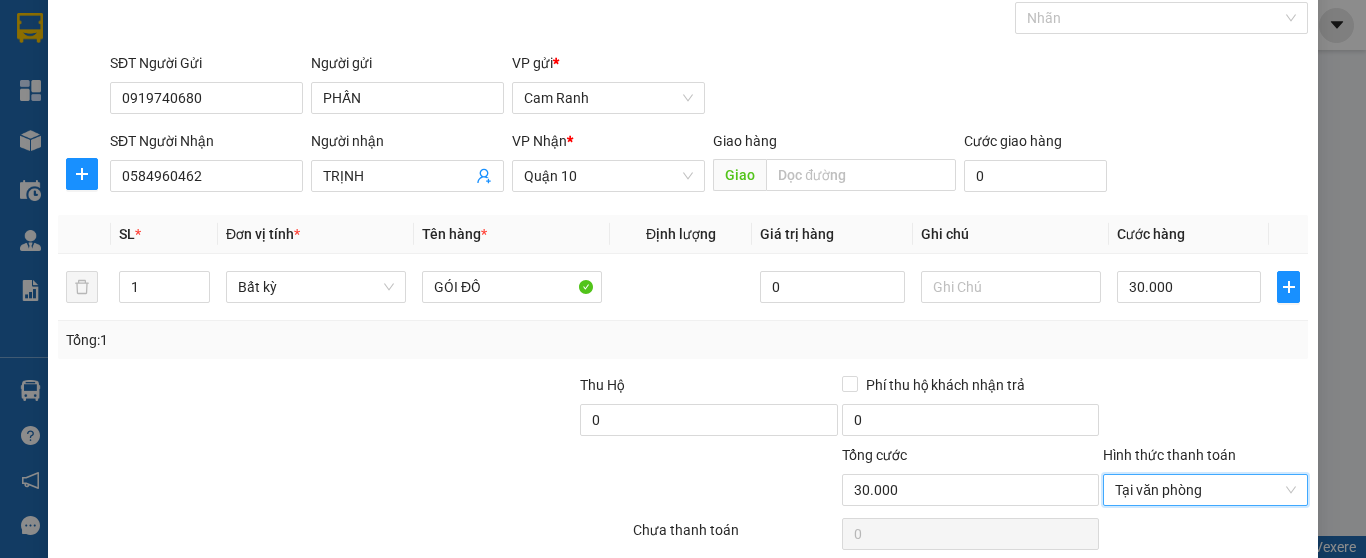 scroll, scrollTop: 182, scrollLeft: 0, axis: vertical 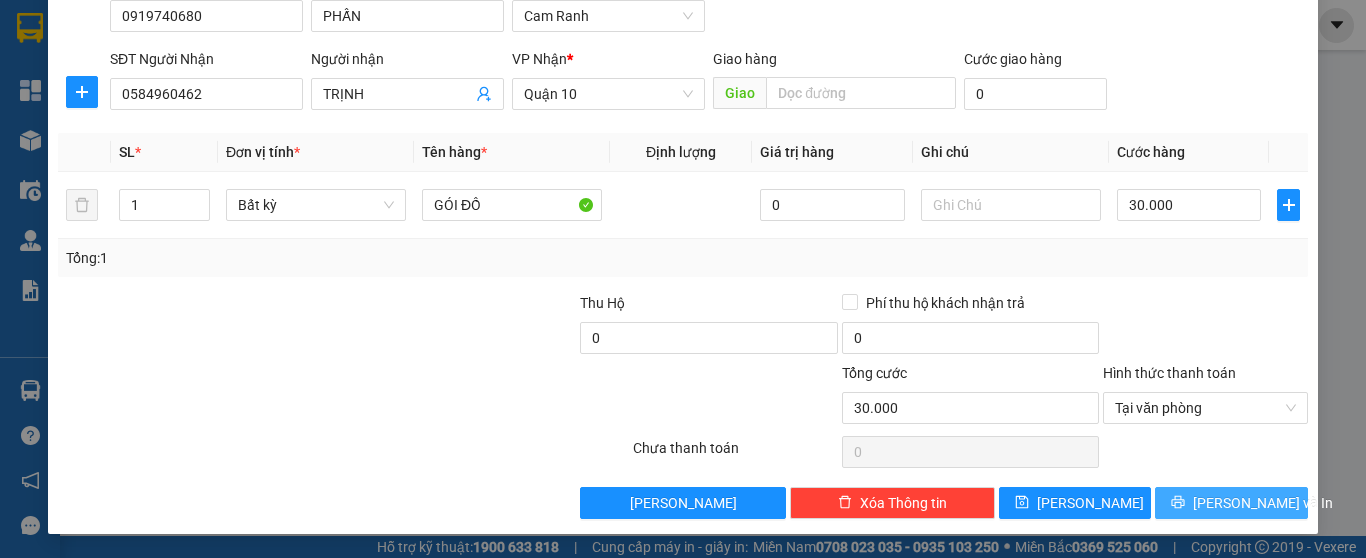 click 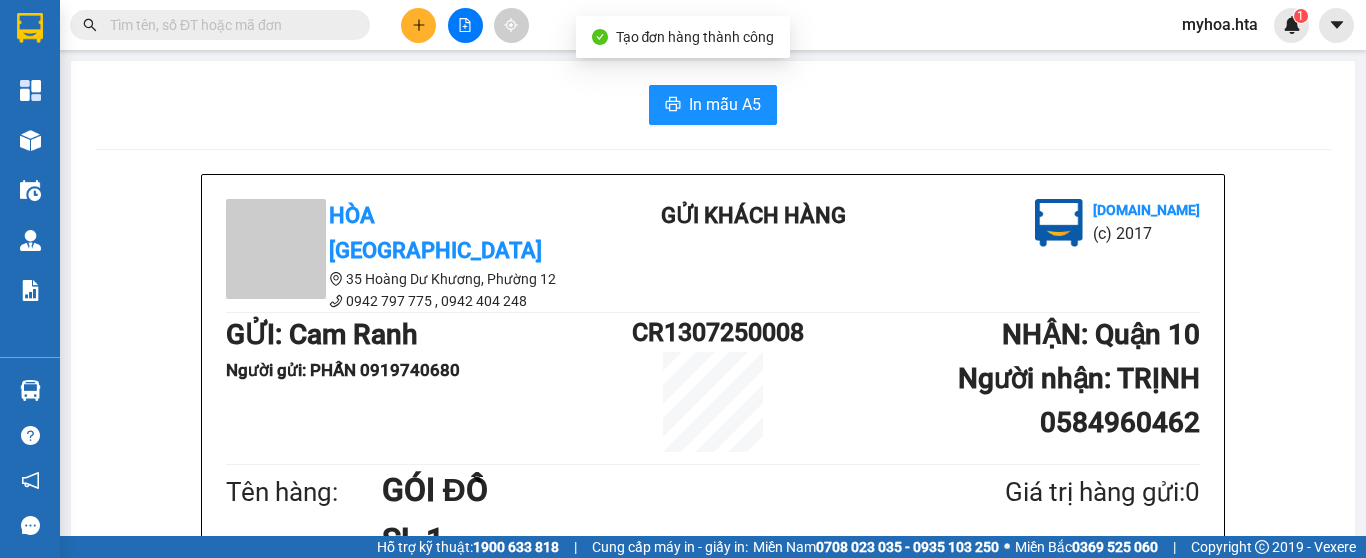 click on "In mẫu A5
Hòa Thuận Anh   35 Hoàng Dư Khương, Phường 12   0942 797 775 , 0942 404 248 Gửi khách hàng Vexere.com (c) 2017 GỬI :   Cam Ranh Người gửi :   PHẤN  0919740680 CR1307250008 NHẬN :   Quận 10 Người nhận :   TRỊNH 0584960462 Tên hàng: GÓI ĐỒ SL 1 Giá trị hàng gửi:  0 CR   30.000 Tổng phải thu:   0 Quy định nhận/gửi hàng : Mọi thất thoát, mất mát hàng hoá xin báo ngay trong vòng 03 ngày kể từ ngày gửi hàng. Quá thời hạn trên, công ty không chịu trách nhiệm giải quyết. Trị giá hàng gửi 2.000.000đ. Xin báo ngay cho nhân viên nhận hàng lưu ý. Không gửi kèm tiền, vàng, điện thoại trong hàng. Hòa Thuận Anh vexere.com 13/07 19:09 VP  Cam Ranh Gửi:  PHẤN    0919 740 680 CR1307250008  -   SG VP nhận: VP  Quận 10 Người nhận: TRỊNH   0584 960 462 Tên hàng: GÓI ĐỒ SL 1 Giá trị hàng gửi:  0 CR   30.000   0" at bounding box center (713, 803) 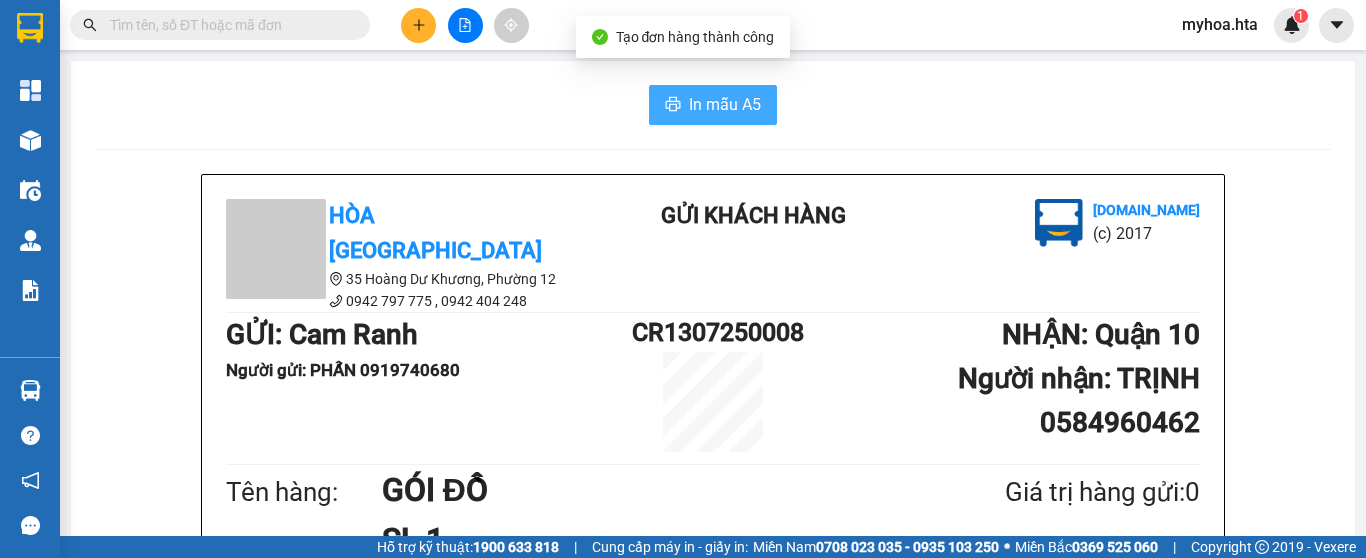 click on "In mẫu A5" at bounding box center (725, 104) 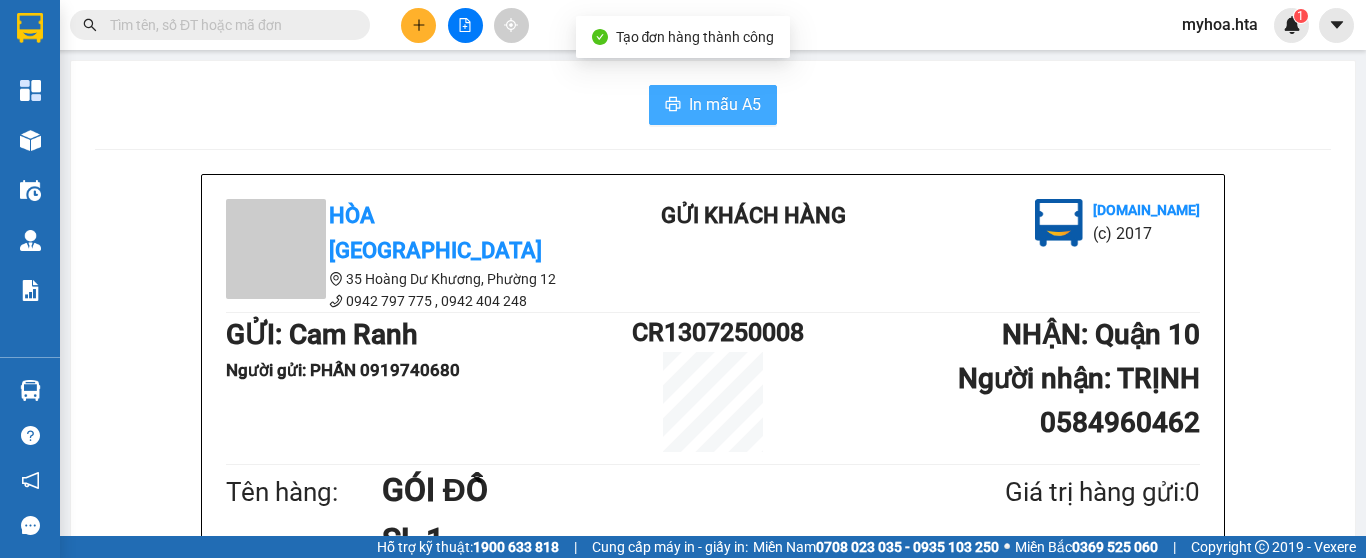 scroll, scrollTop: 0, scrollLeft: 0, axis: both 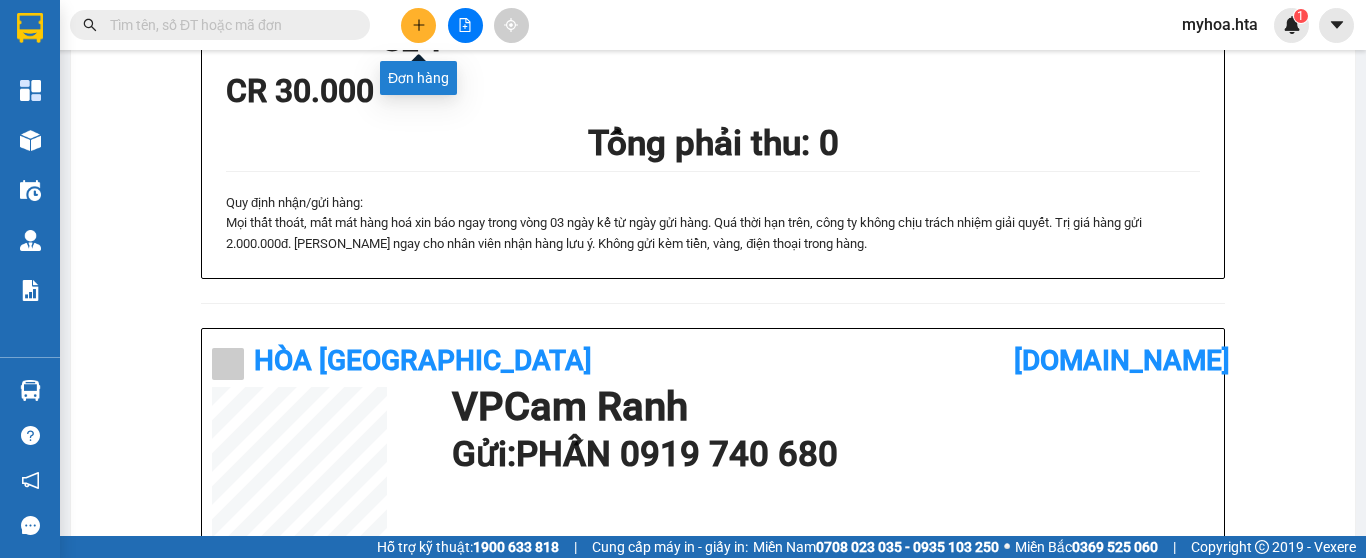 click 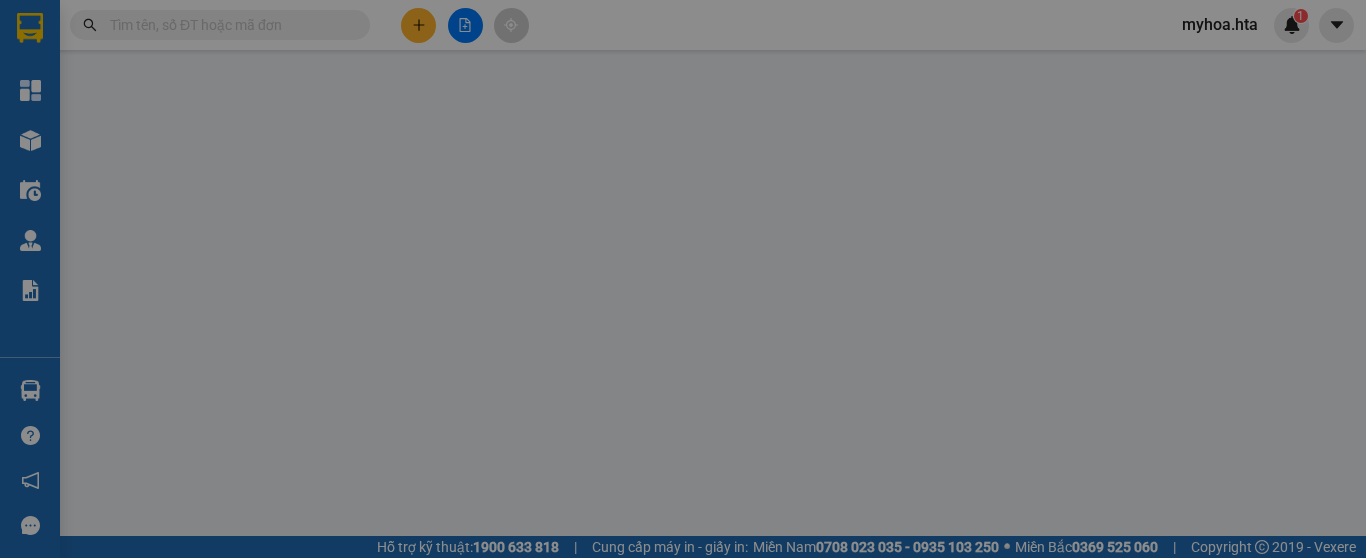 scroll, scrollTop: 0, scrollLeft: 0, axis: both 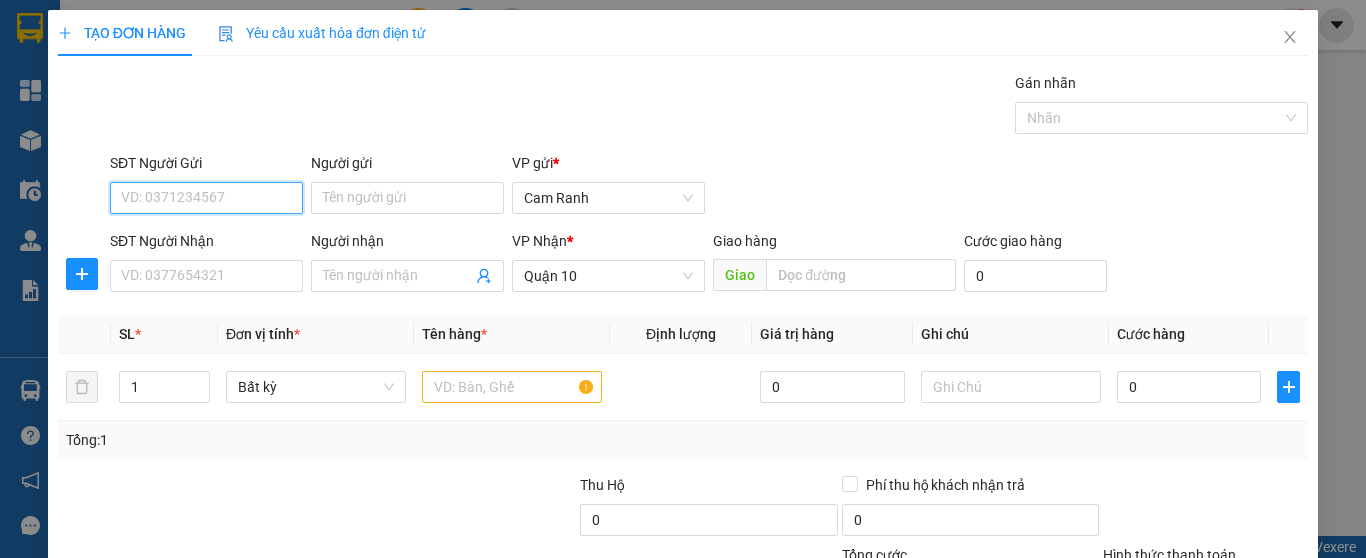 click on "SĐT Người Gửi" at bounding box center [206, 198] 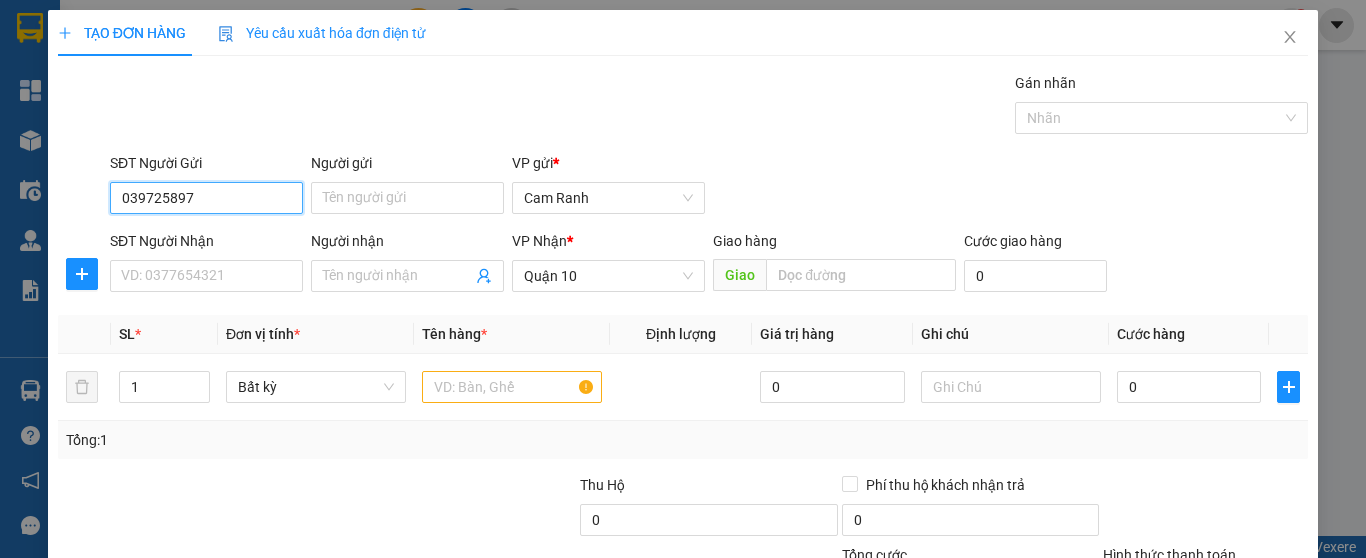 type on "0397258975" 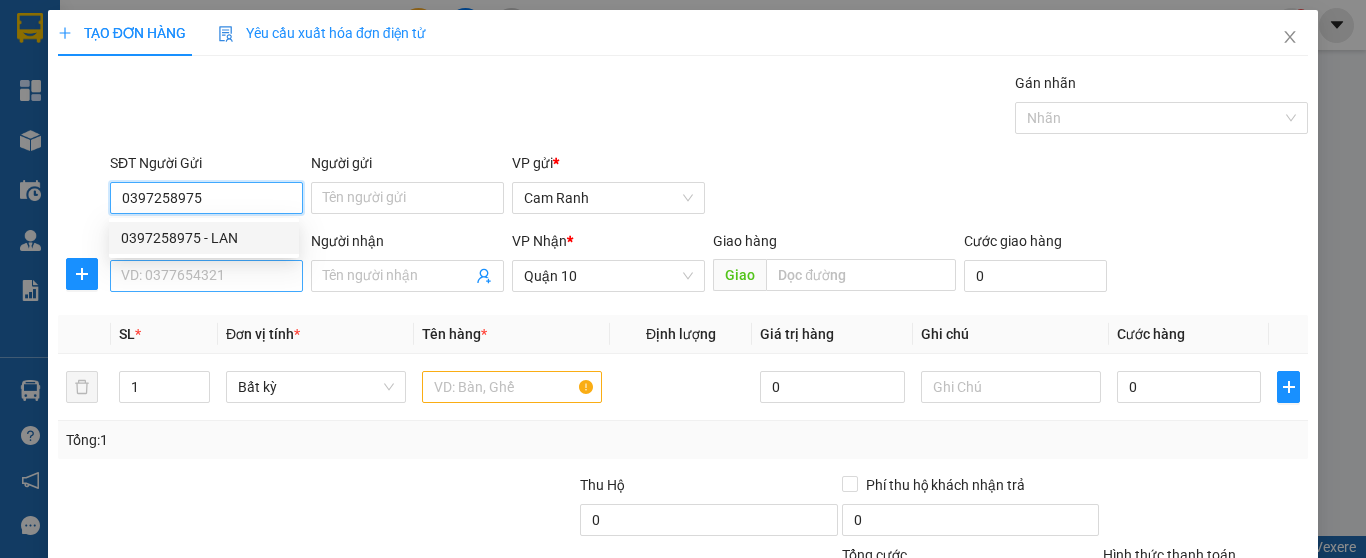 drag, startPoint x: 230, startPoint y: 233, endPoint x: 223, endPoint y: 281, distance: 48.507732 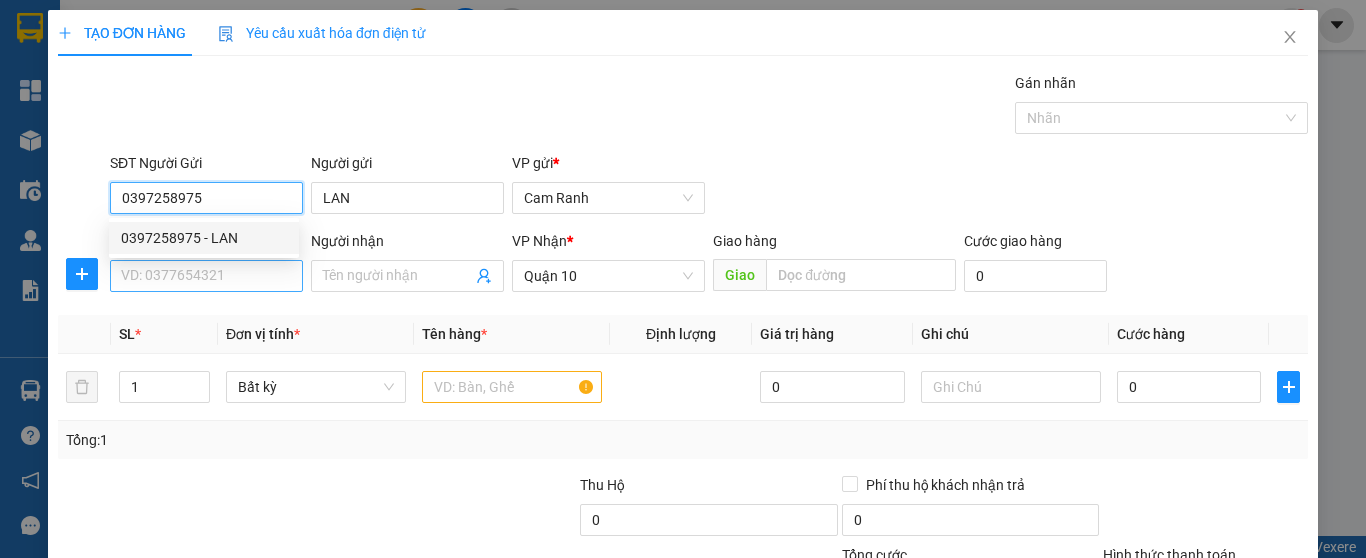 type on "0397258975" 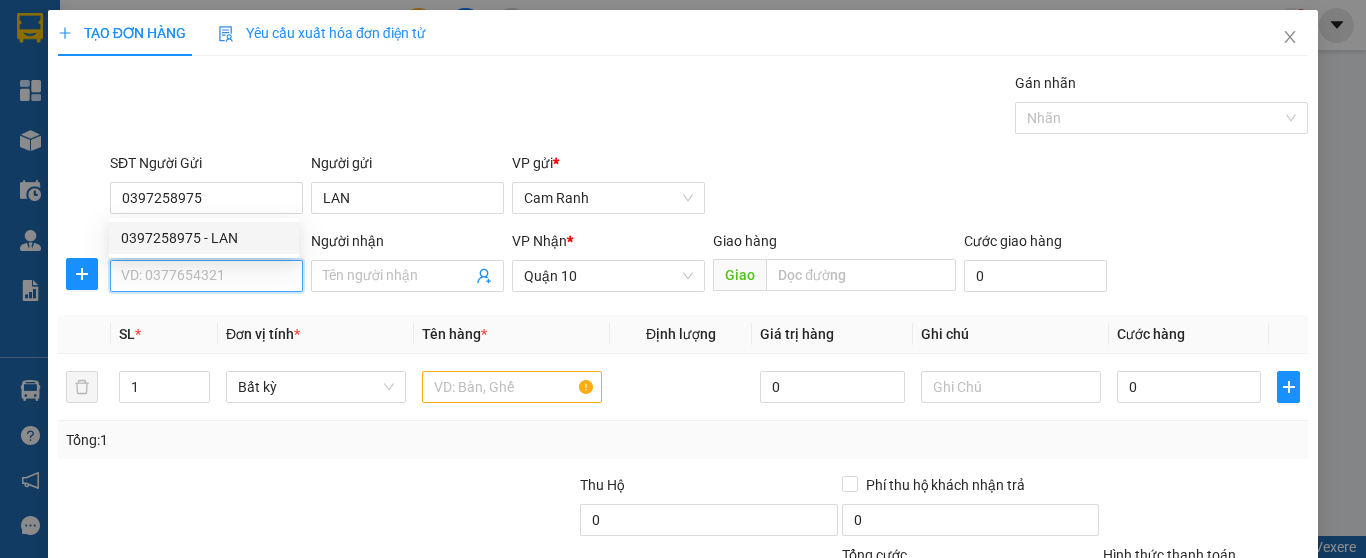 type on "40.000" 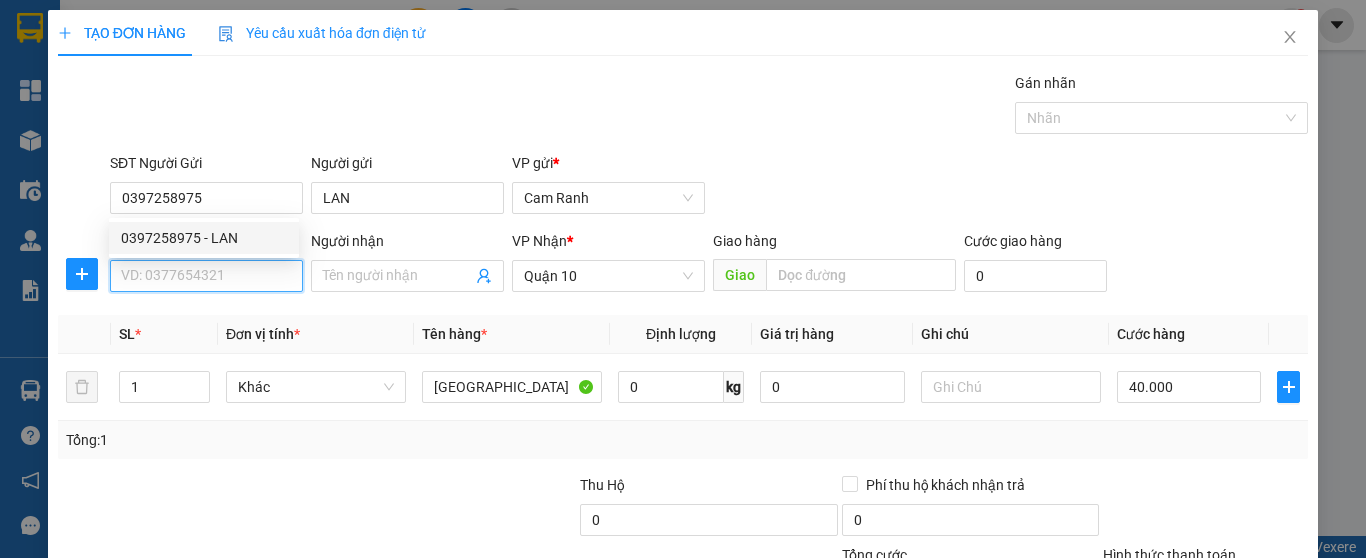 click on "SĐT Người Nhận" at bounding box center [206, 276] 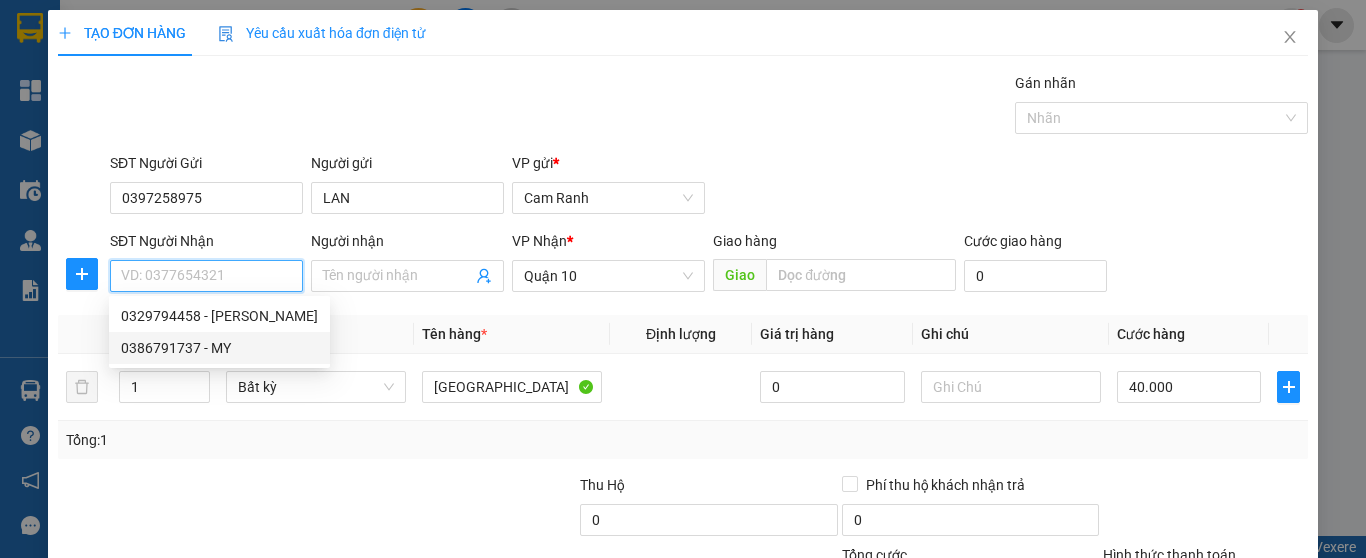 click on "0386791737 - MY" at bounding box center [219, 348] 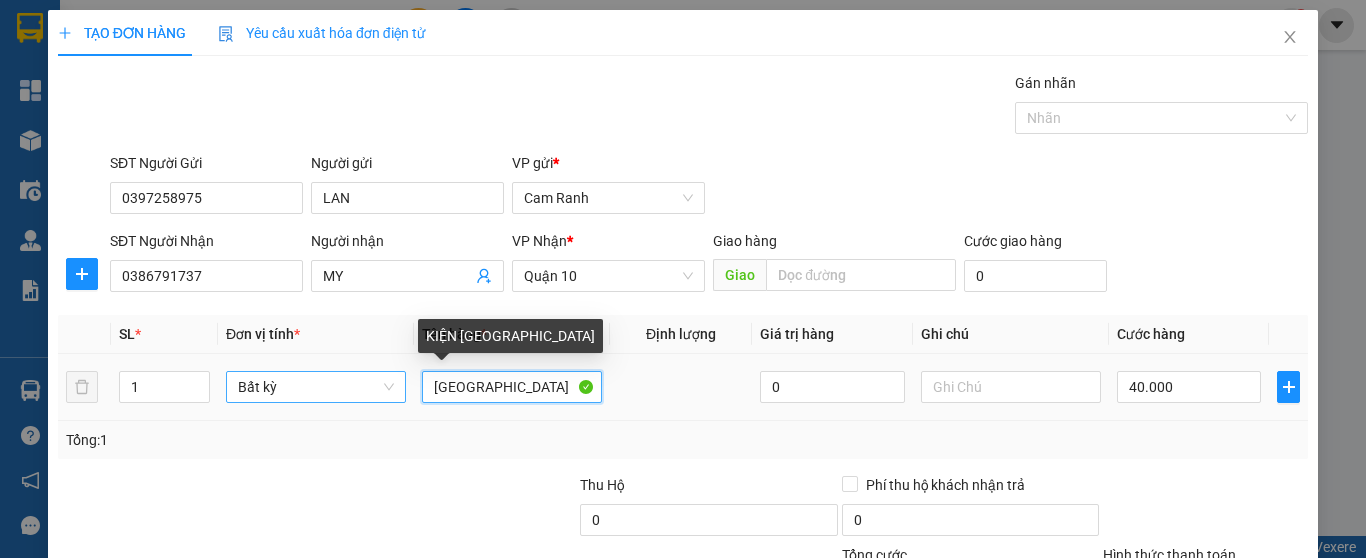 drag, startPoint x: 461, startPoint y: 393, endPoint x: 263, endPoint y: 379, distance: 198.49434 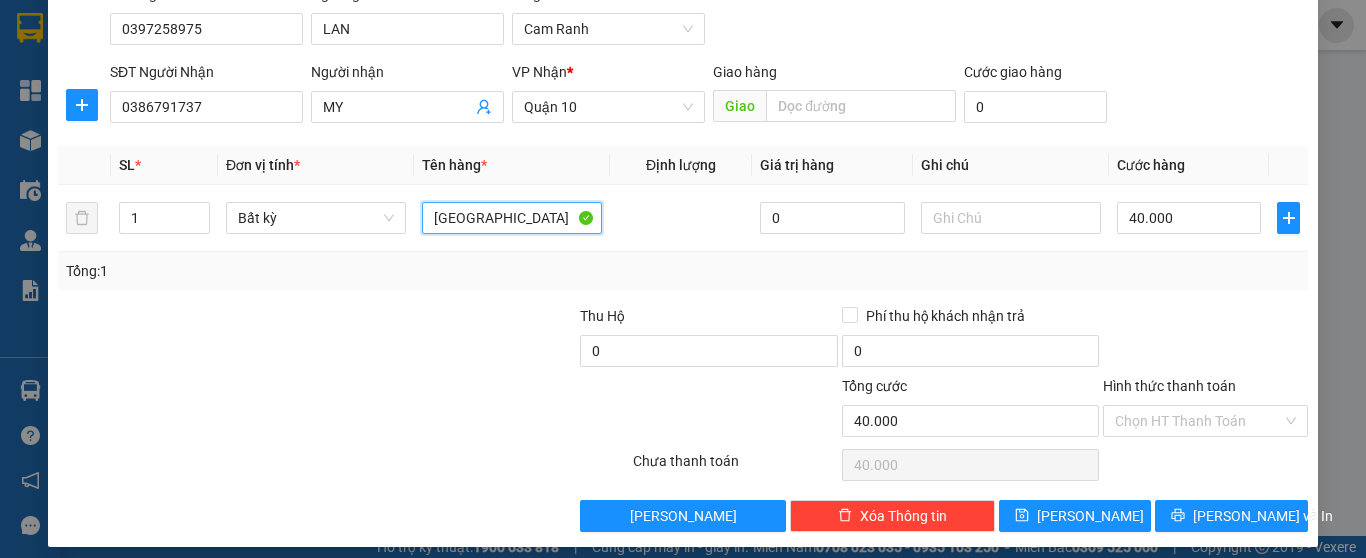 scroll, scrollTop: 182, scrollLeft: 0, axis: vertical 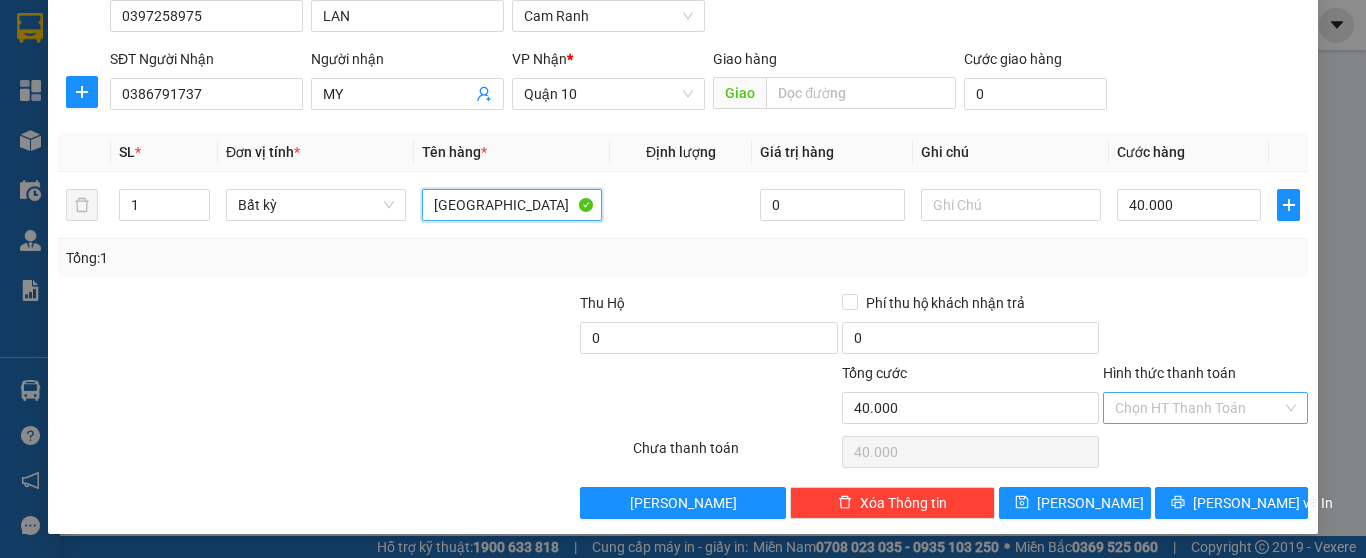 type on "[GEOGRAPHIC_DATA]" 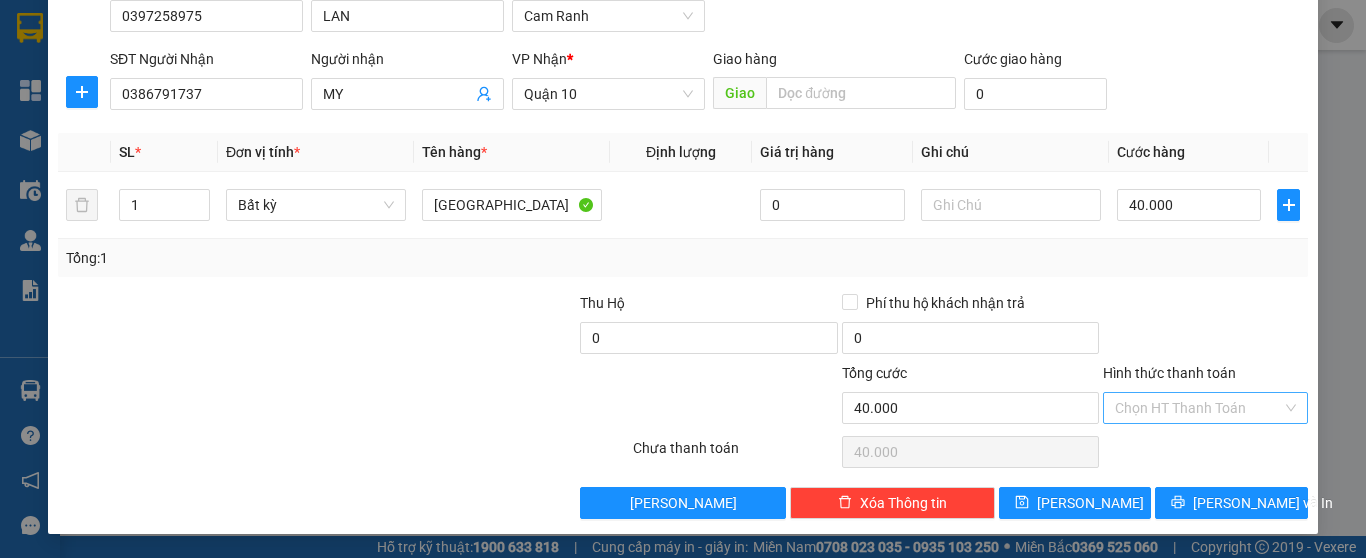 click on "Hình thức thanh toán" at bounding box center (1198, 408) 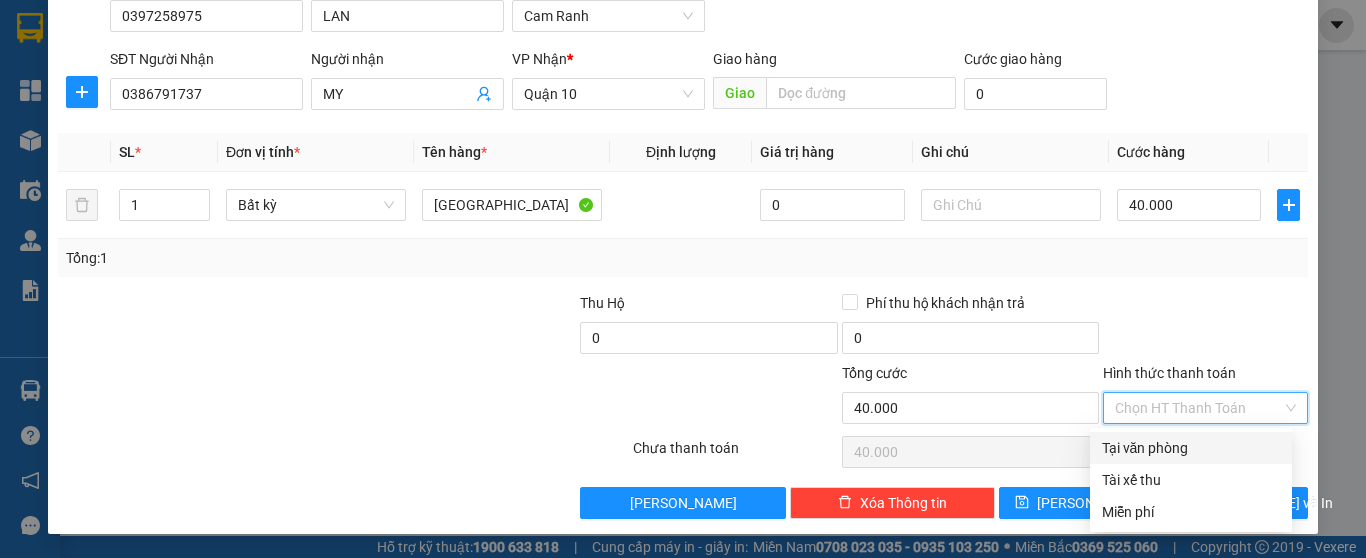drag, startPoint x: 1184, startPoint y: 436, endPoint x: 1185, endPoint y: 451, distance: 15.033297 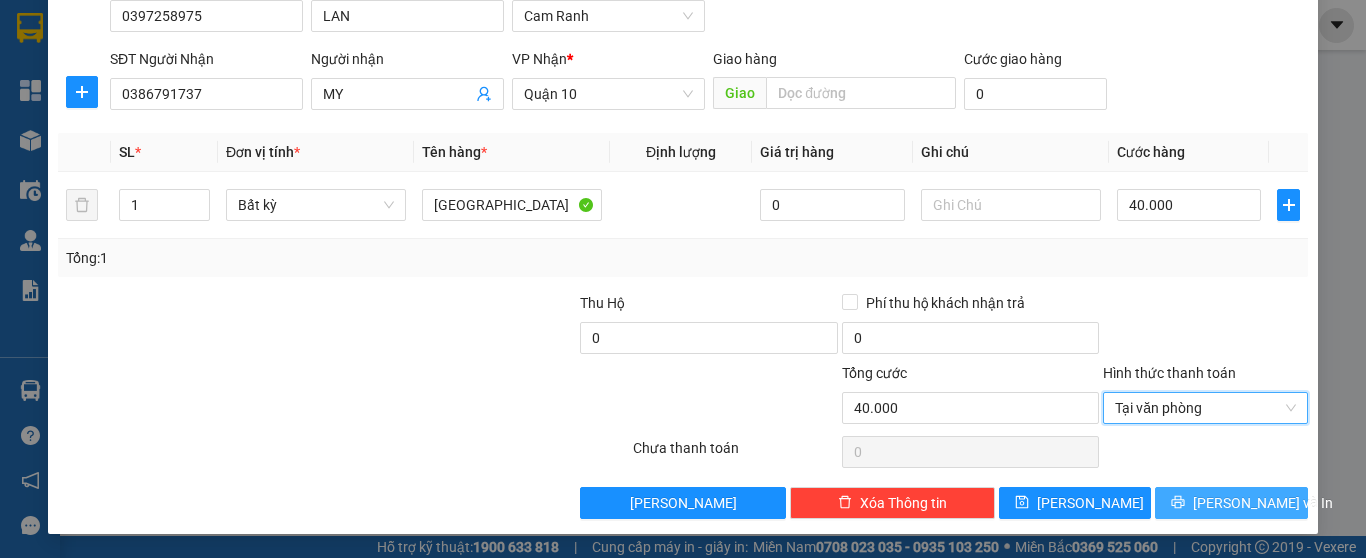 click 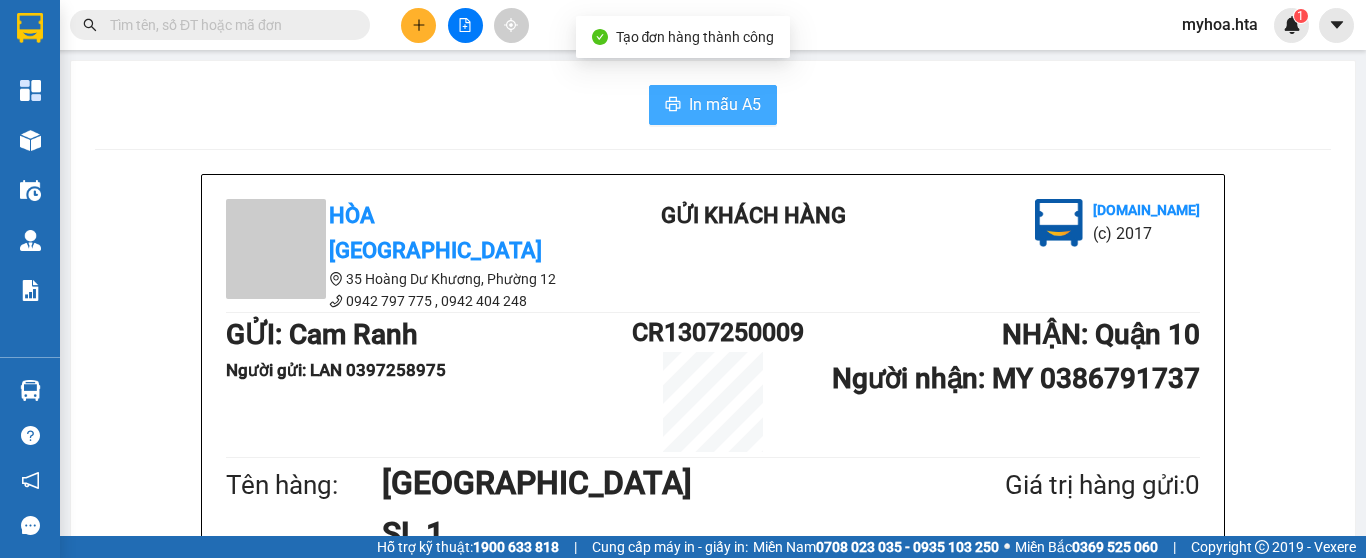 click on "In mẫu A5" at bounding box center [725, 104] 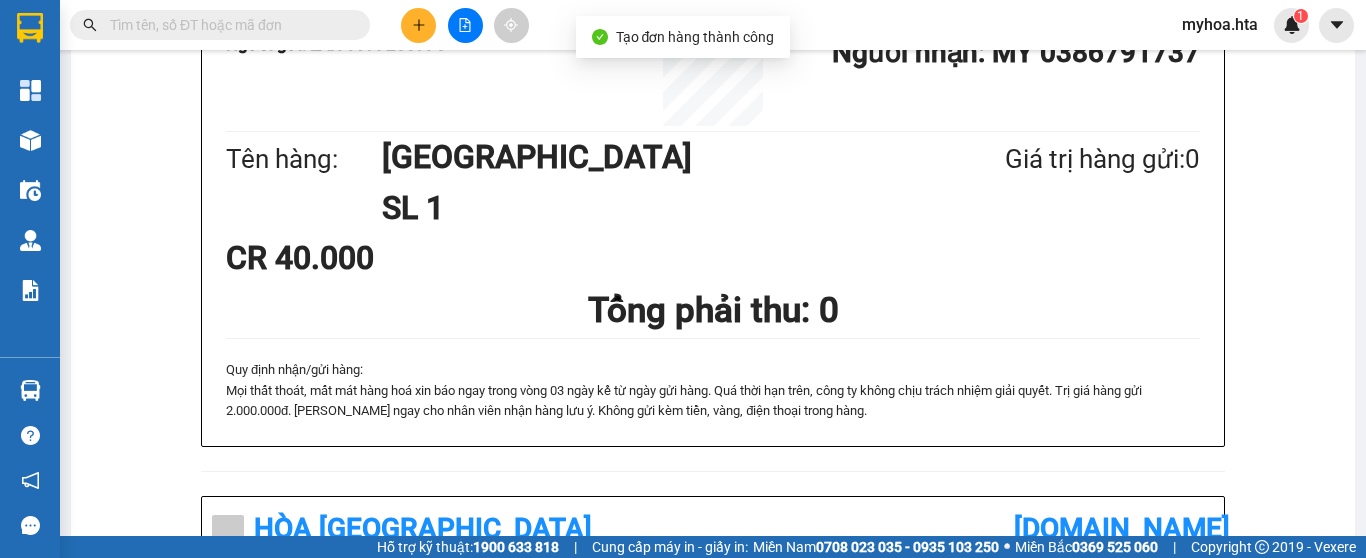 scroll, scrollTop: 500, scrollLeft: 0, axis: vertical 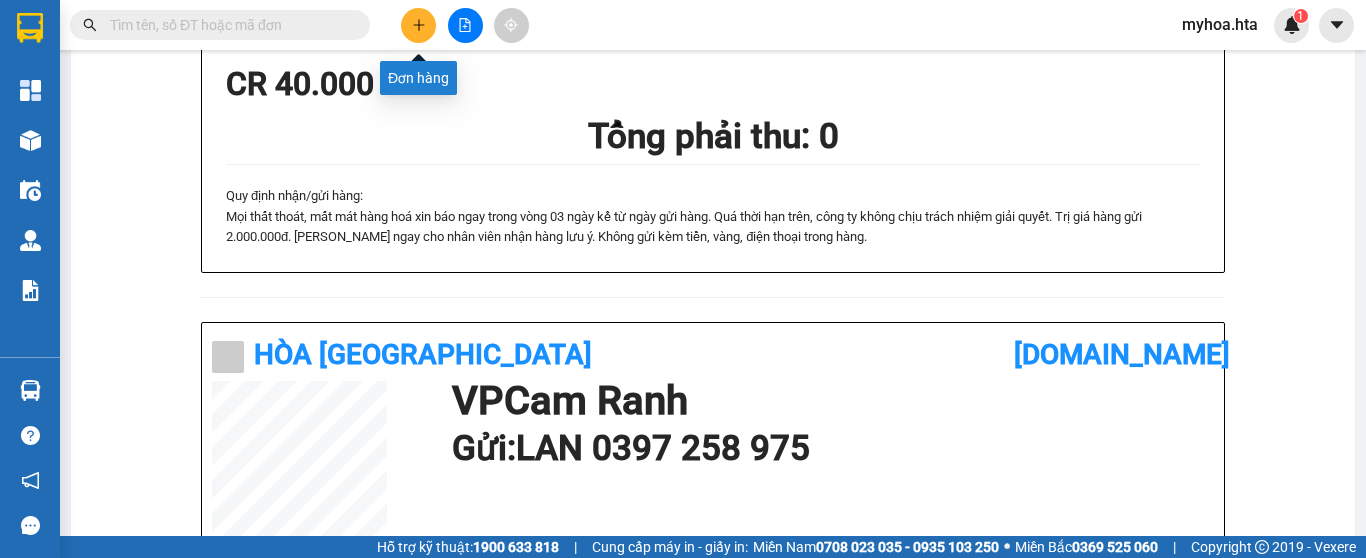 click 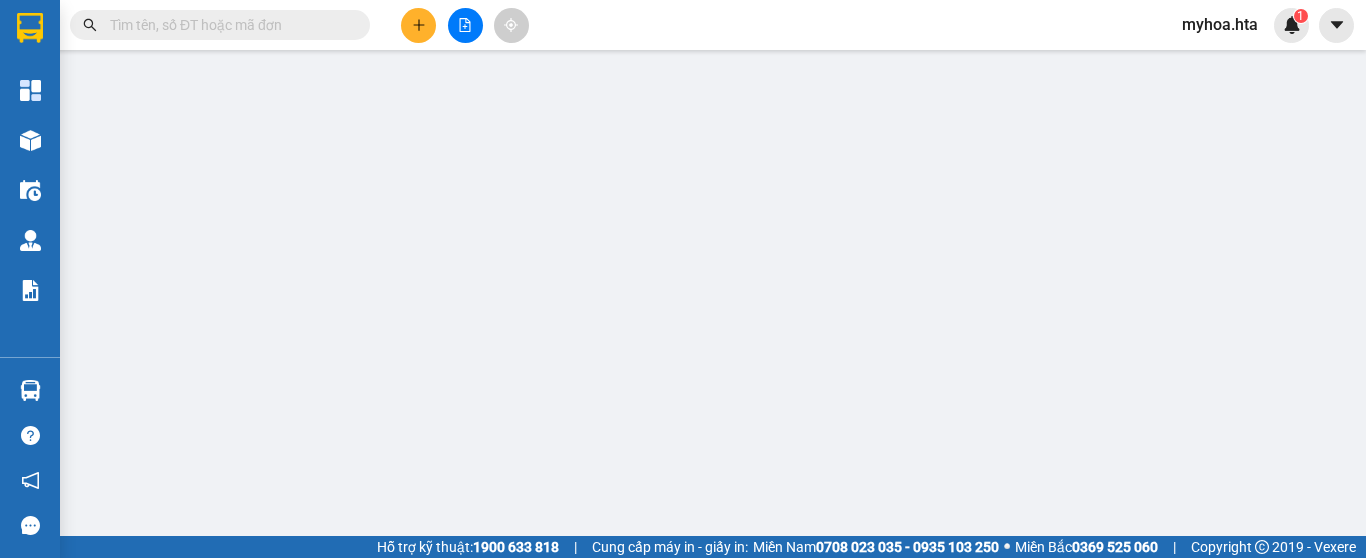 scroll, scrollTop: 0, scrollLeft: 0, axis: both 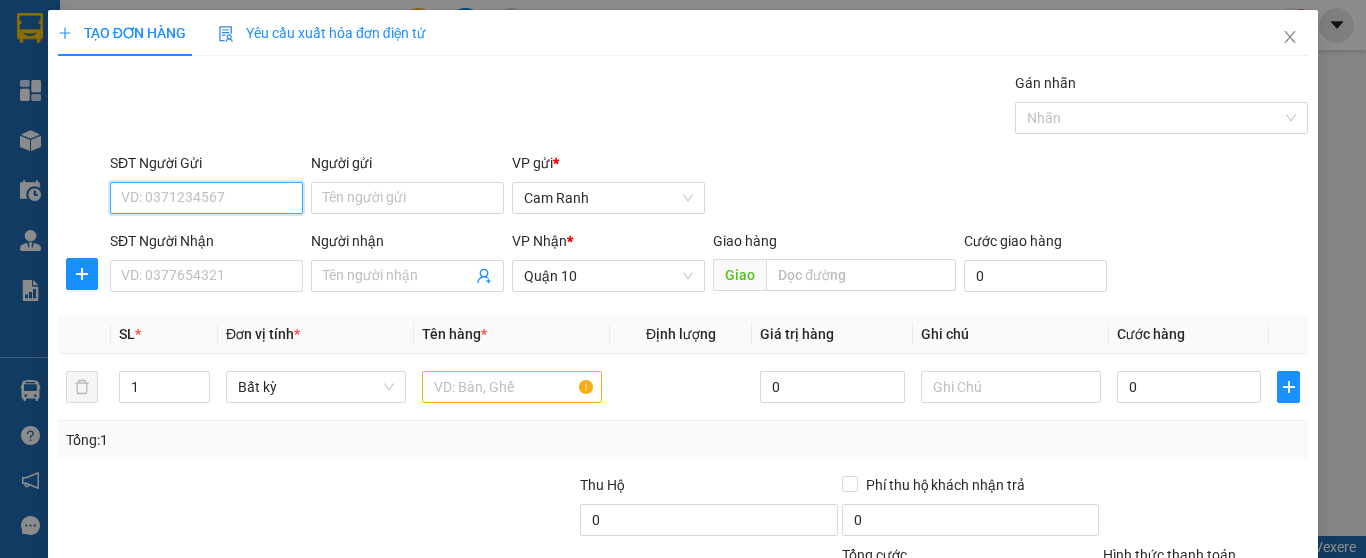 click on "SĐT Người Gửi" at bounding box center [206, 198] 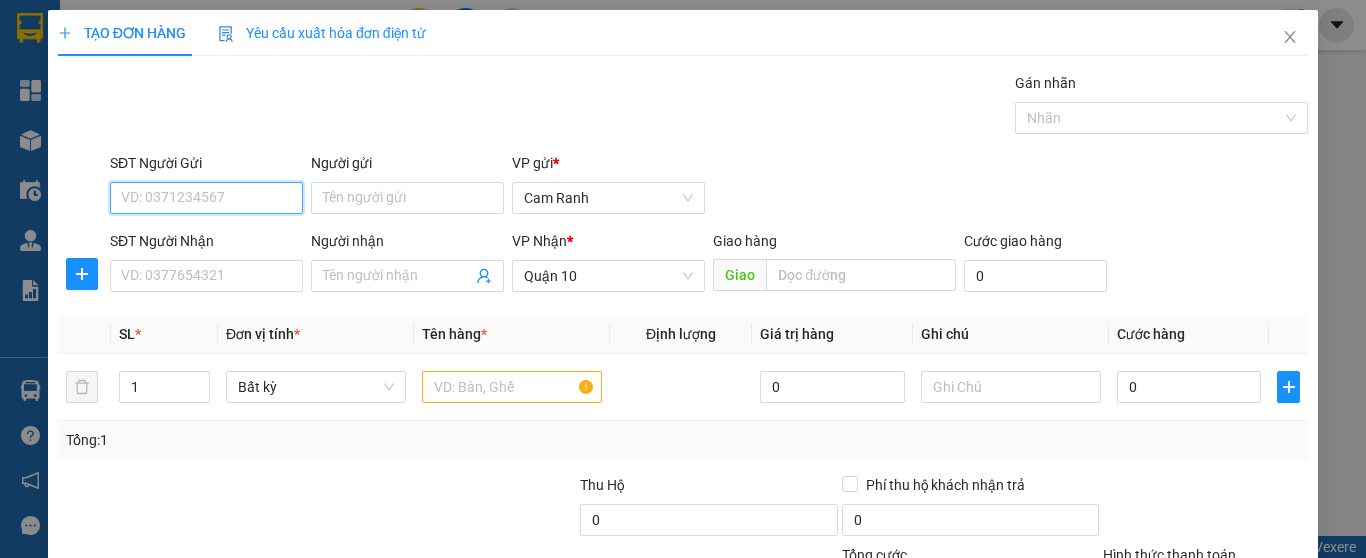 click on "SĐT Người Gửi" at bounding box center [206, 198] 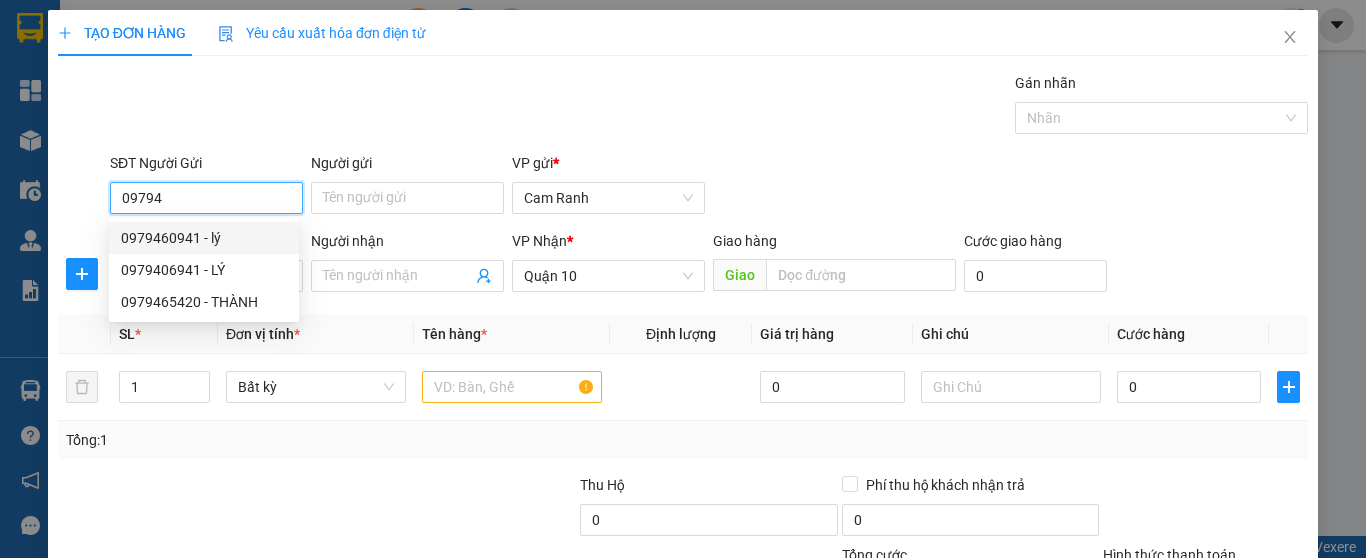 drag, startPoint x: 160, startPoint y: 200, endPoint x: 110, endPoint y: 165, distance: 61.03278 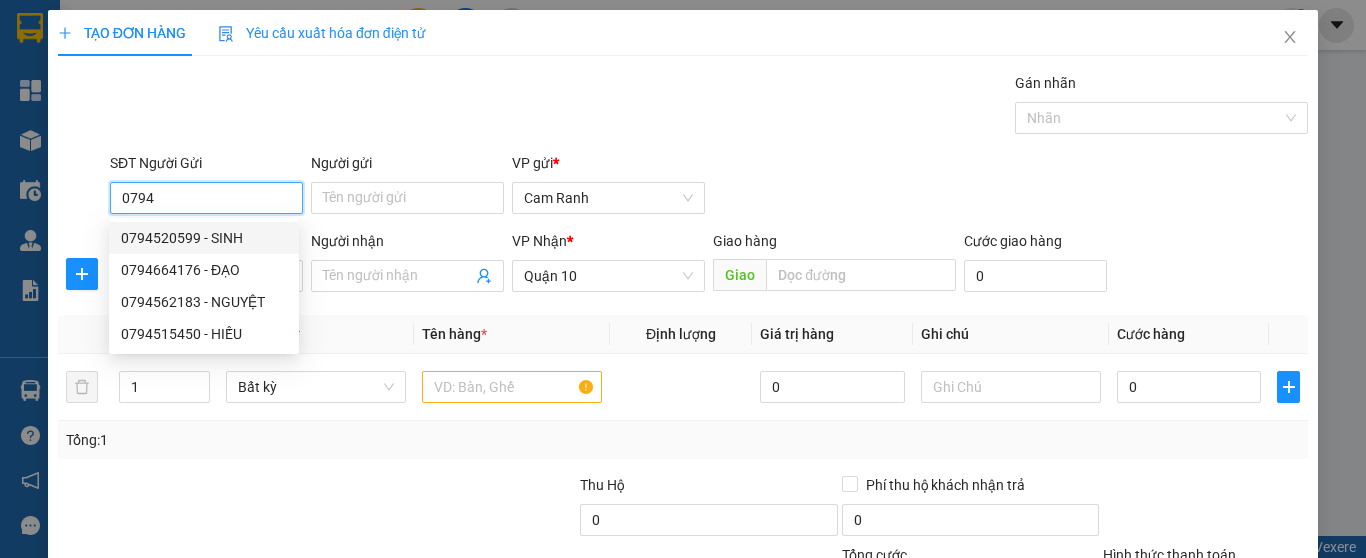 drag, startPoint x: 219, startPoint y: 232, endPoint x: 223, endPoint y: 262, distance: 30.265491 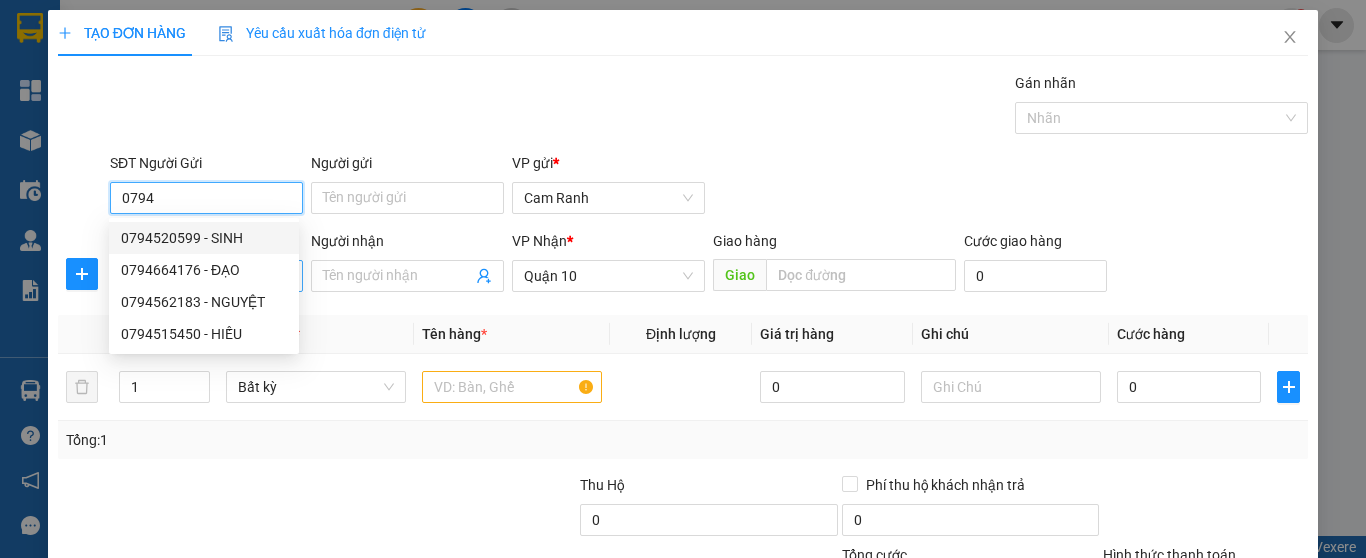 click on "0794520599 - SINH" at bounding box center [204, 238] 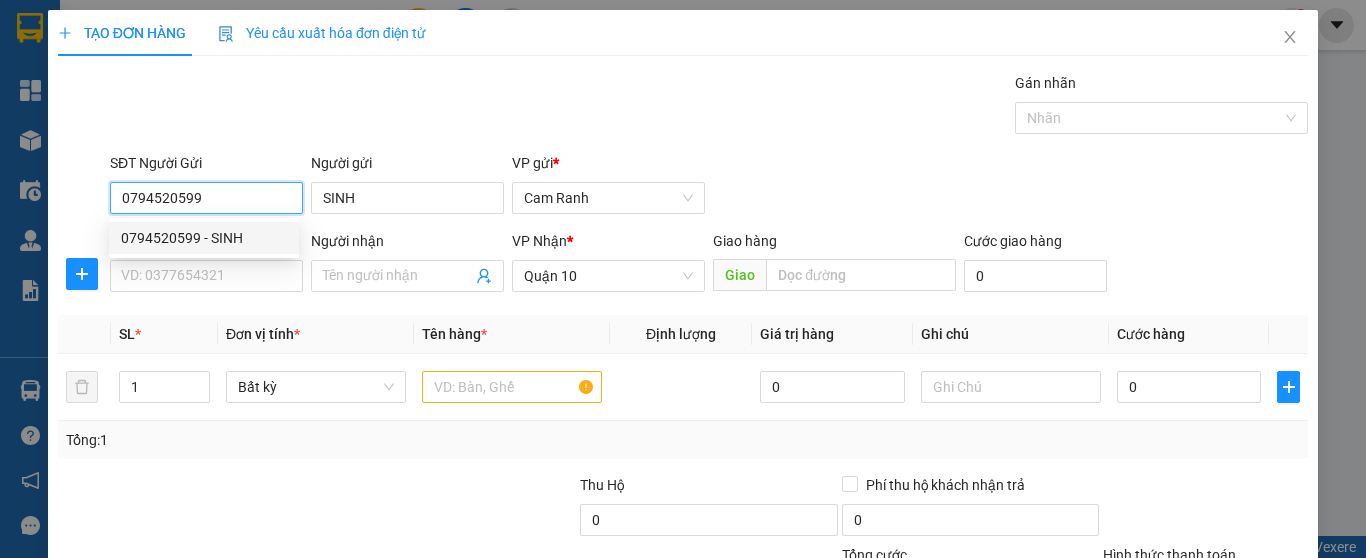 type on "40.000" 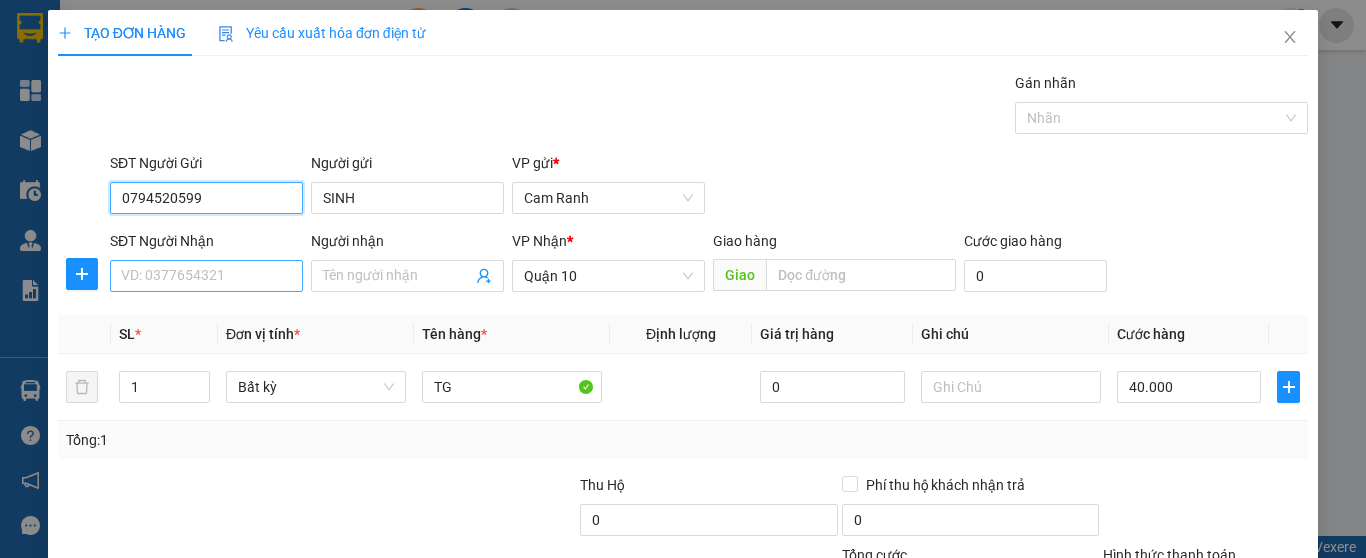 type on "0794520599" 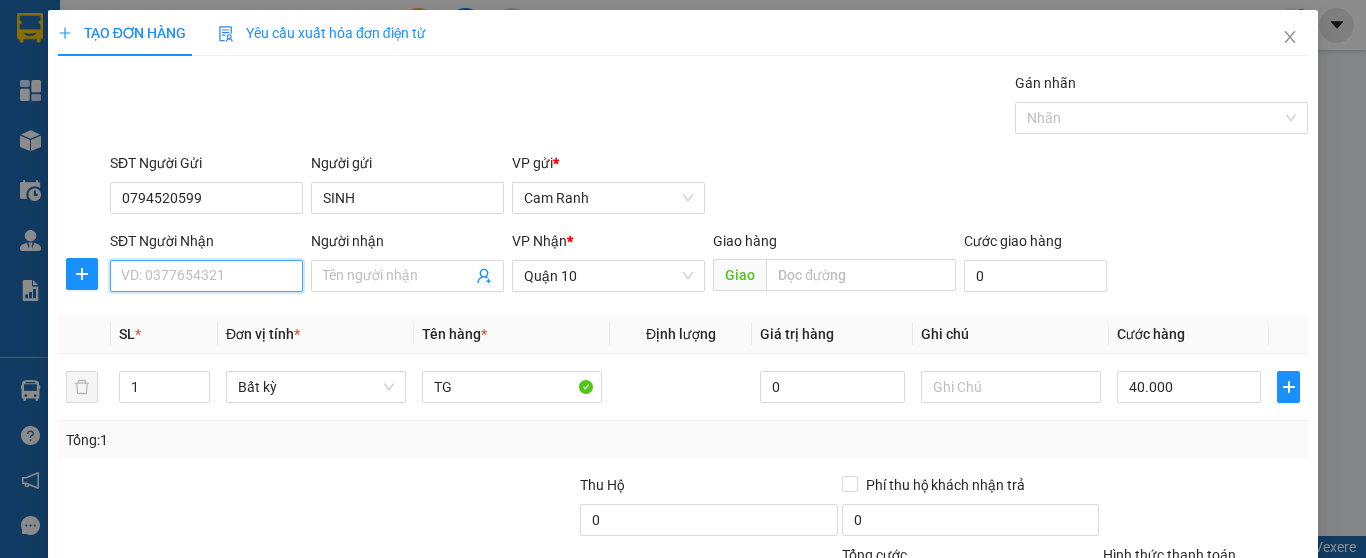 click on "SĐT Người Nhận" at bounding box center [206, 276] 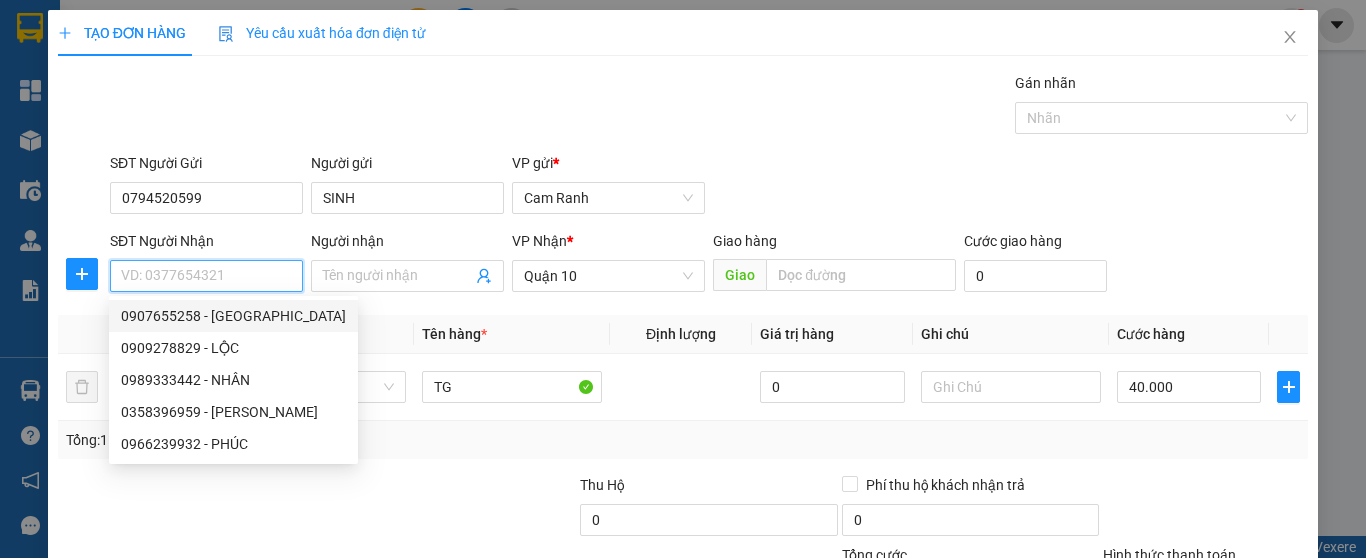click on "0907655258 - ĐỨC" at bounding box center [233, 316] 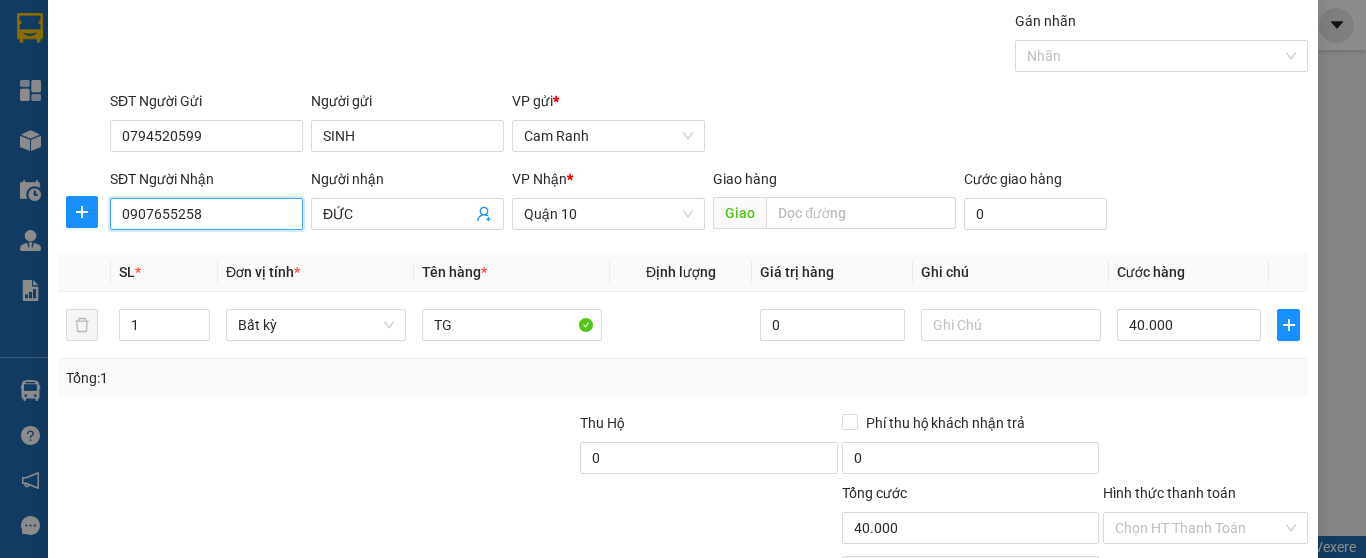 scroll, scrollTop: 182, scrollLeft: 0, axis: vertical 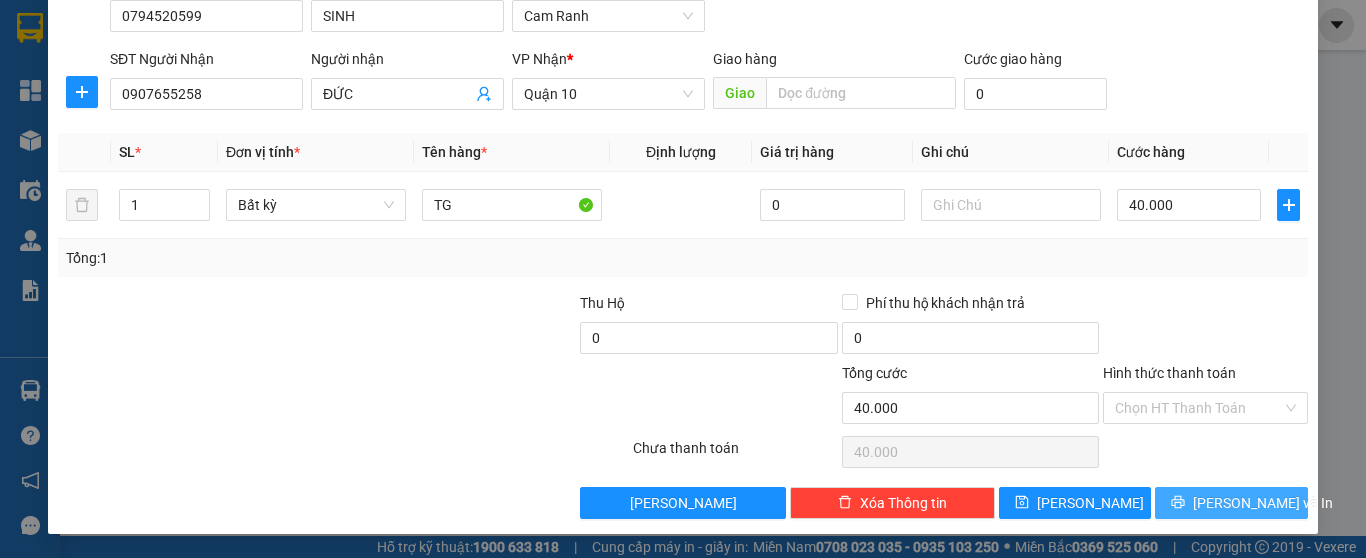 click 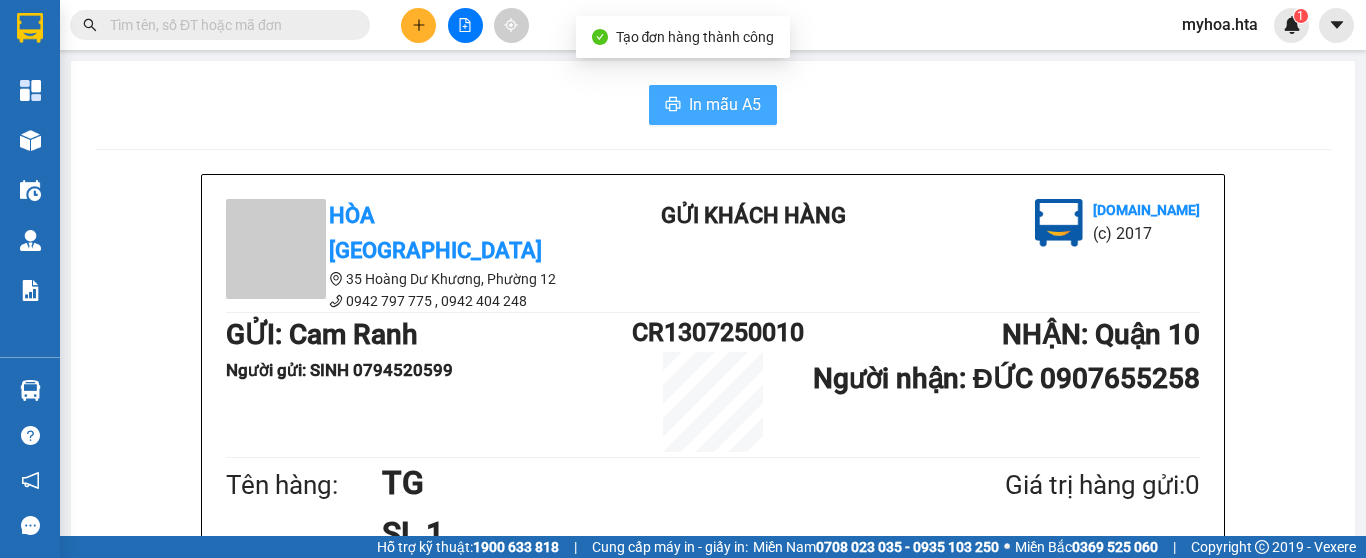 click on "In mẫu A5" at bounding box center (725, 104) 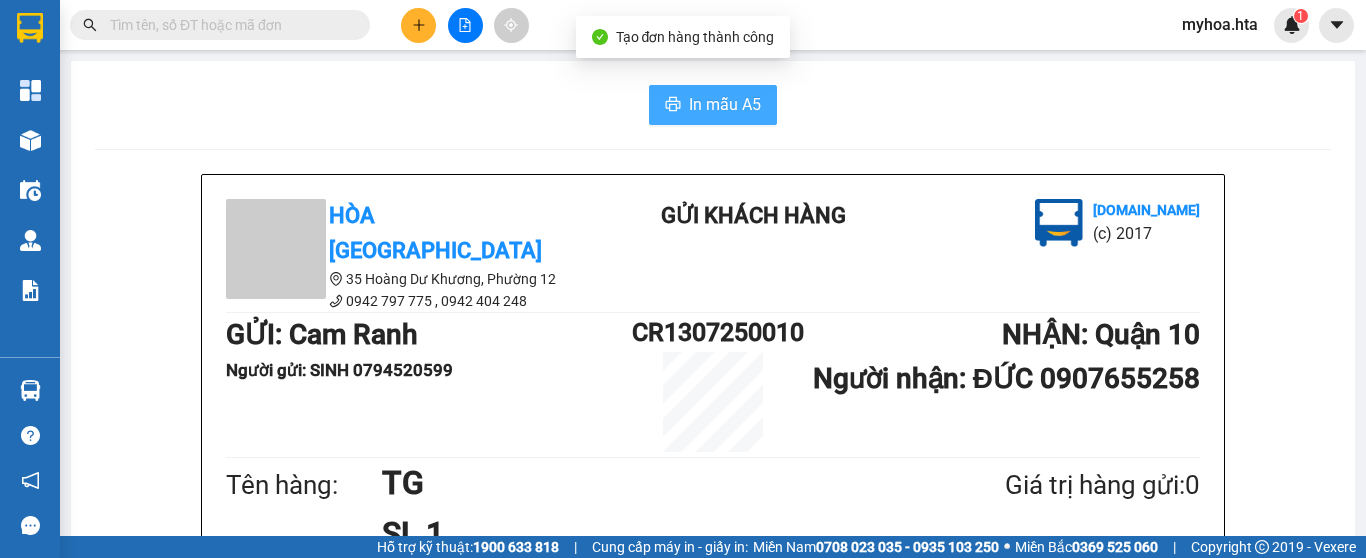 scroll, scrollTop: 0, scrollLeft: 0, axis: both 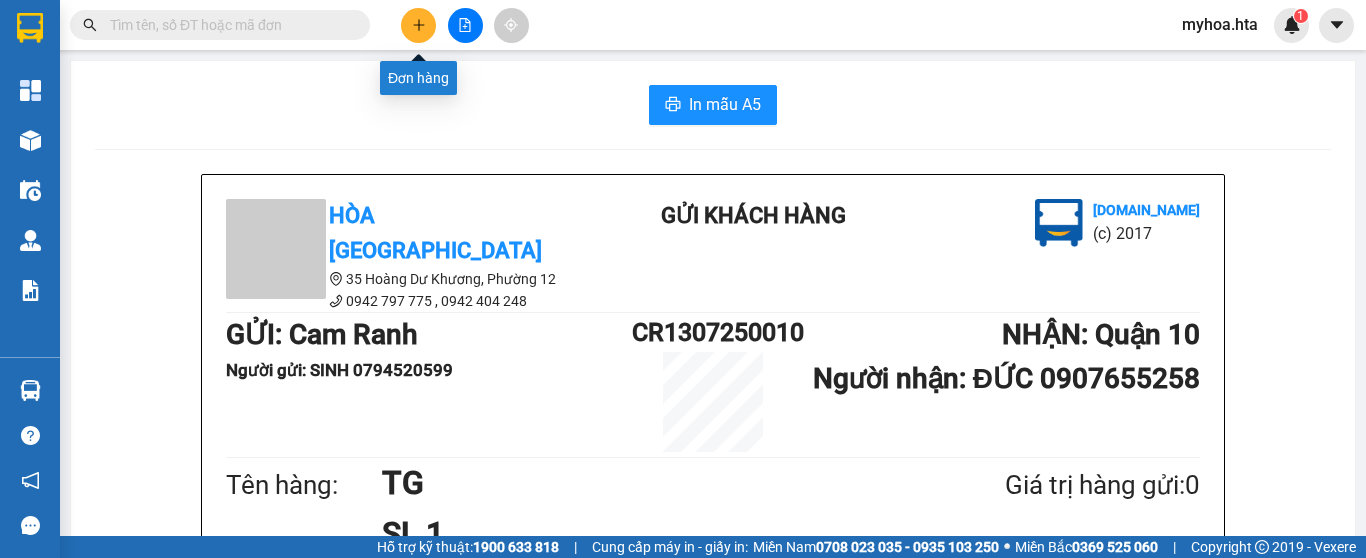 click at bounding box center [418, 25] 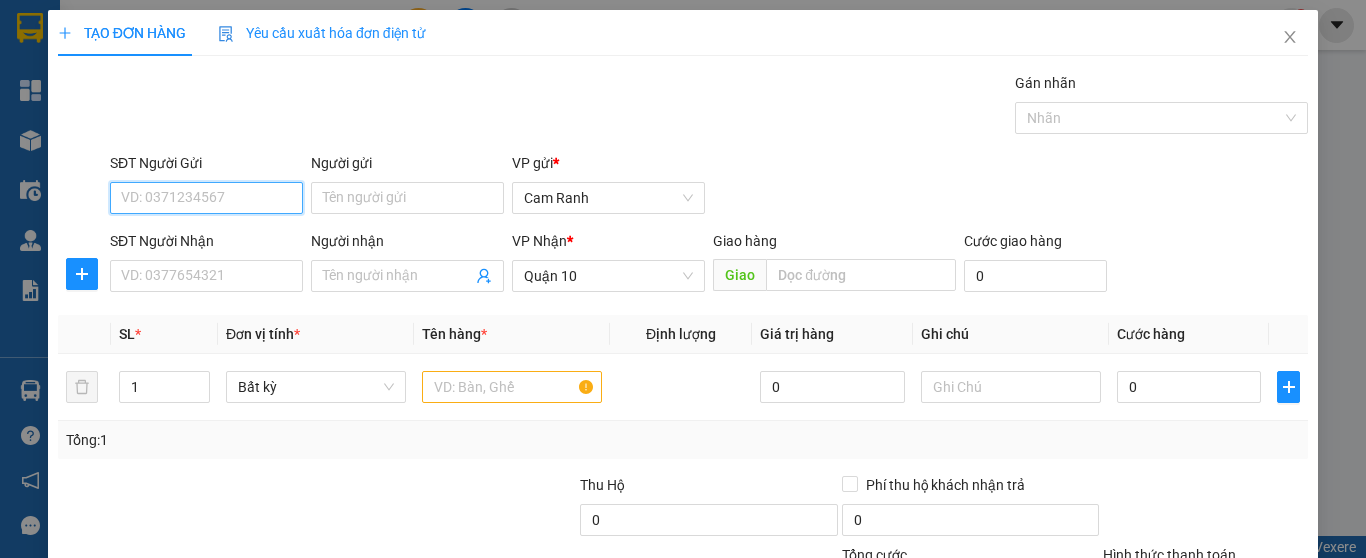 click on "SĐT Người Gửi" at bounding box center (206, 198) 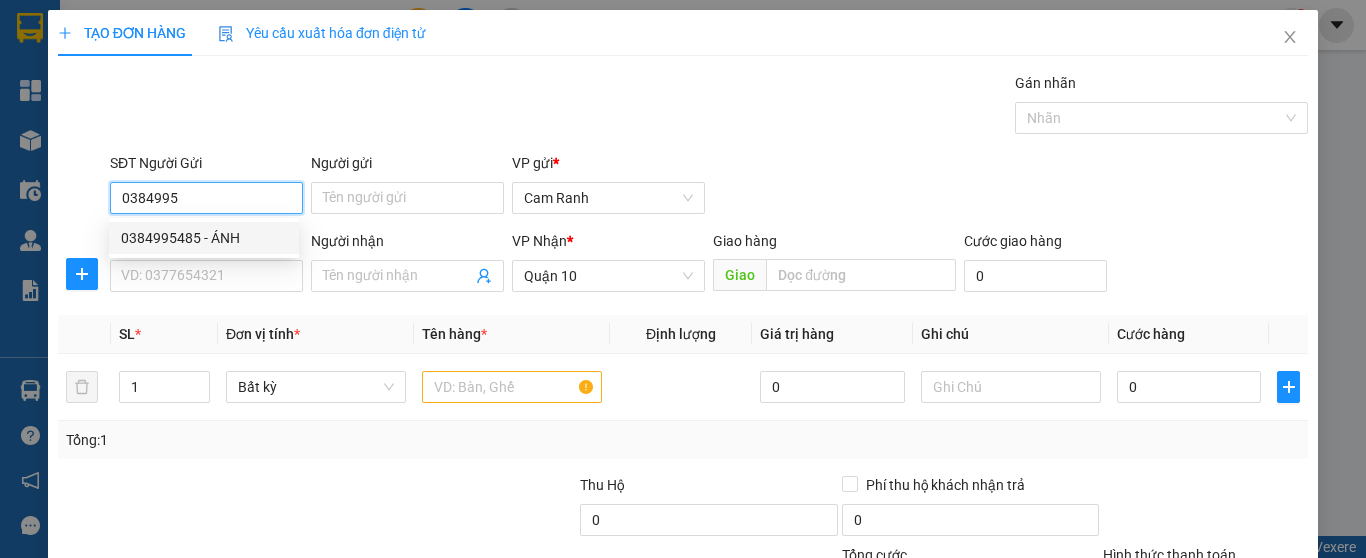 click on "0384995485 - ÁNH" at bounding box center [204, 238] 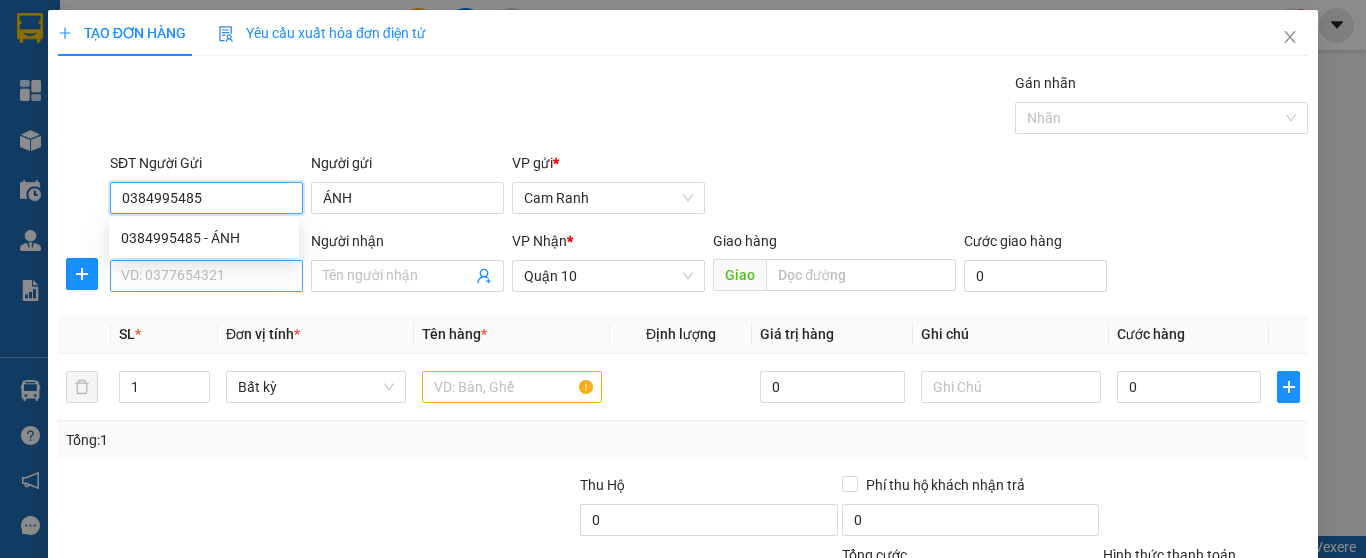 type on "0384995485" 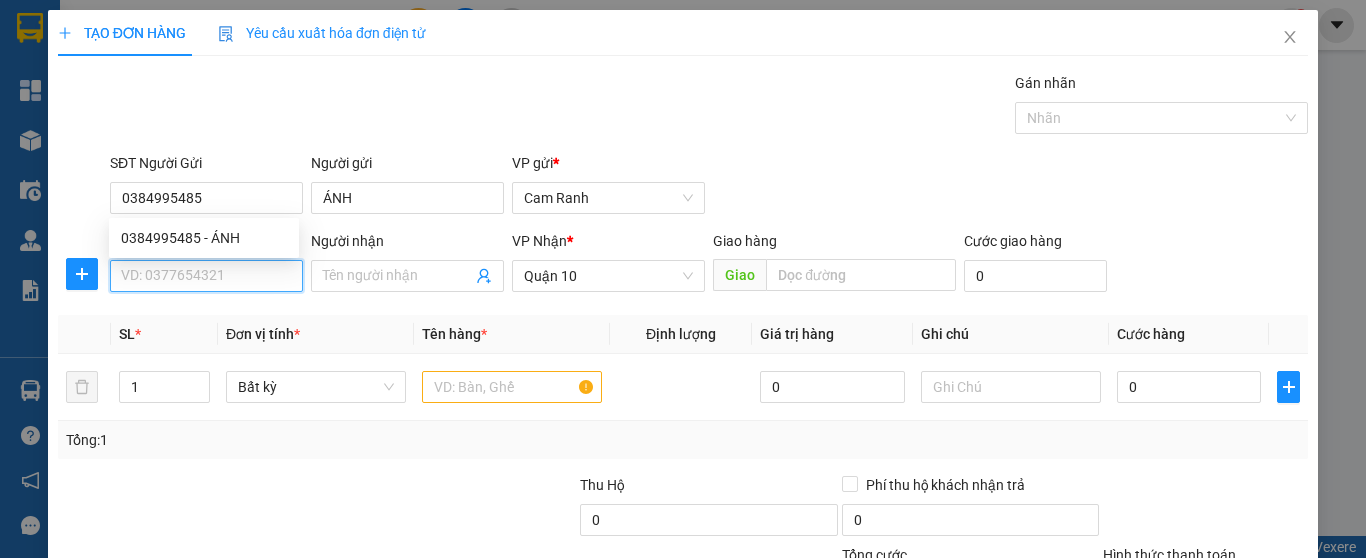 type on "40.000" 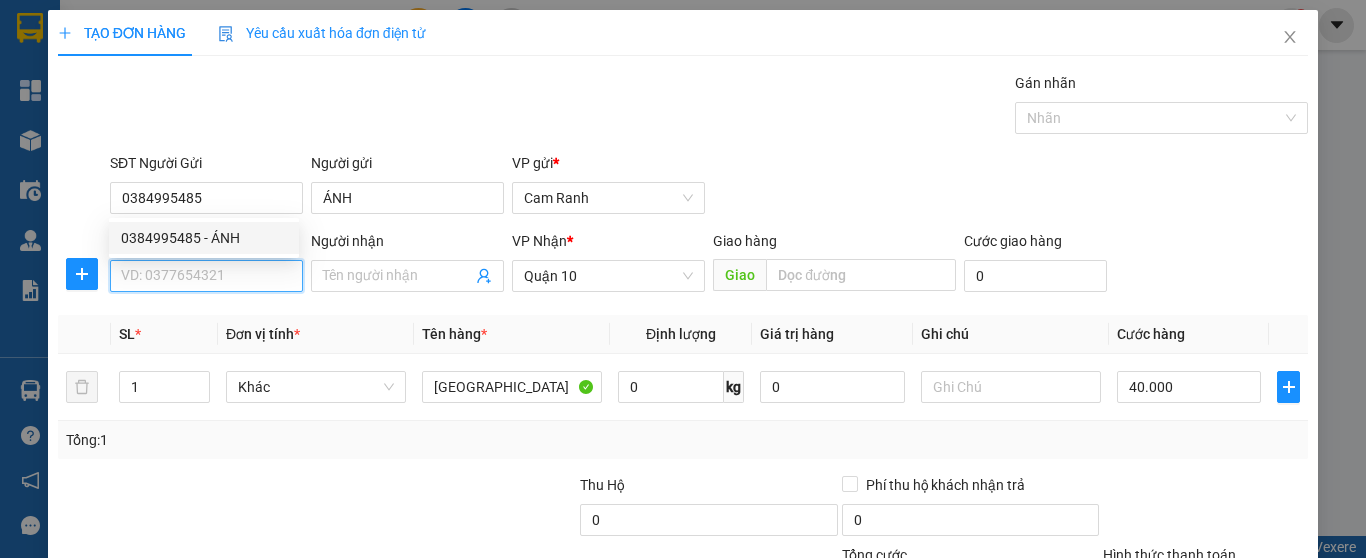 click on "SĐT Người Nhận" at bounding box center (206, 276) 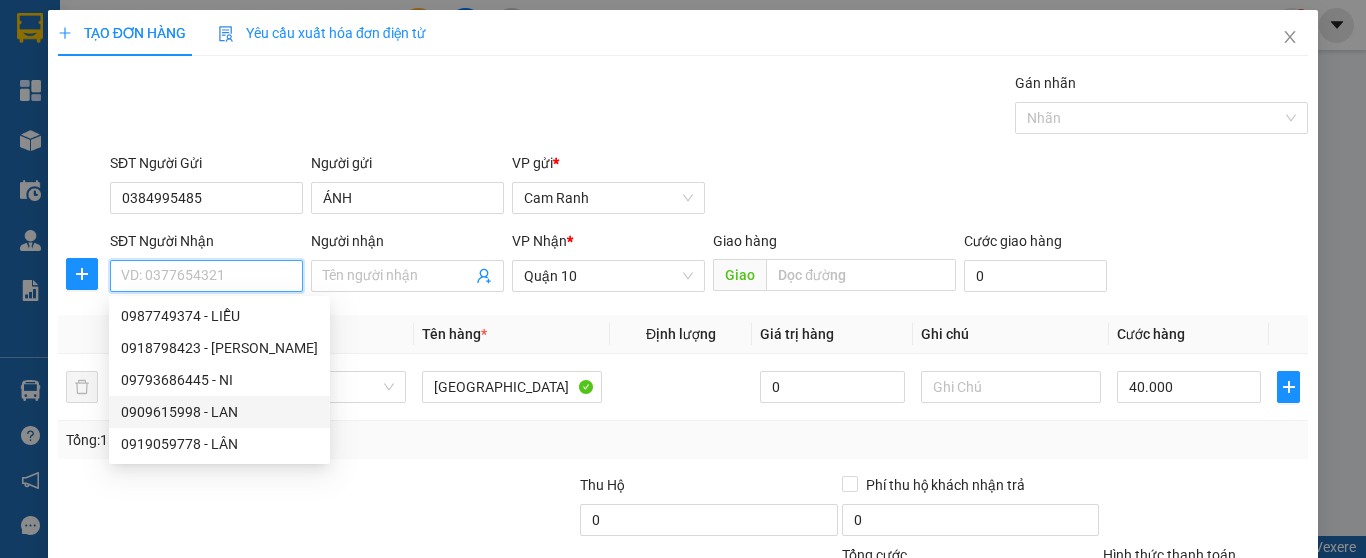 click on "0909615998 - LAN" at bounding box center (219, 412) 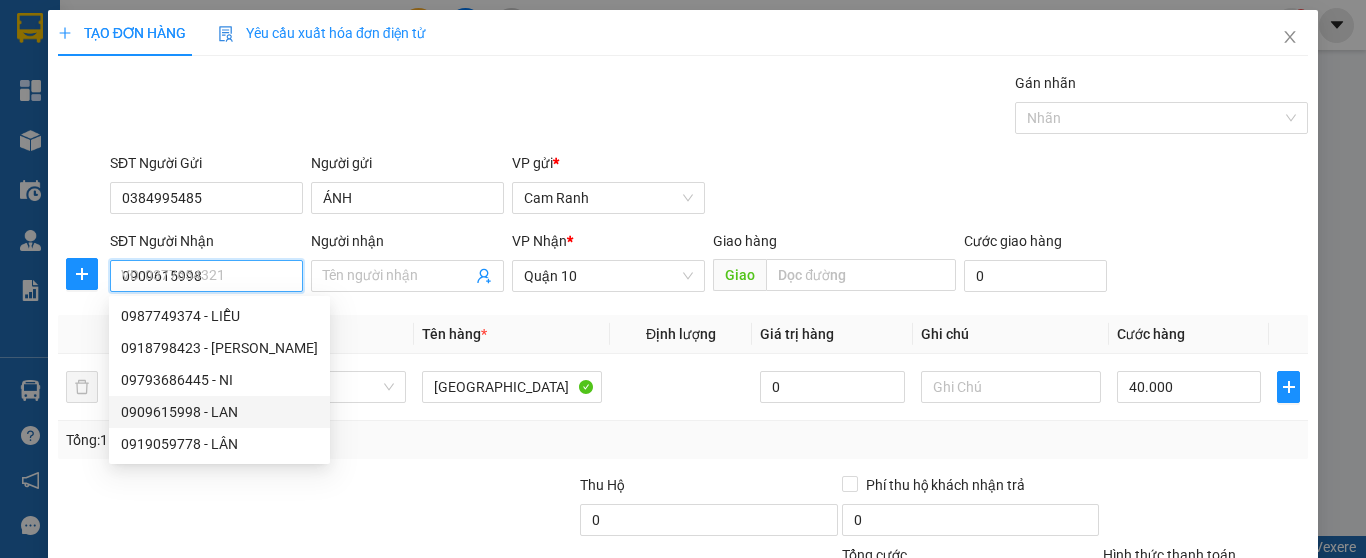 type on "LAN" 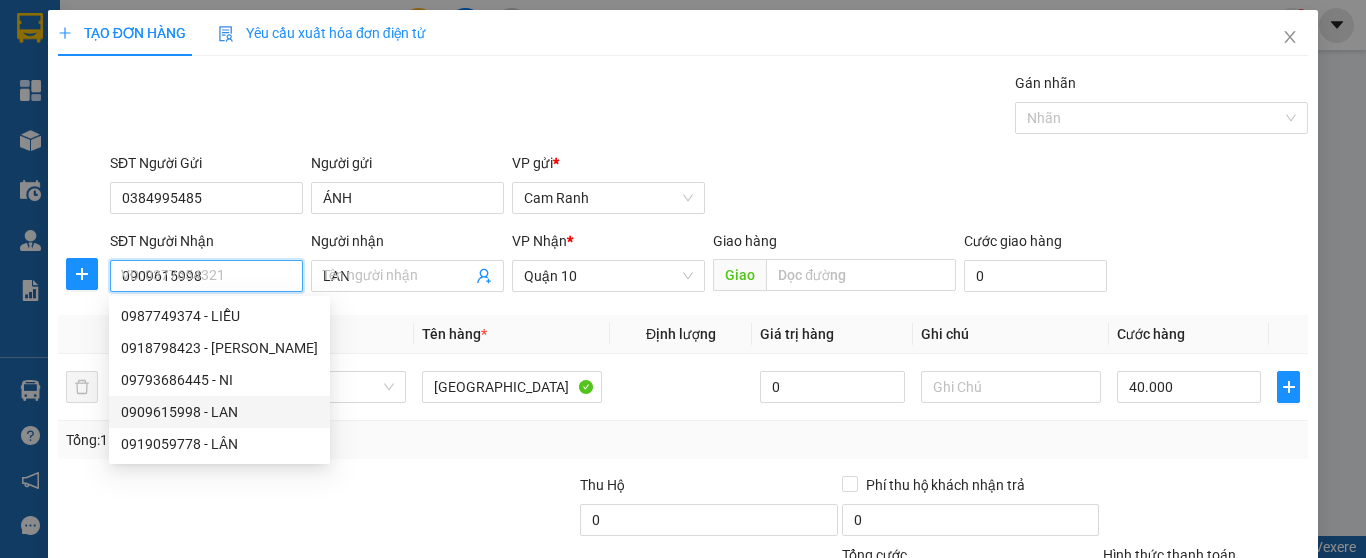 type on "80.000" 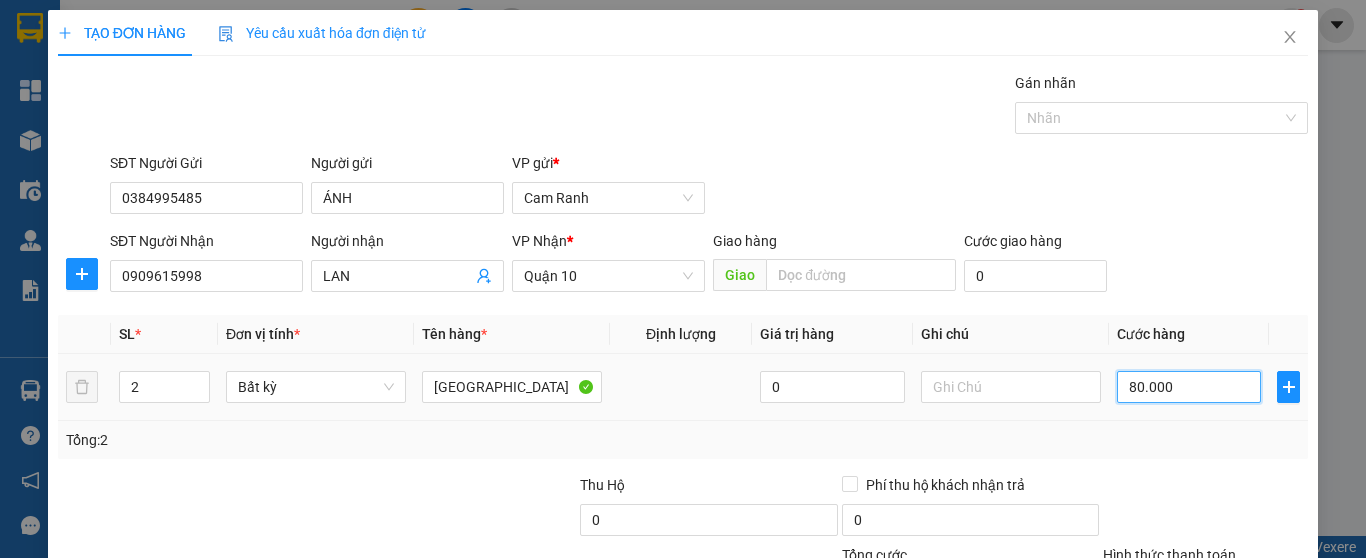 click on "80.000" at bounding box center [1189, 387] 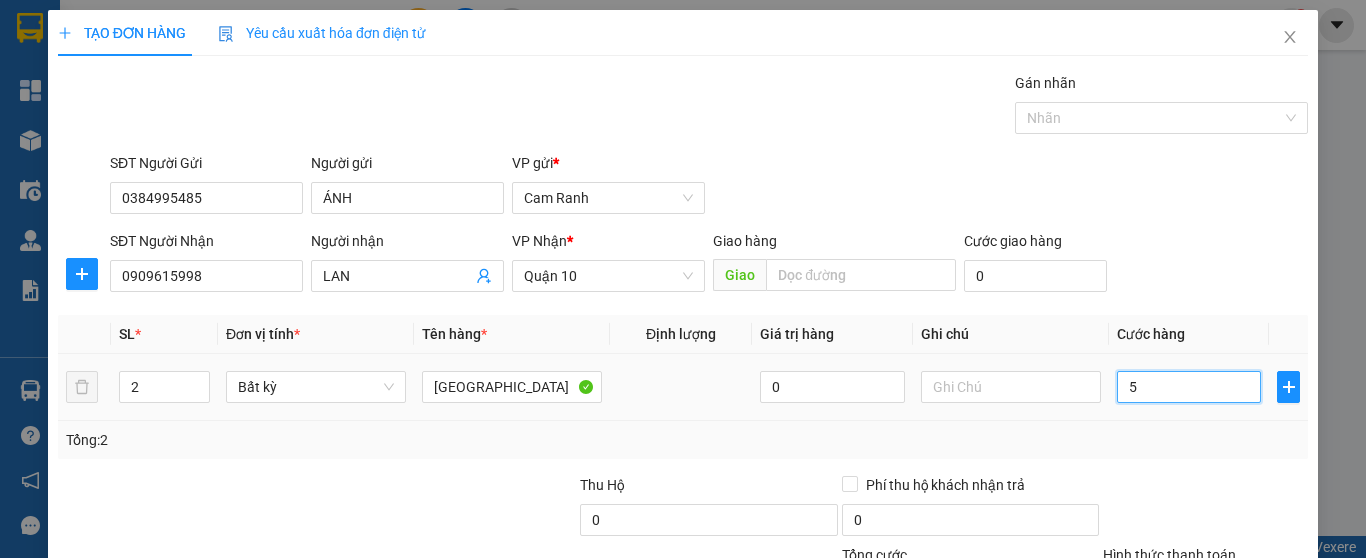 type on "5" 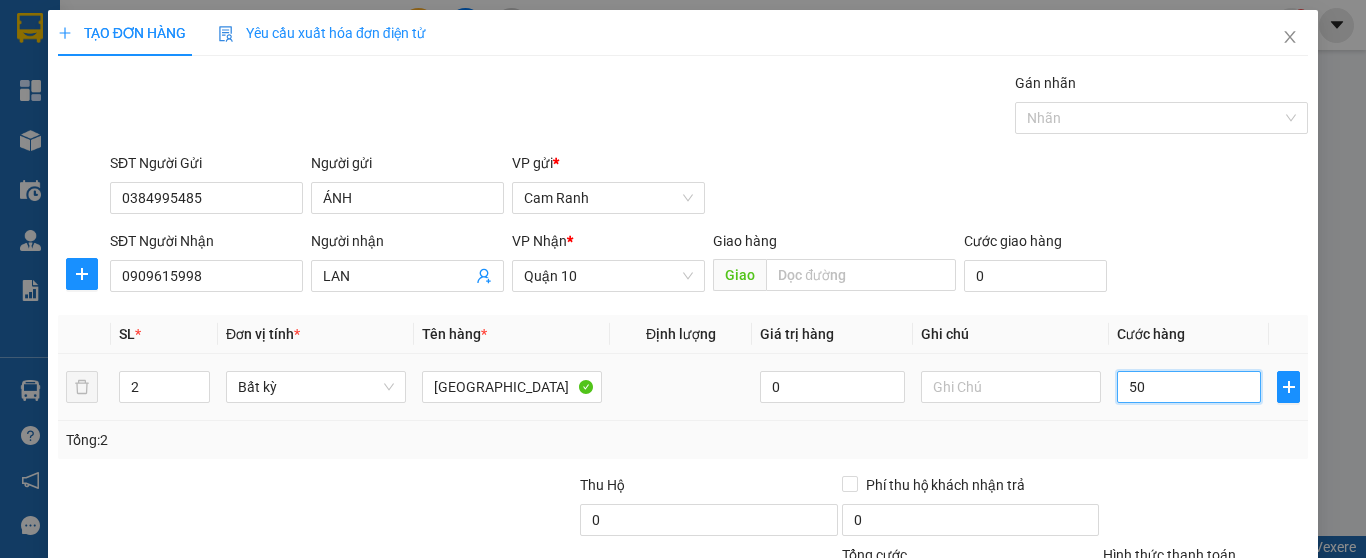 type on "50" 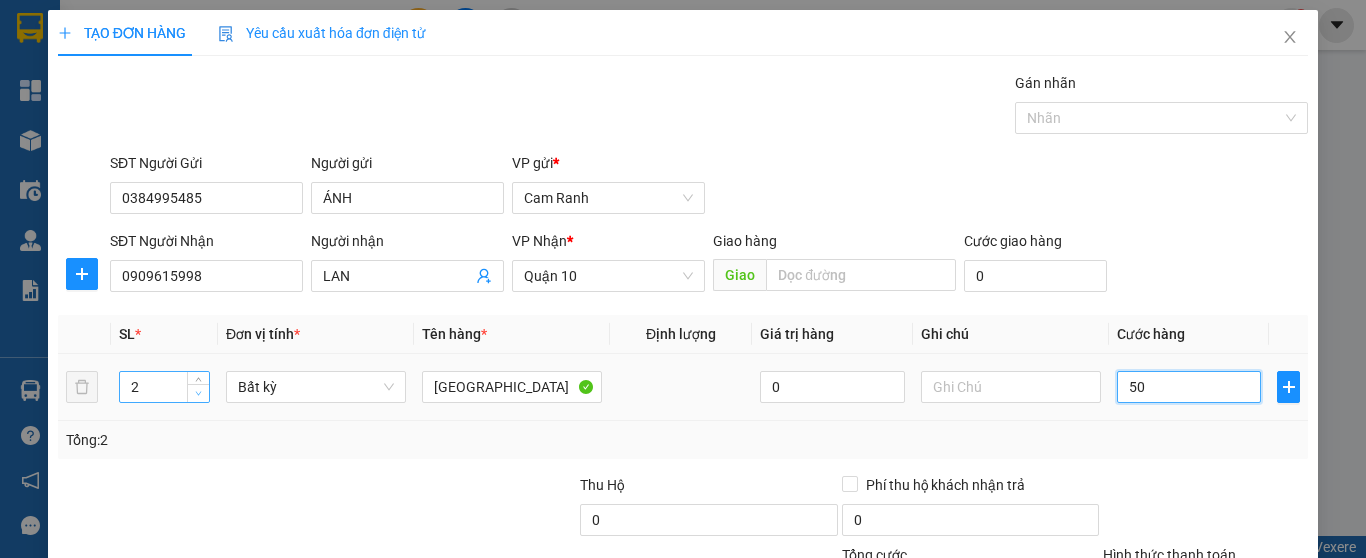 type on "50" 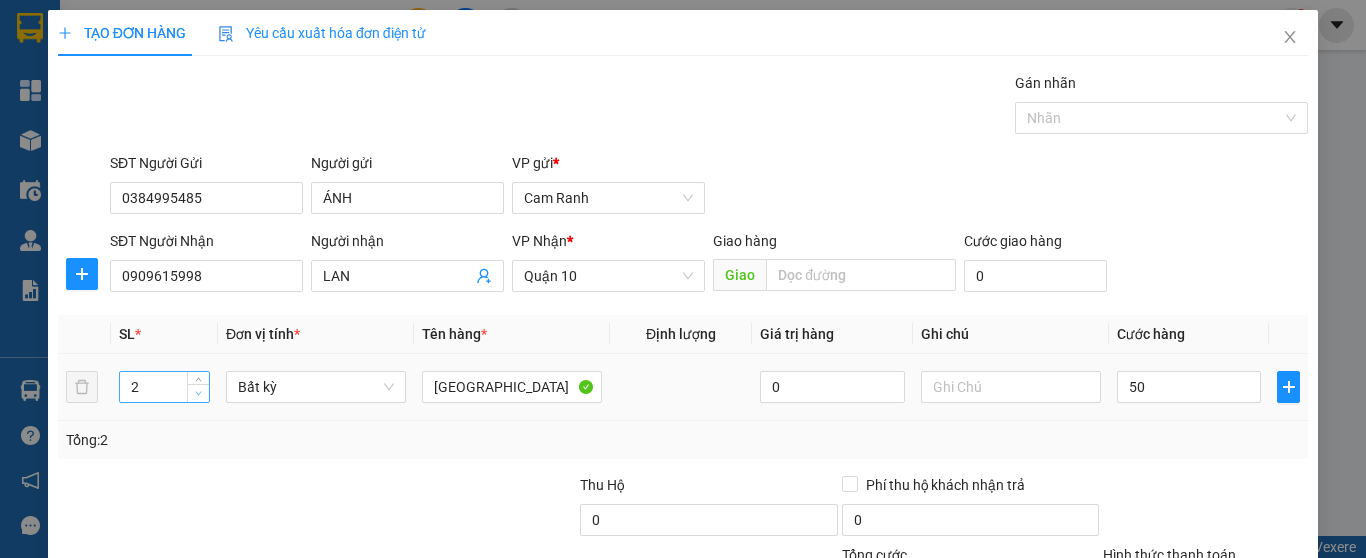 type on "50.000" 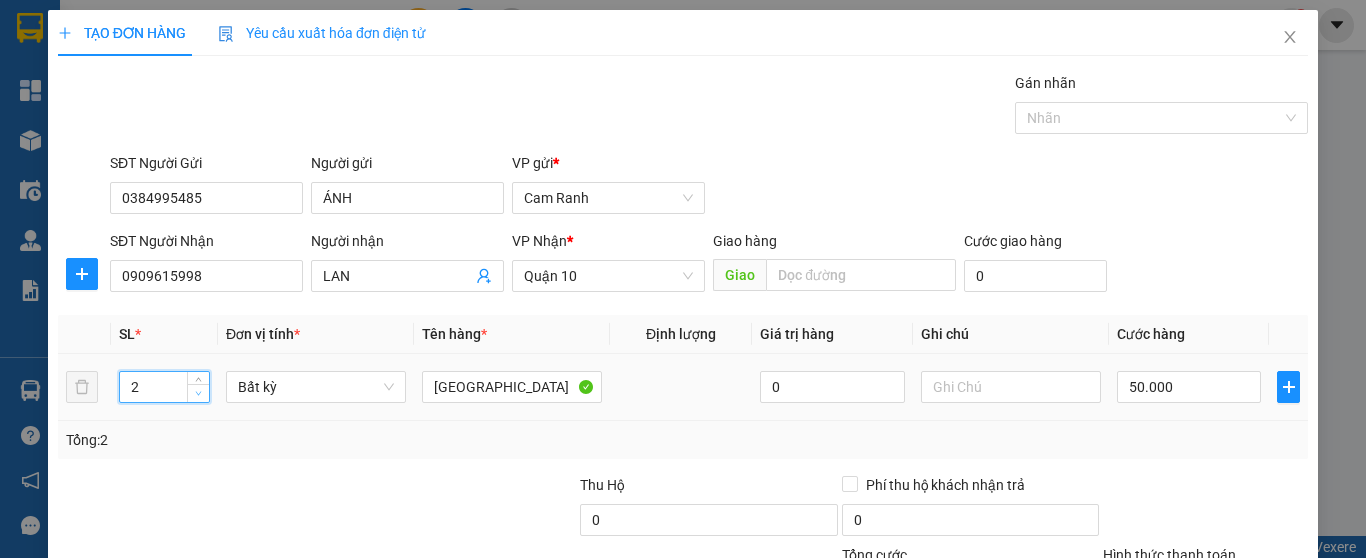 click 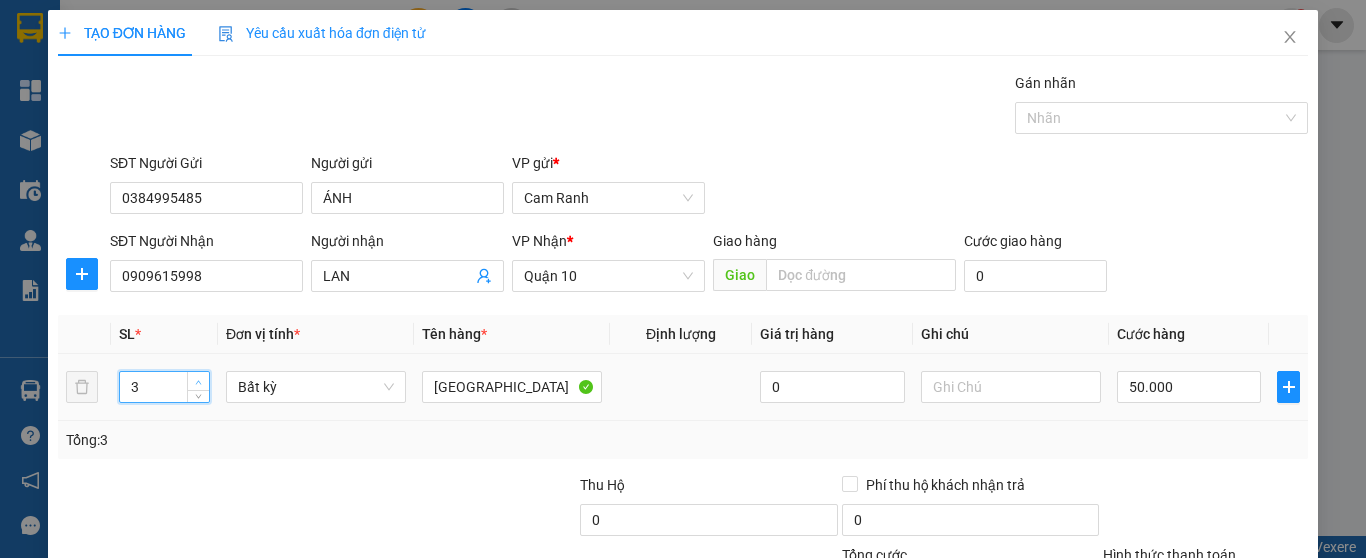 click at bounding box center [198, 381] 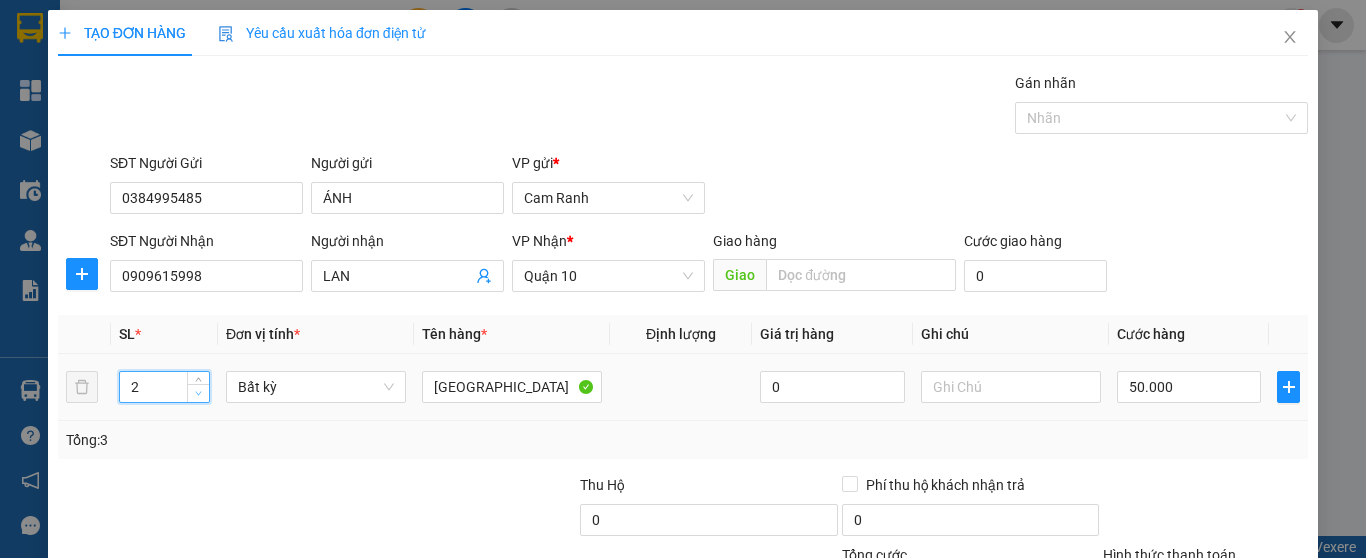 click at bounding box center (198, 393) 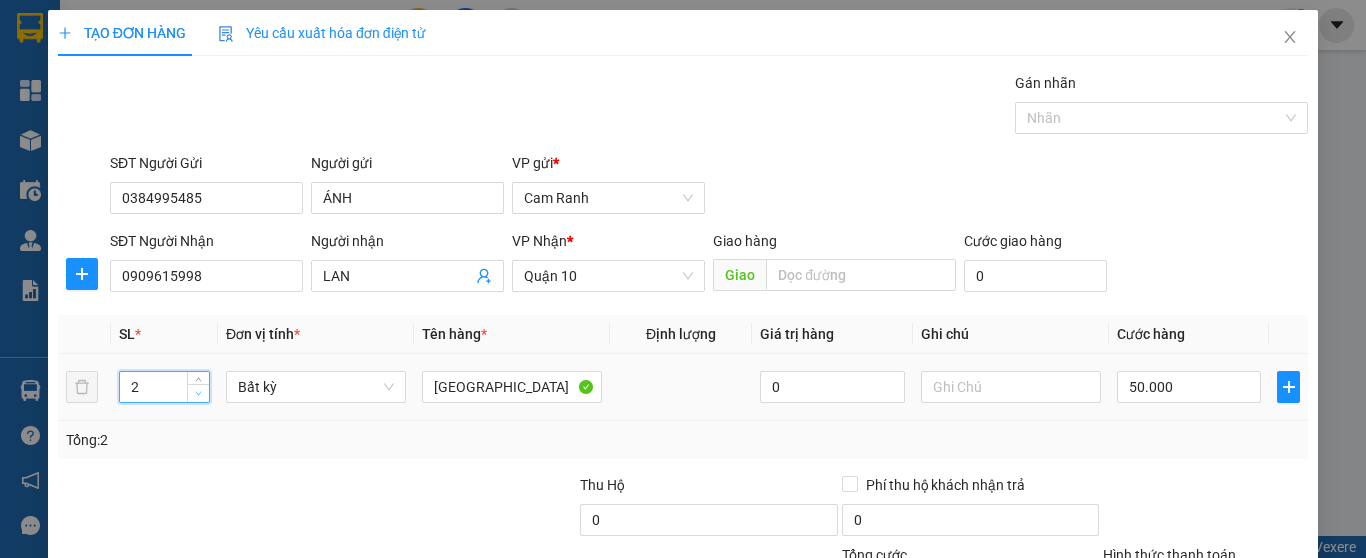 type on "1" 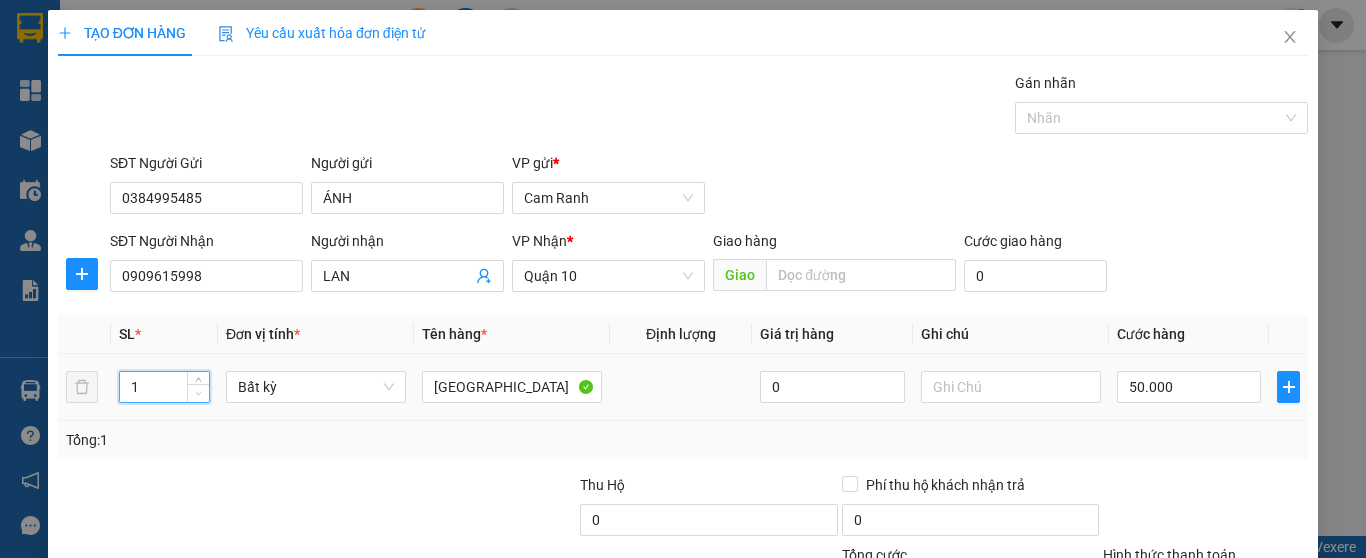 click at bounding box center (198, 393) 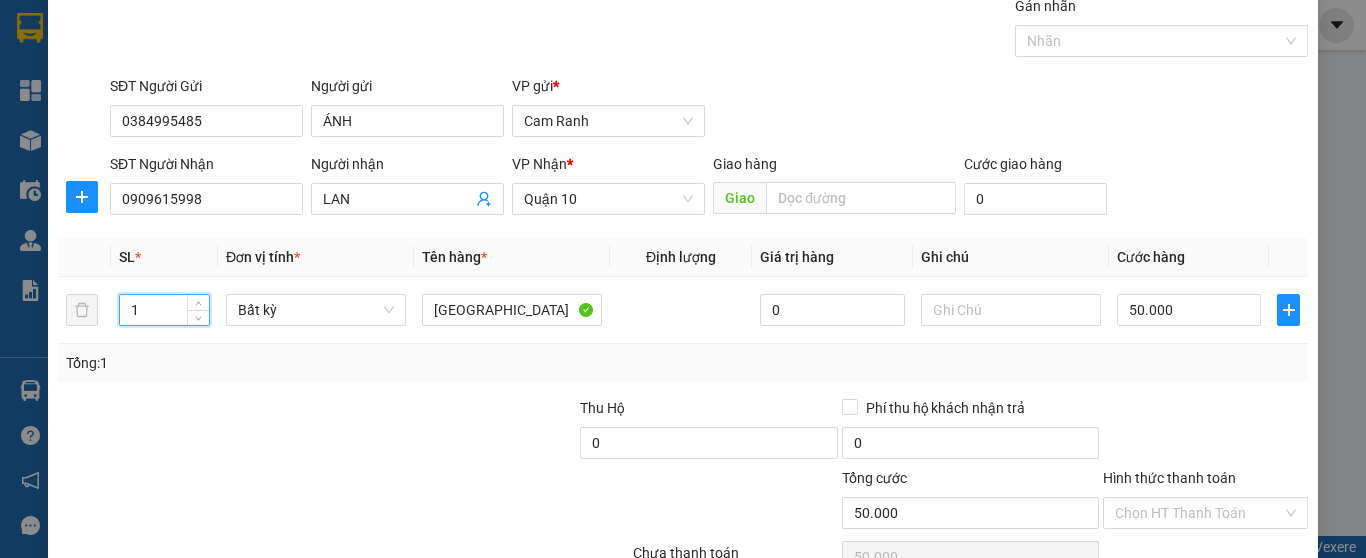 scroll, scrollTop: 182, scrollLeft: 0, axis: vertical 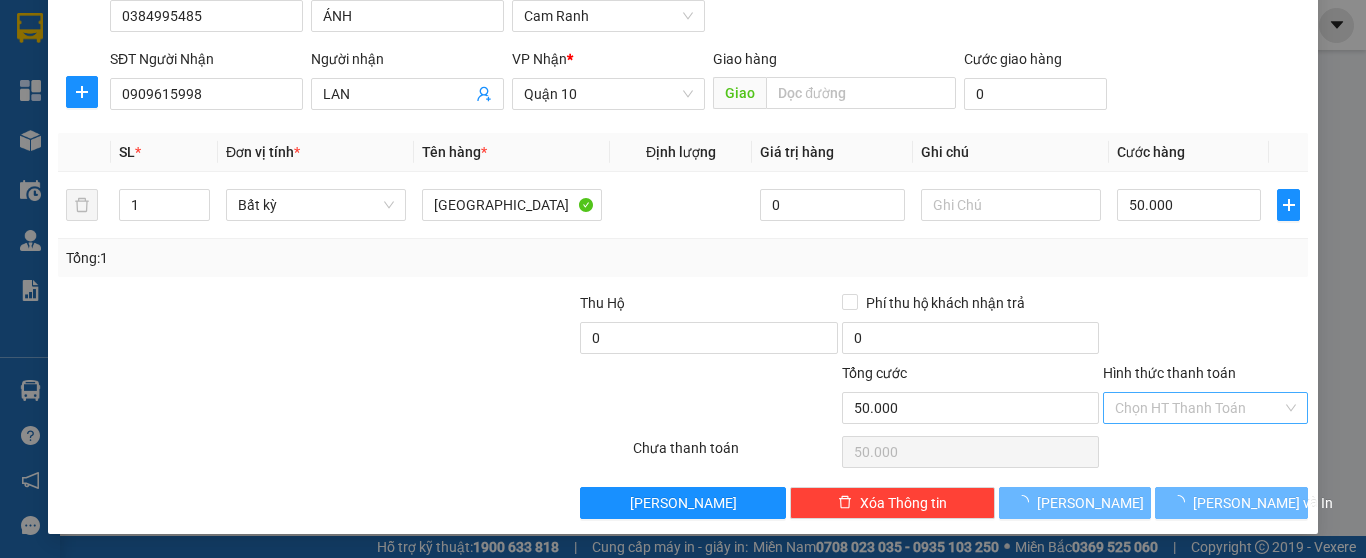 click on "Hình thức thanh toán" at bounding box center (1198, 408) 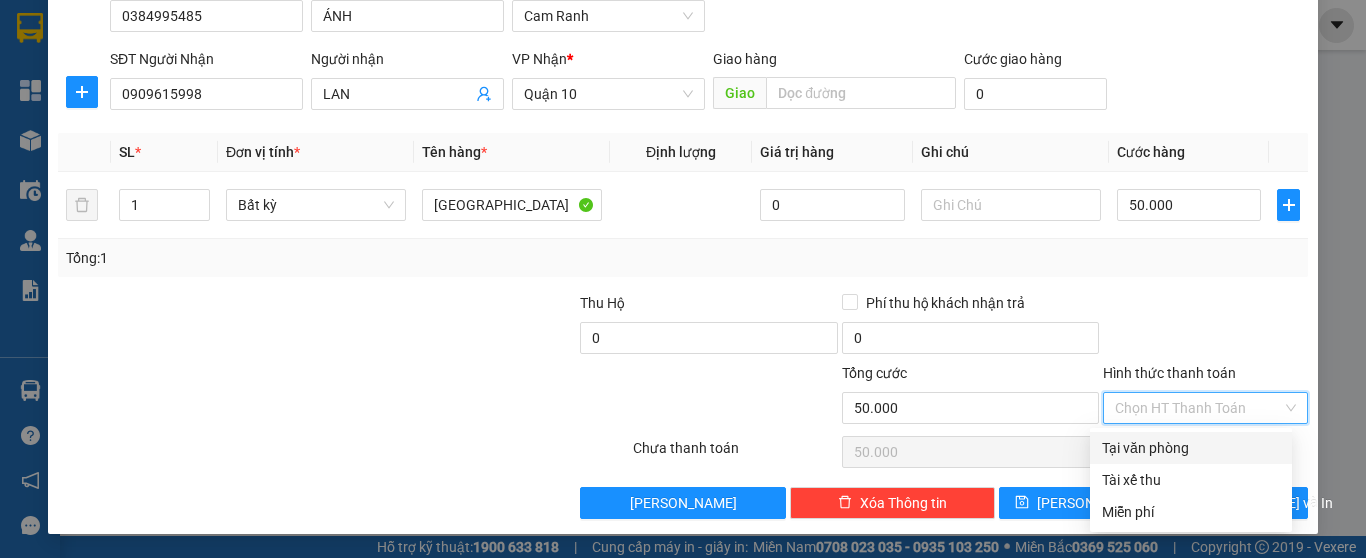 type on "0" 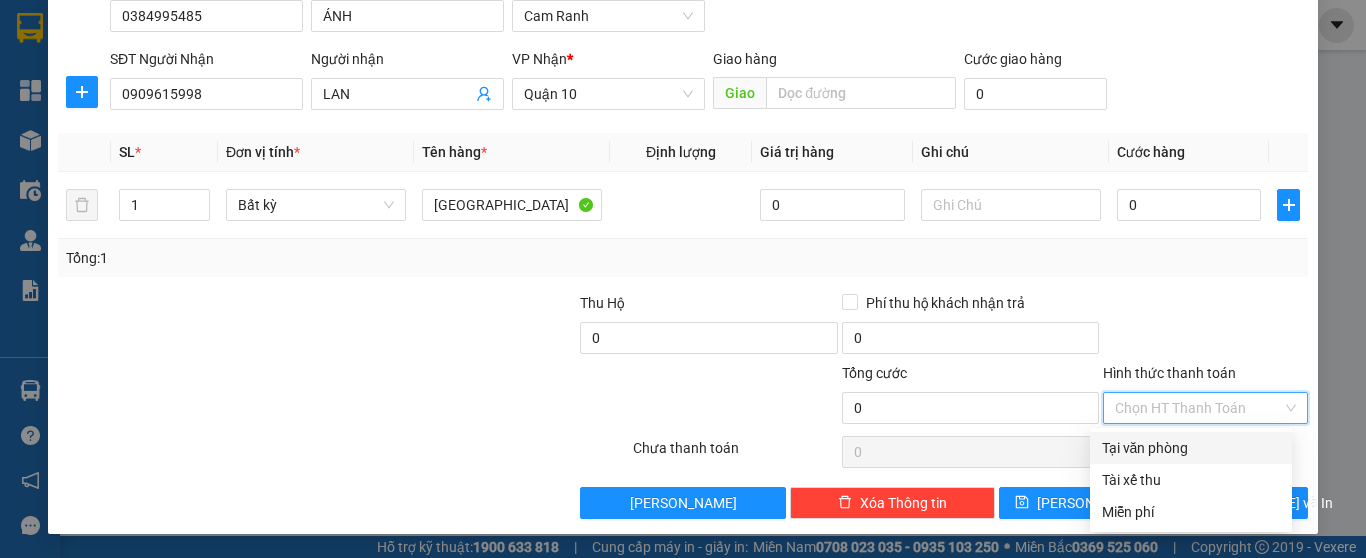 click on "Tại văn phòng" at bounding box center [1191, 448] 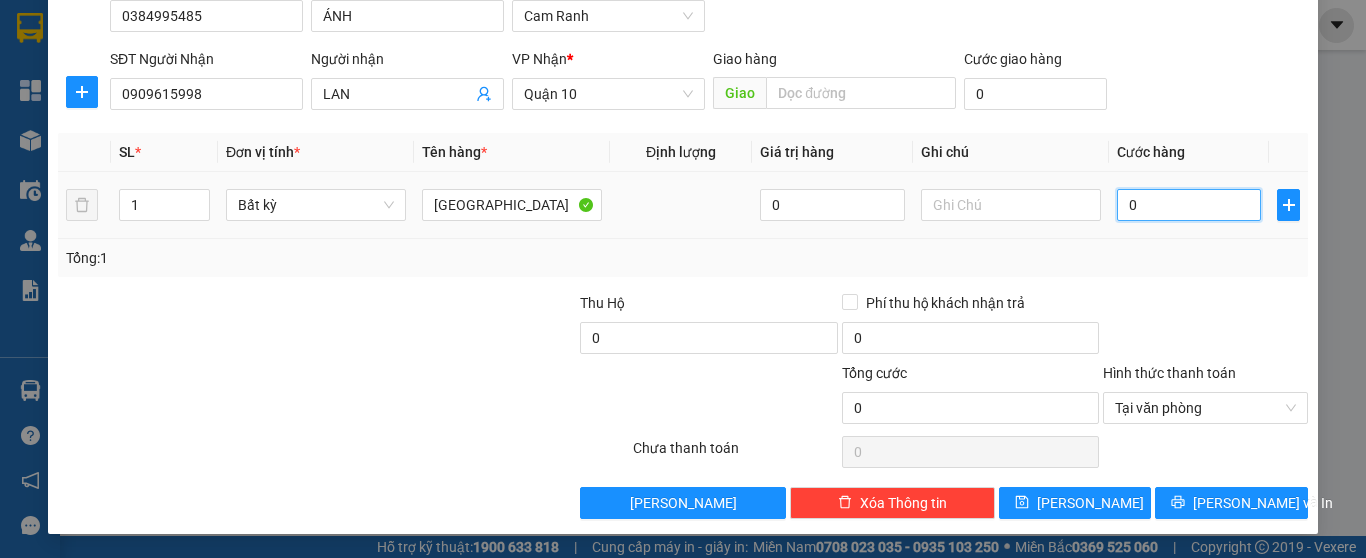 click on "0" at bounding box center [1189, 205] 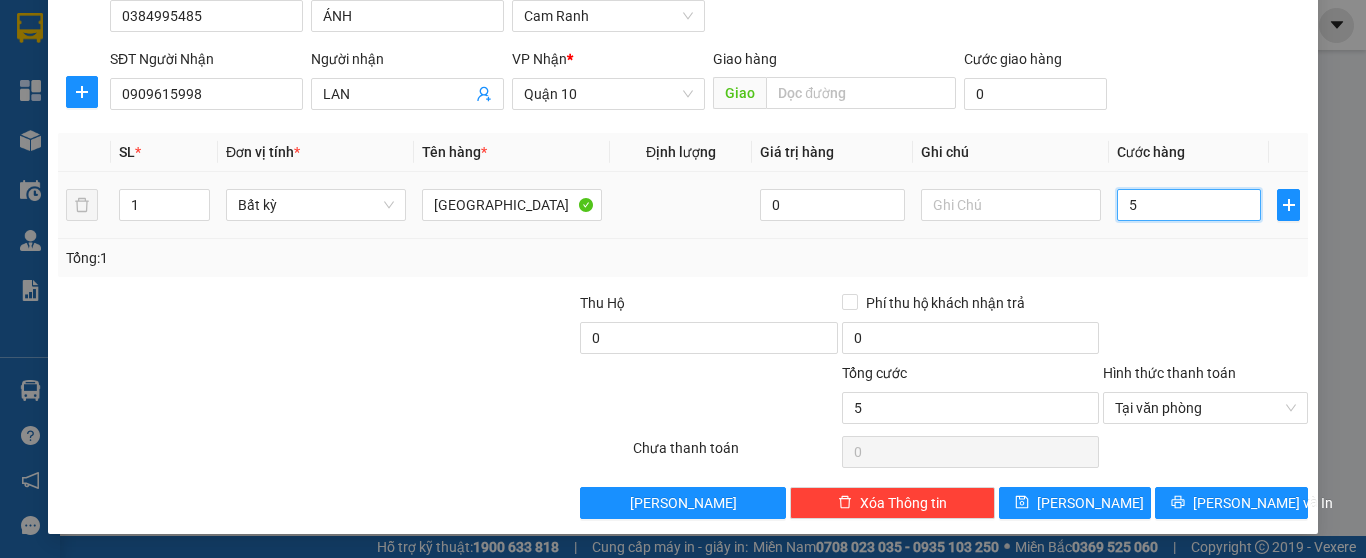 type on "50" 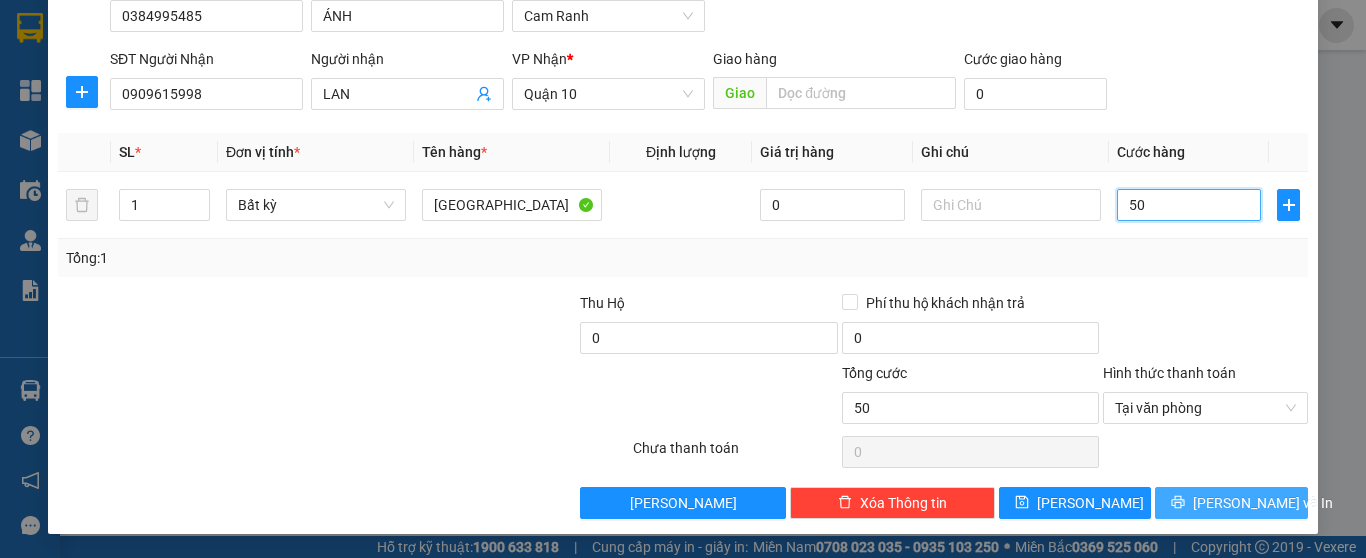 type on "50" 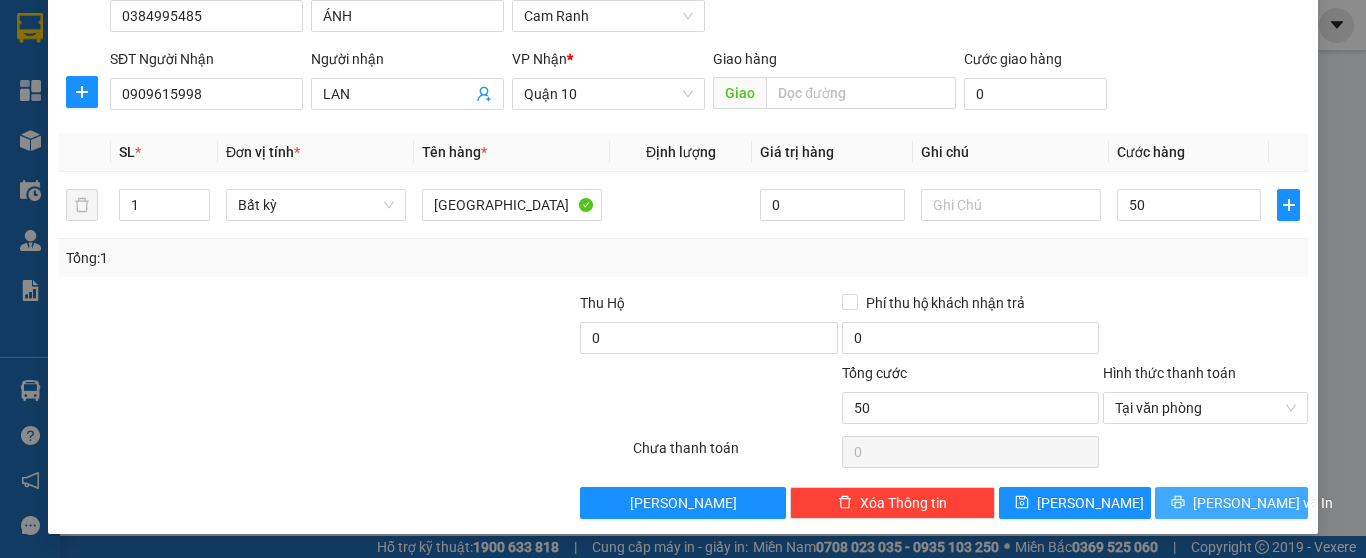 type on "50.000" 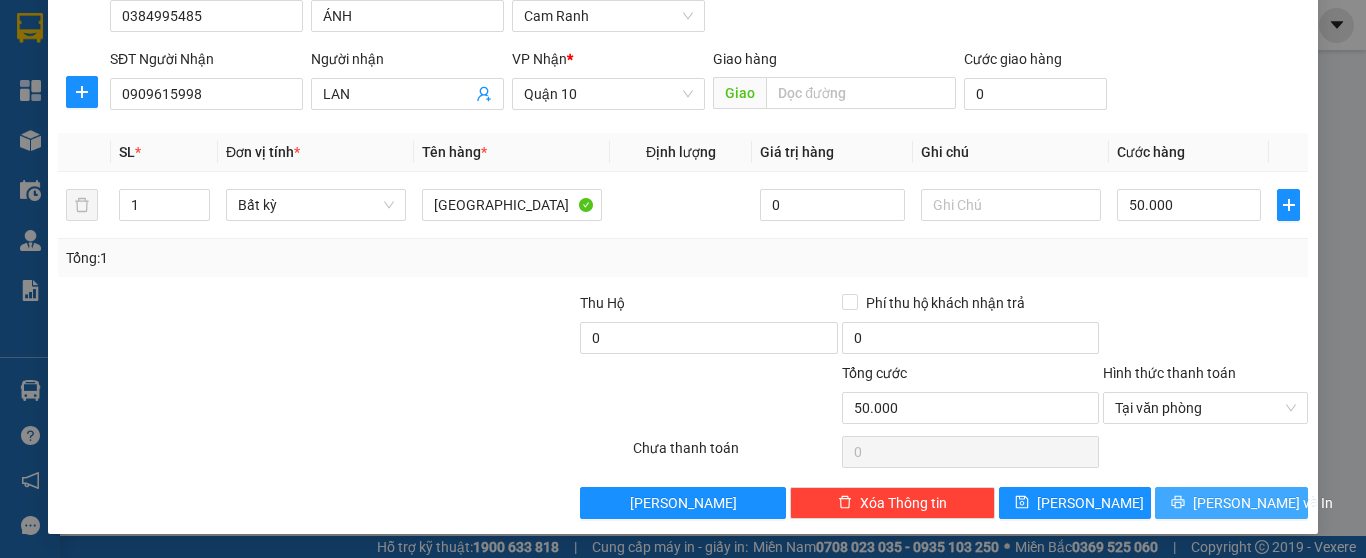 click on "Lưu và In" at bounding box center [1231, 503] 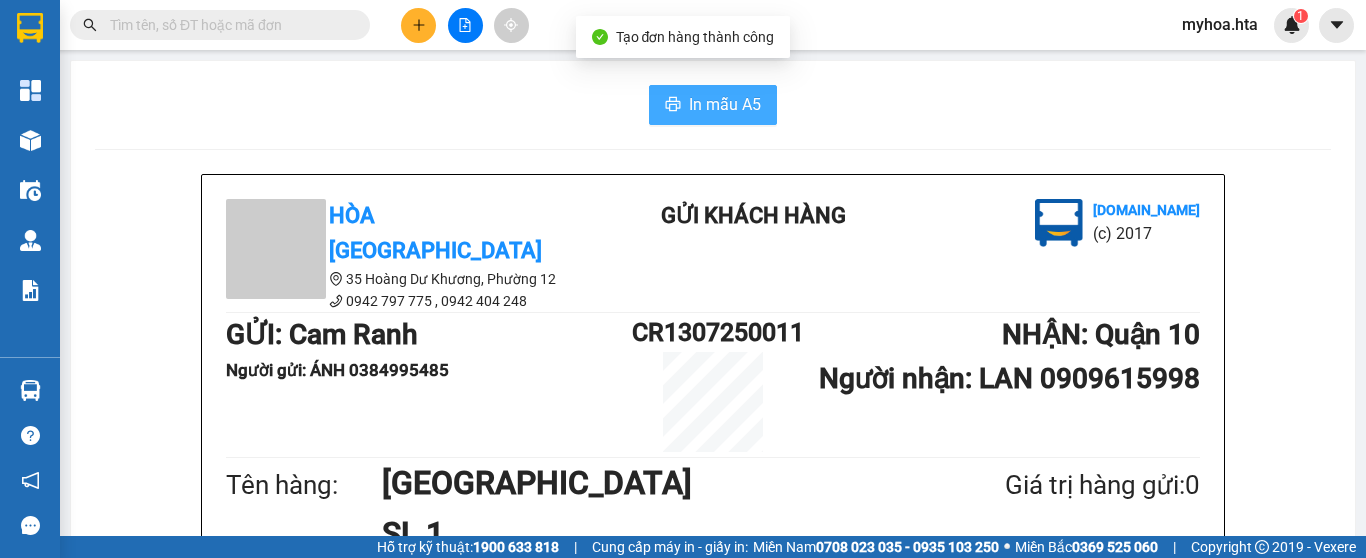 drag, startPoint x: 746, startPoint y: 99, endPoint x: 734, endPoint y: 107, distance: 14.422205 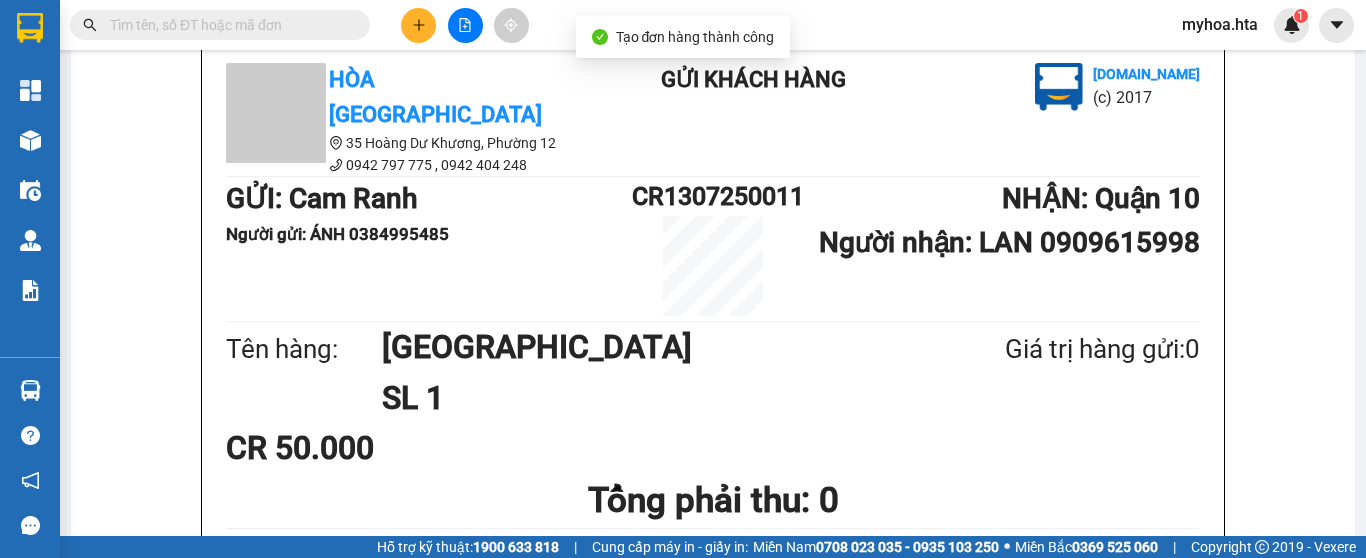 scroll, scrollTop: 0, scrollLeft: 0, axis: both 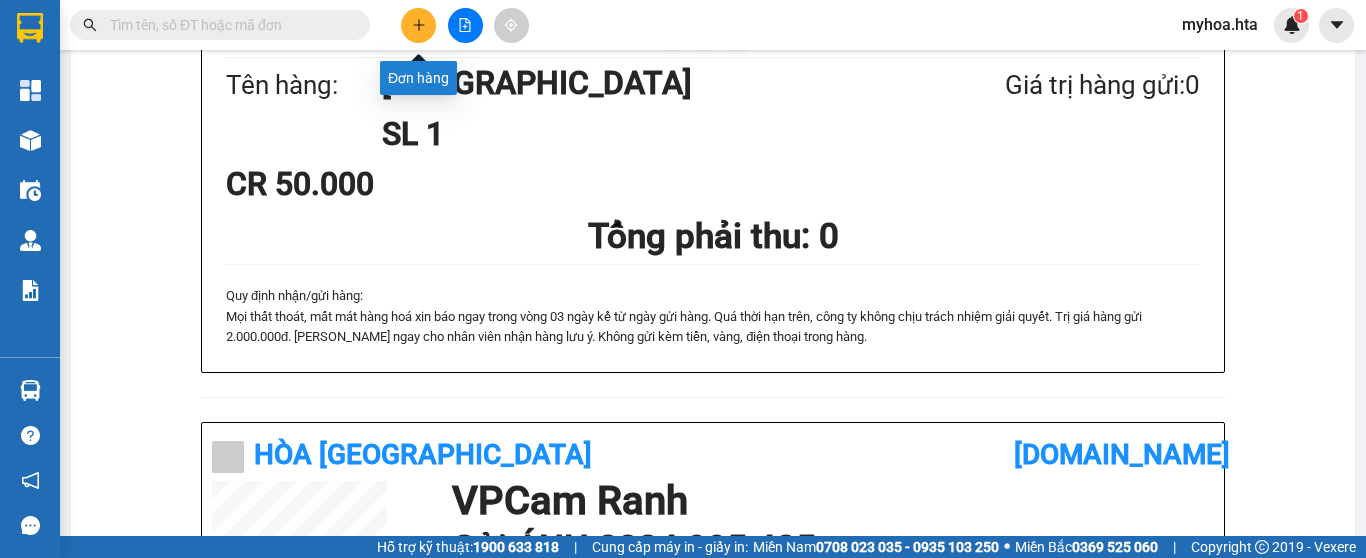 click 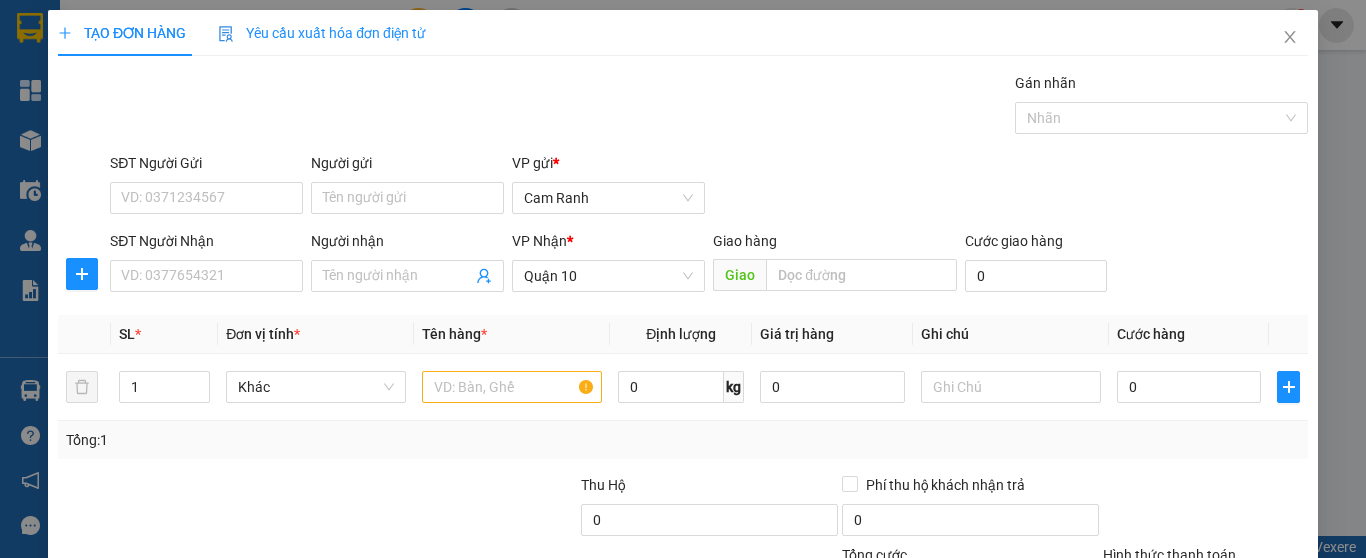 scroll, scrollTop: 0, scrollLeft: 0, axis: both 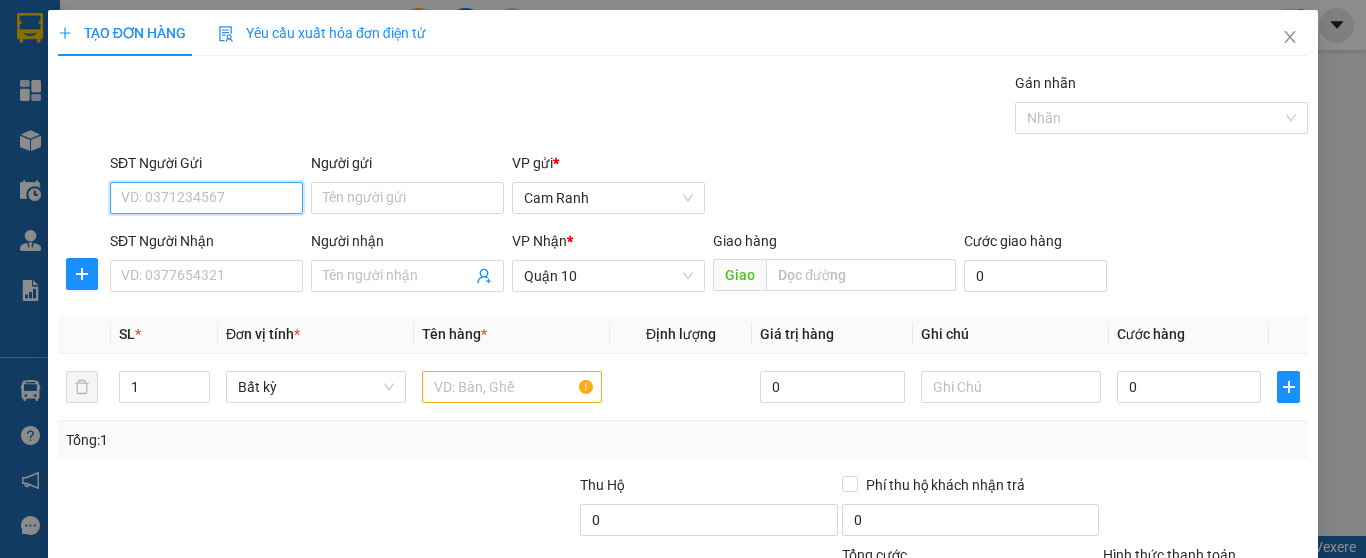 click on "SĐT Người Gửi" at bounding box center (206, 198) 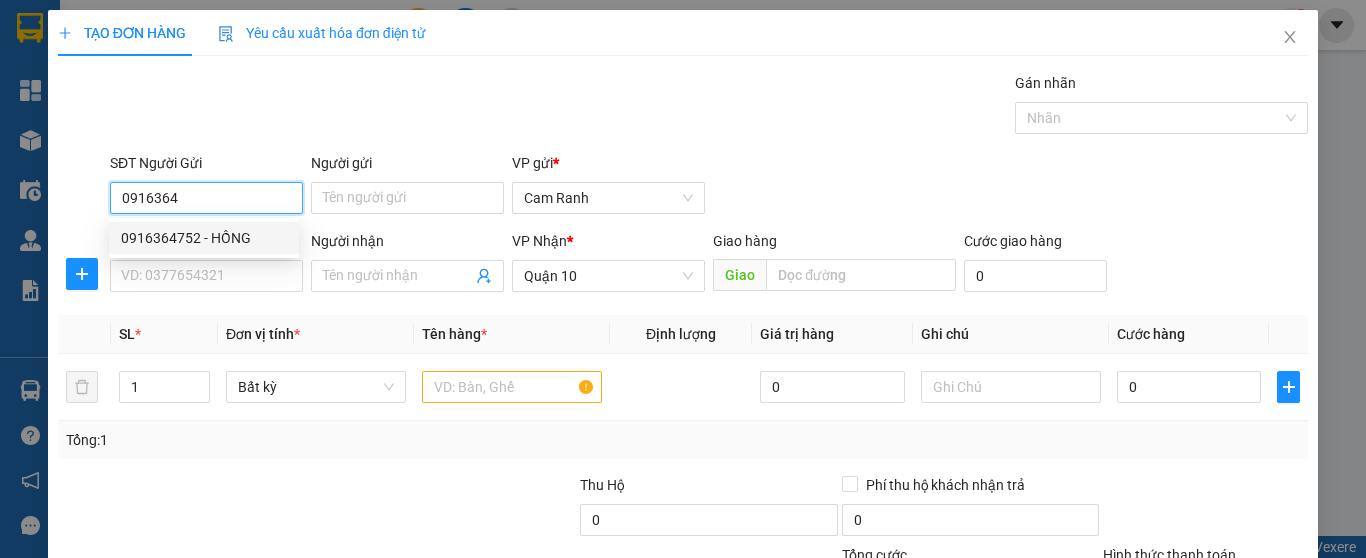 click on "0916364752 - HỒNG" at bounding box center [204, 238] 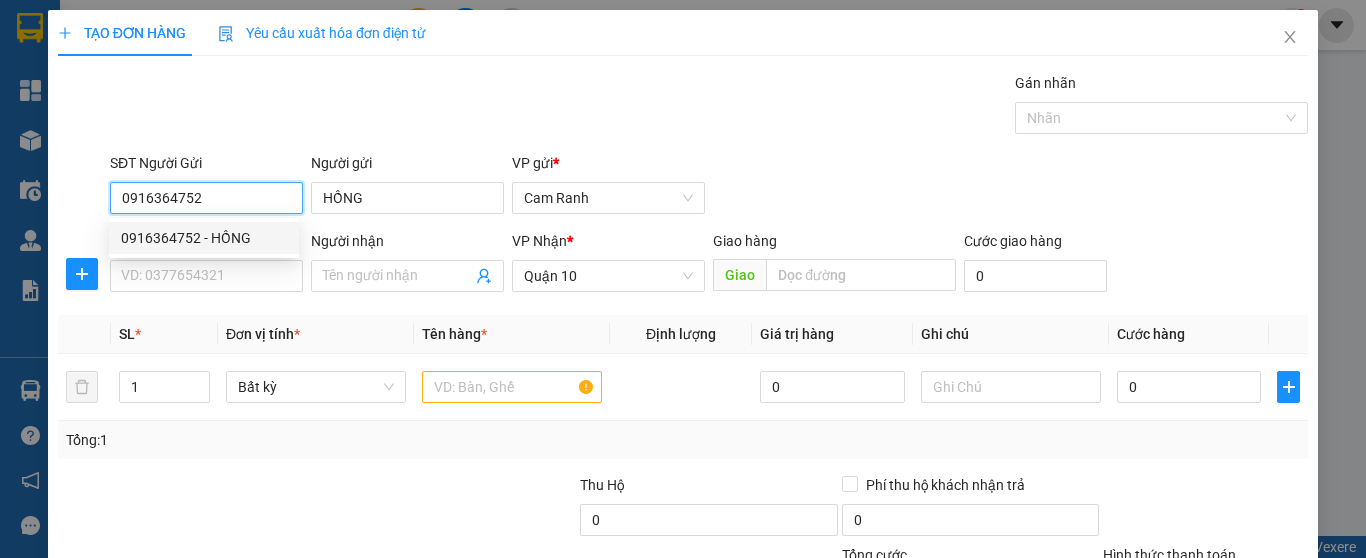 type on "0916364752" 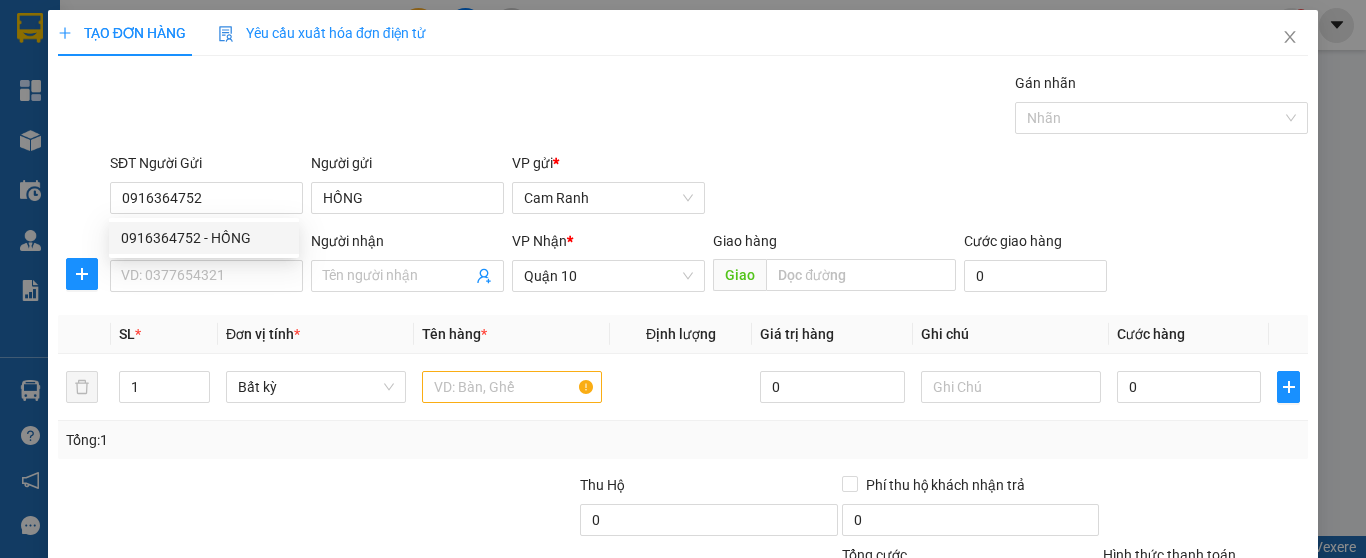 type on "80.000" 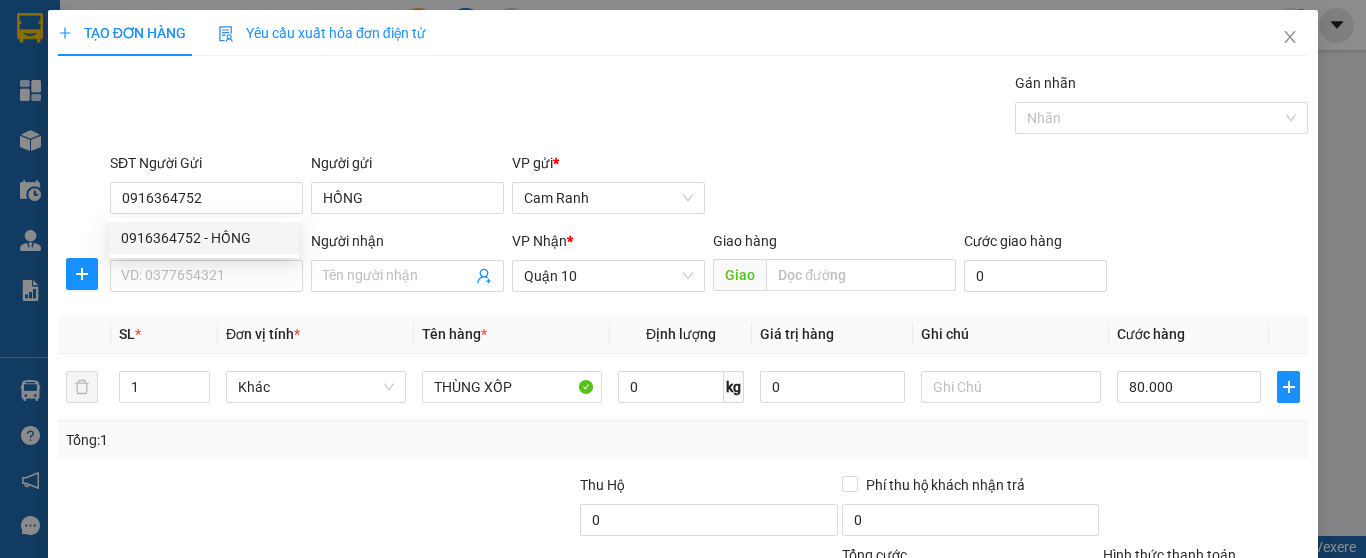 click on "SĐT Người Nhận" at bounding box center [206, 245] 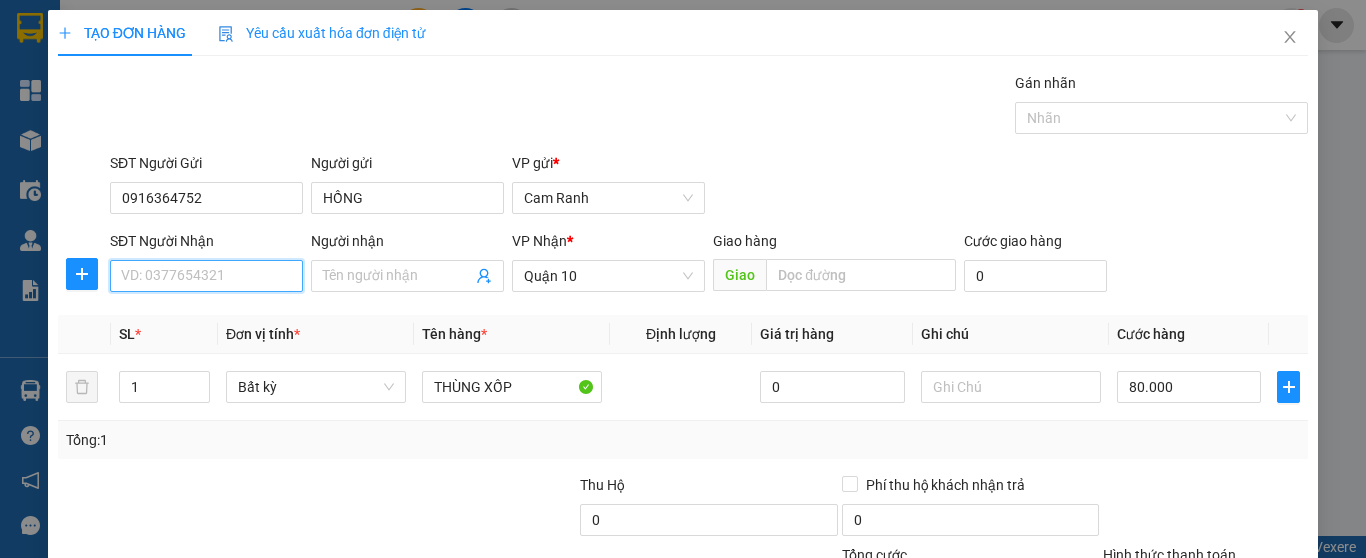 click on "SĐT Người Nhận" at bounding box center [206, 276] 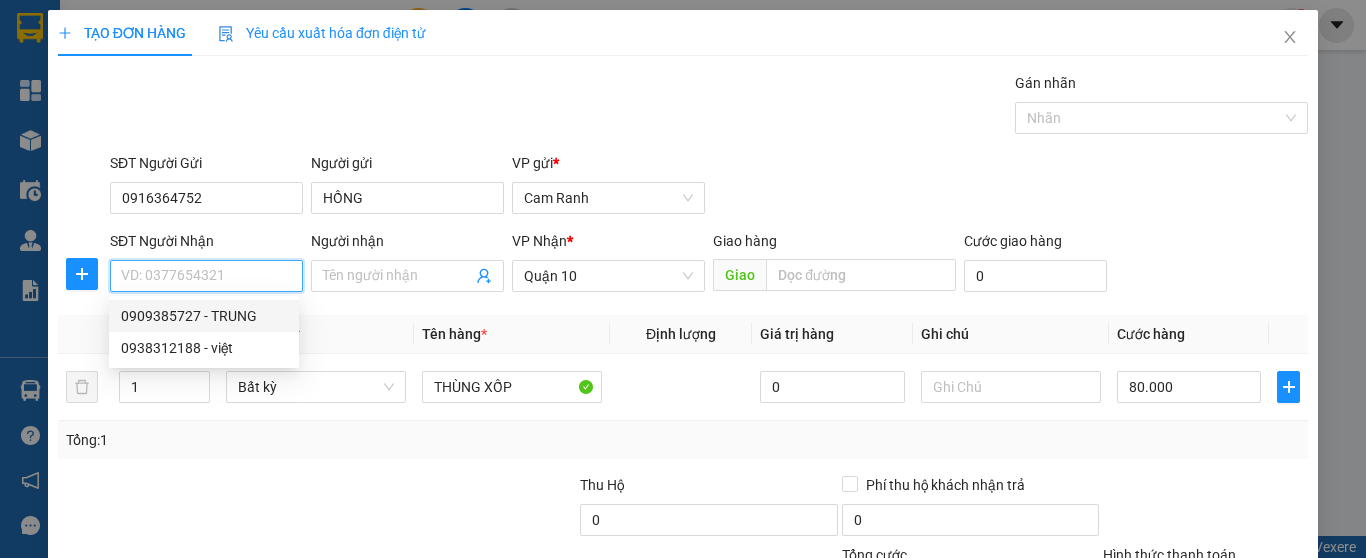 click on "0909385727 - TRUNG" at bounding box center (204, 316) 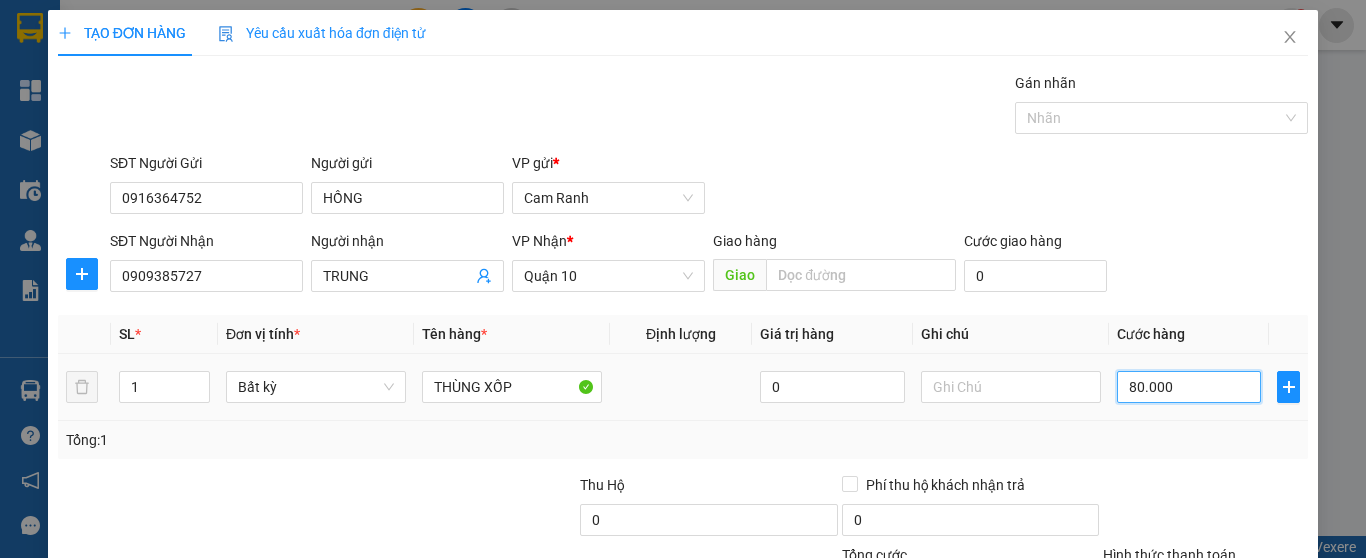click on "80.000" at bounding box center (1189, 387) 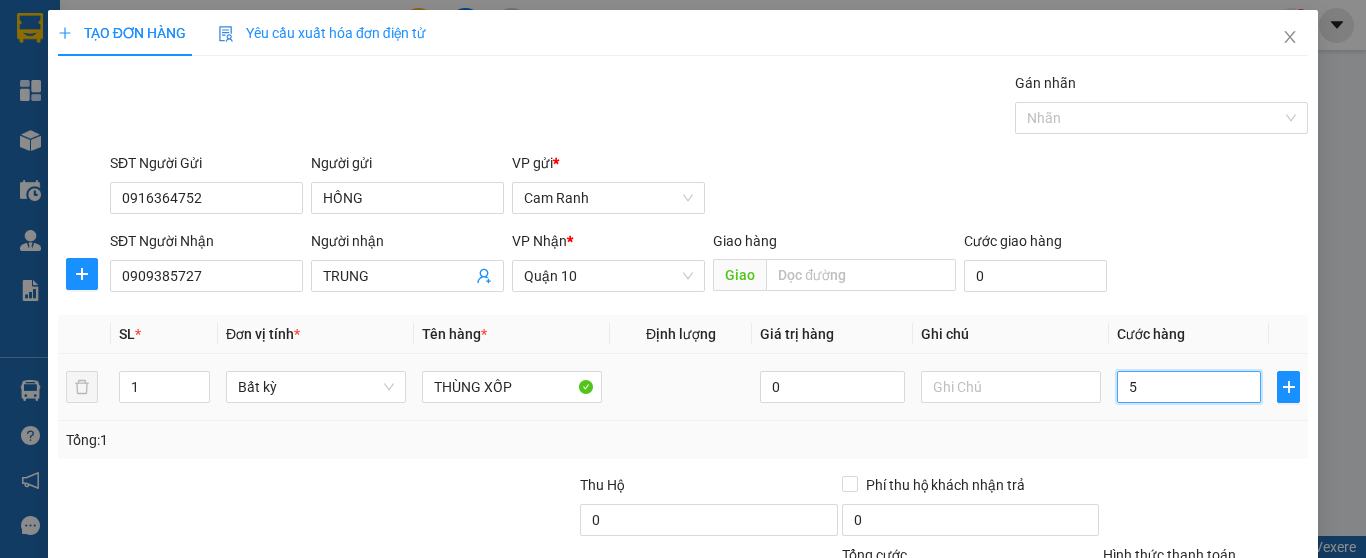 type on "5" 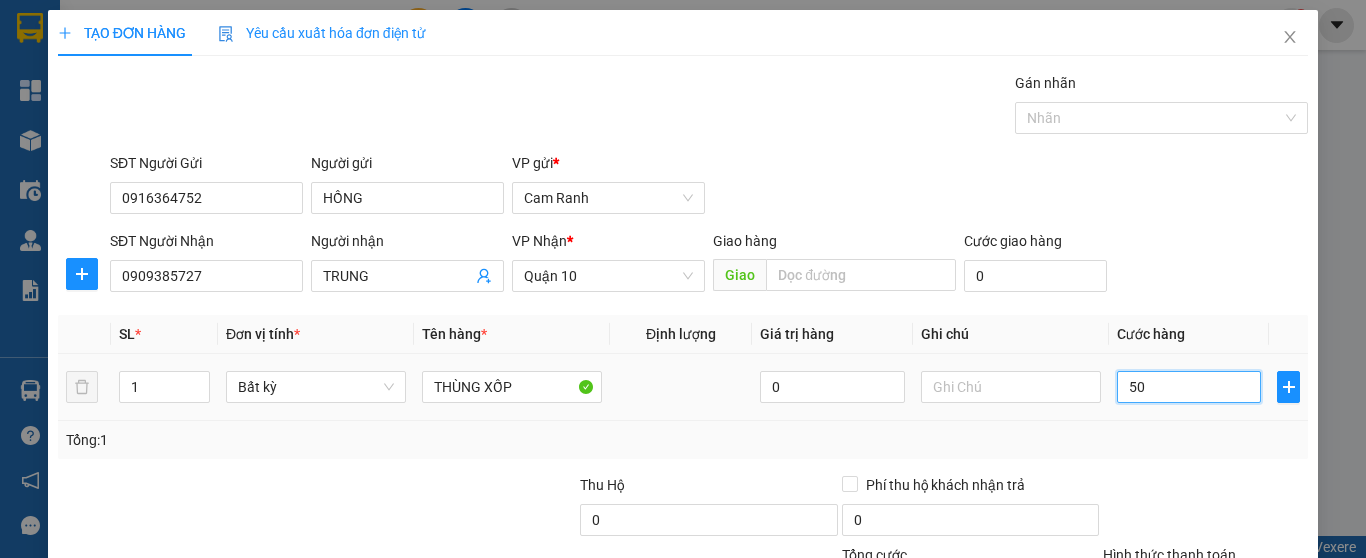 type on "50" 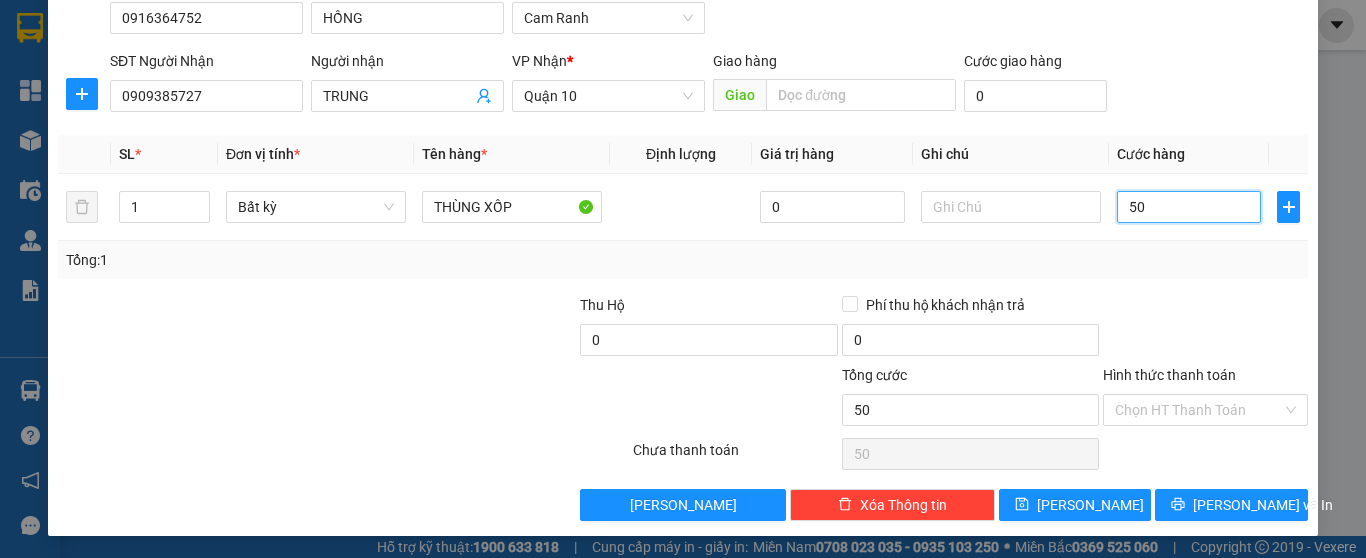 scroll, scrollTop: 182, scrollLeft: 0, axis: vertical 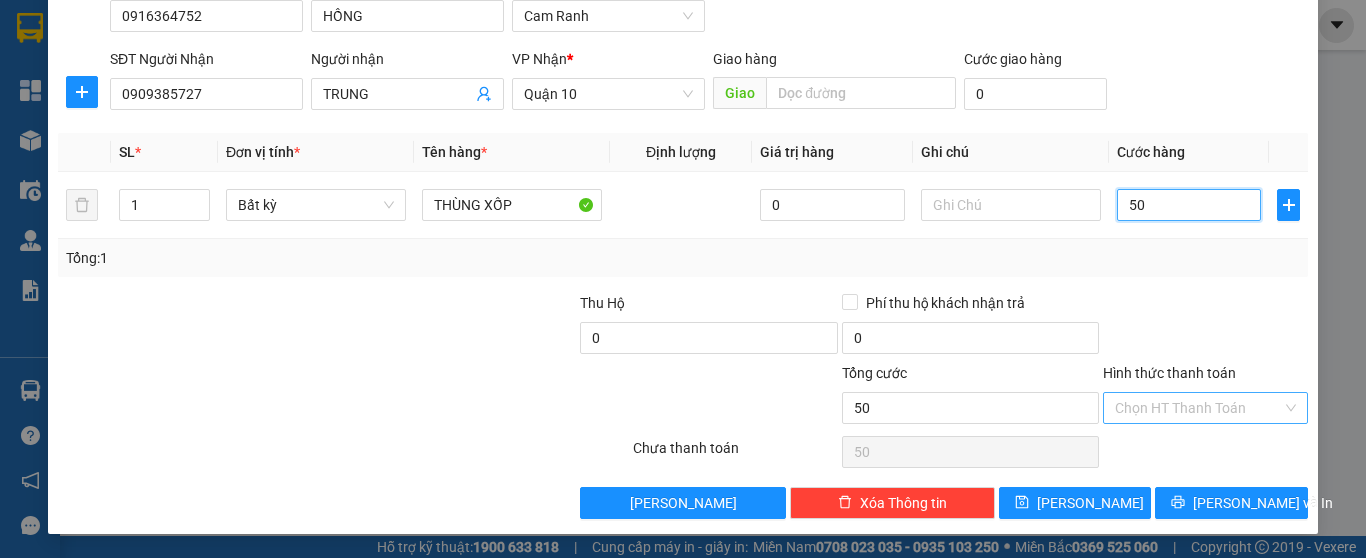 type on "50" 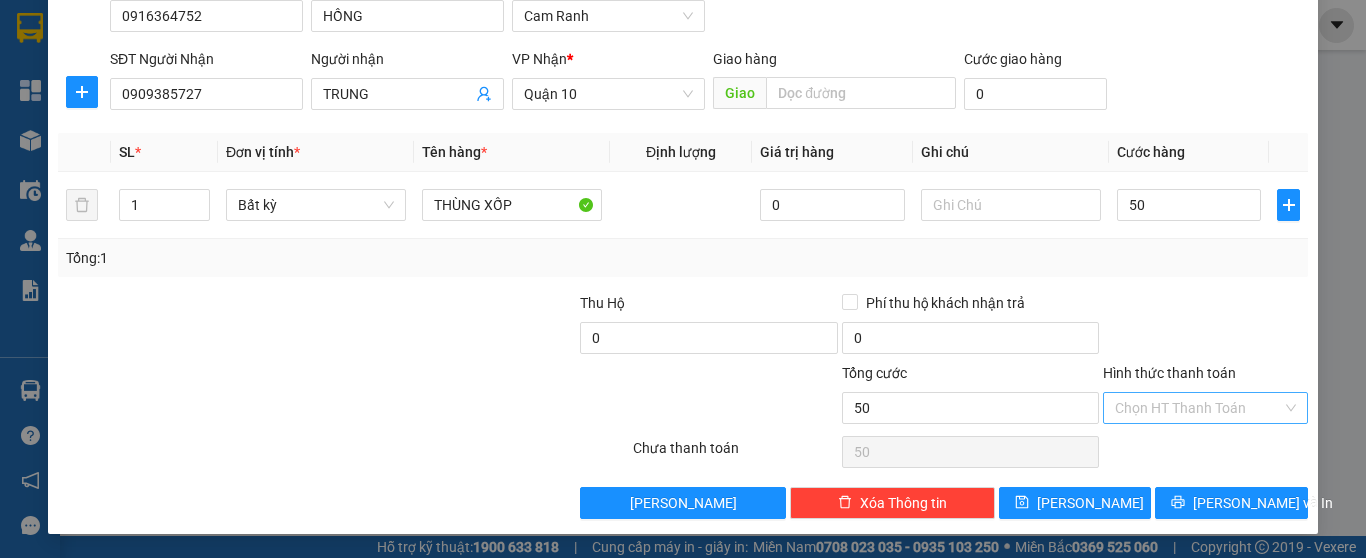 type on "50.000" 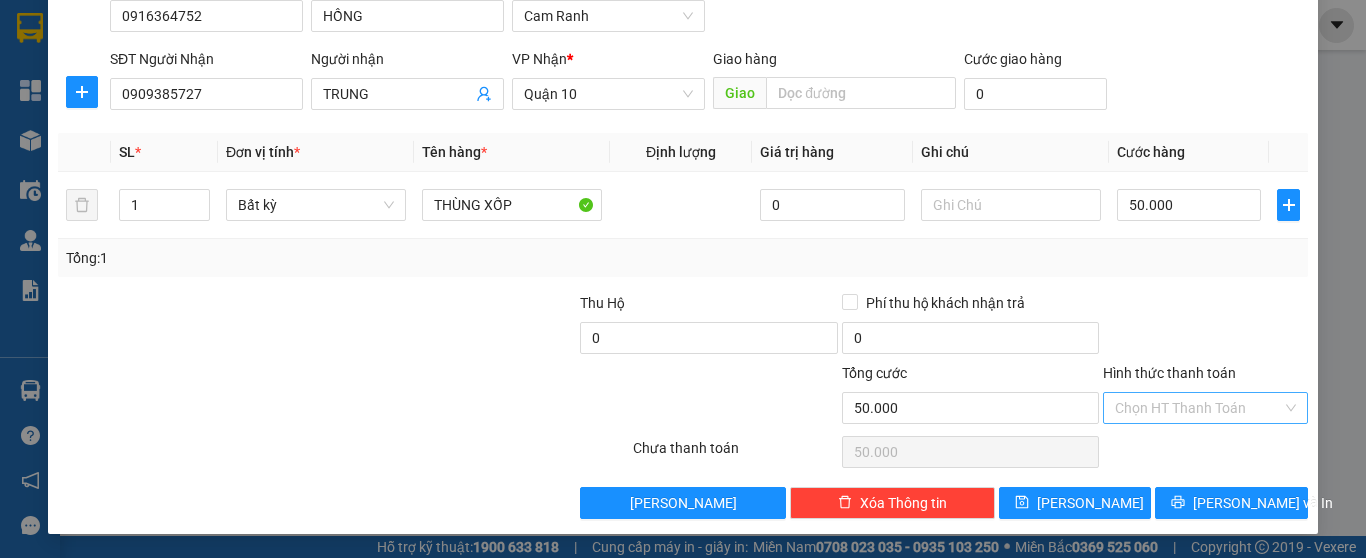 click on "Hình thức thanh toán" at bounding box center (1198, 408) 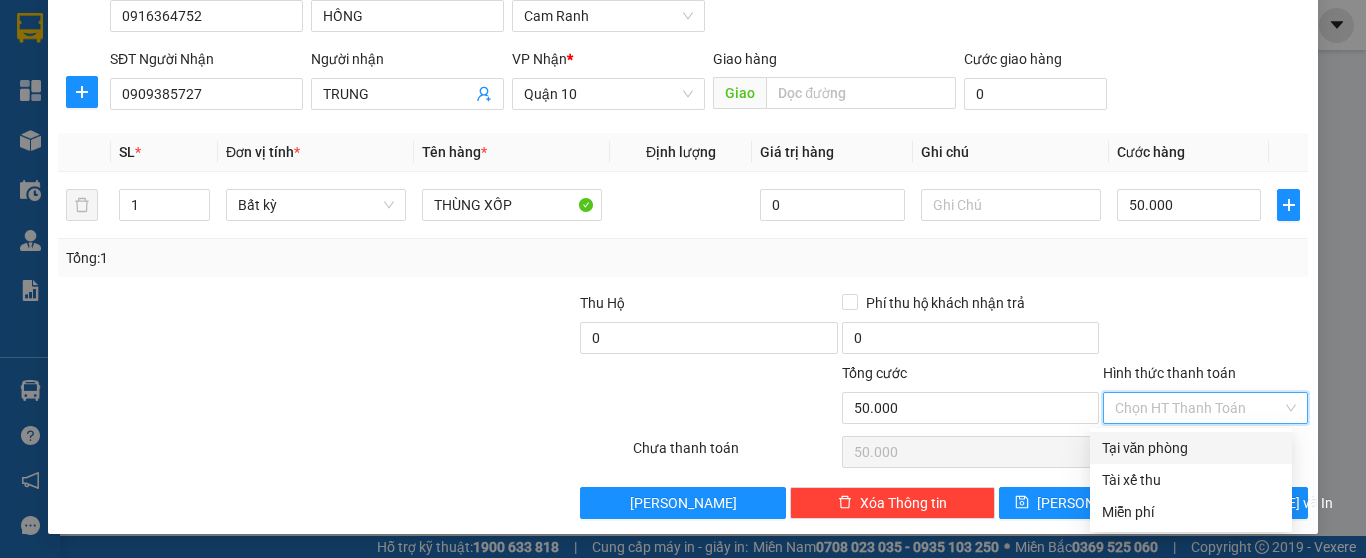 click on "Tại văn phòng" at bounding box center [1191, 448] 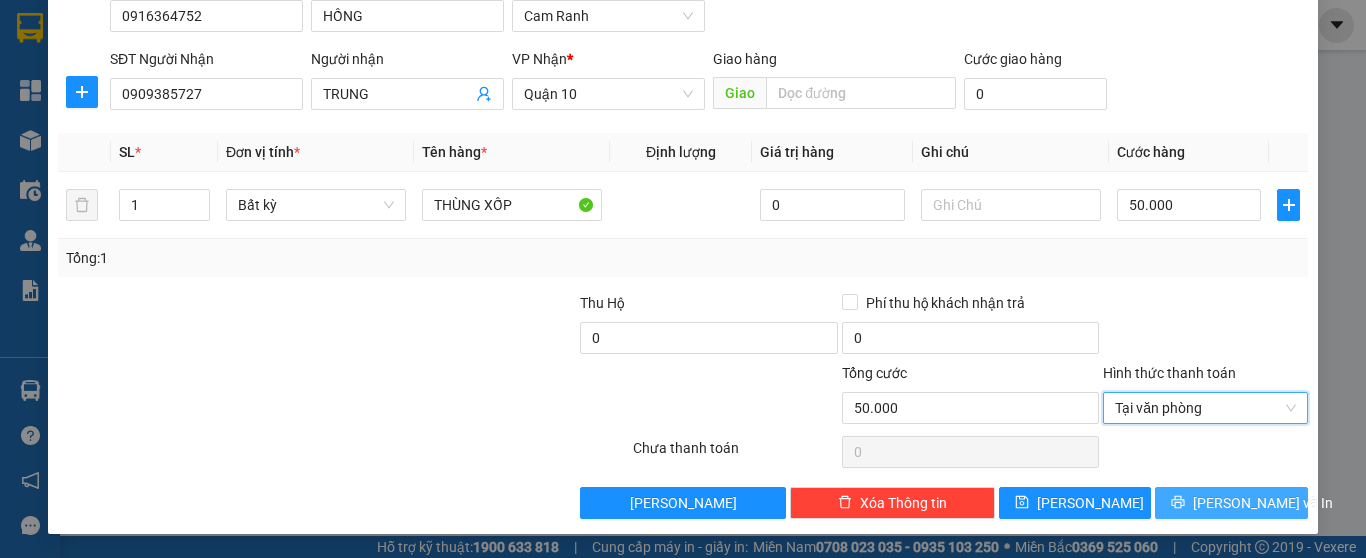 click on "Lưu và In" at bounding box center (1231, 503) 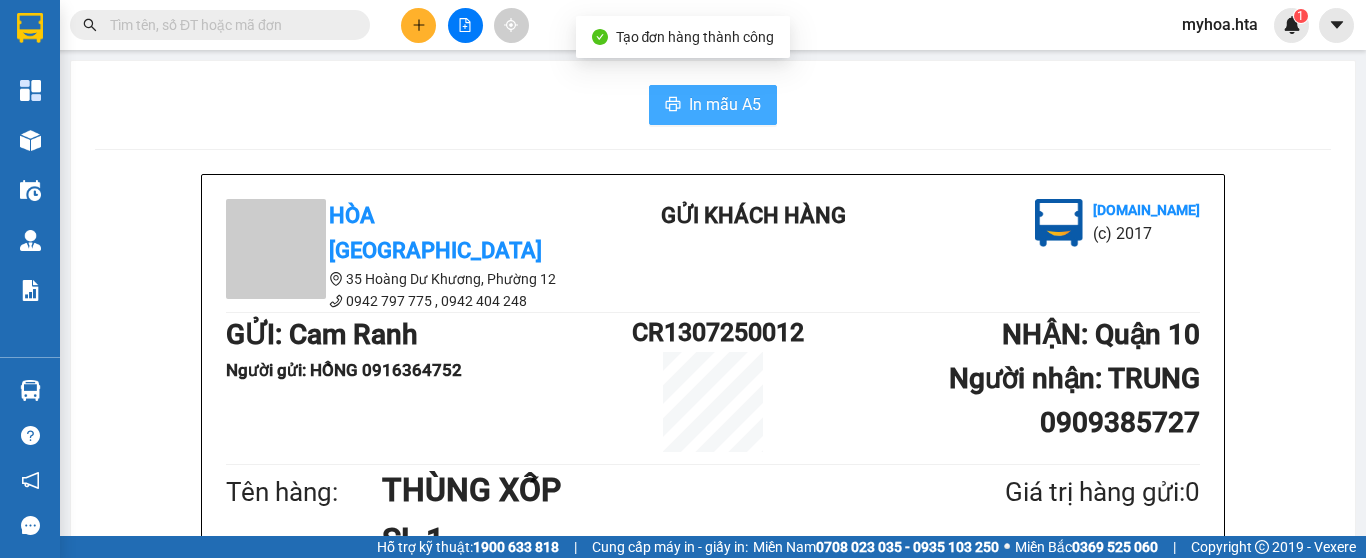click on "In mẫu A5" at bounding box center [725, 104] 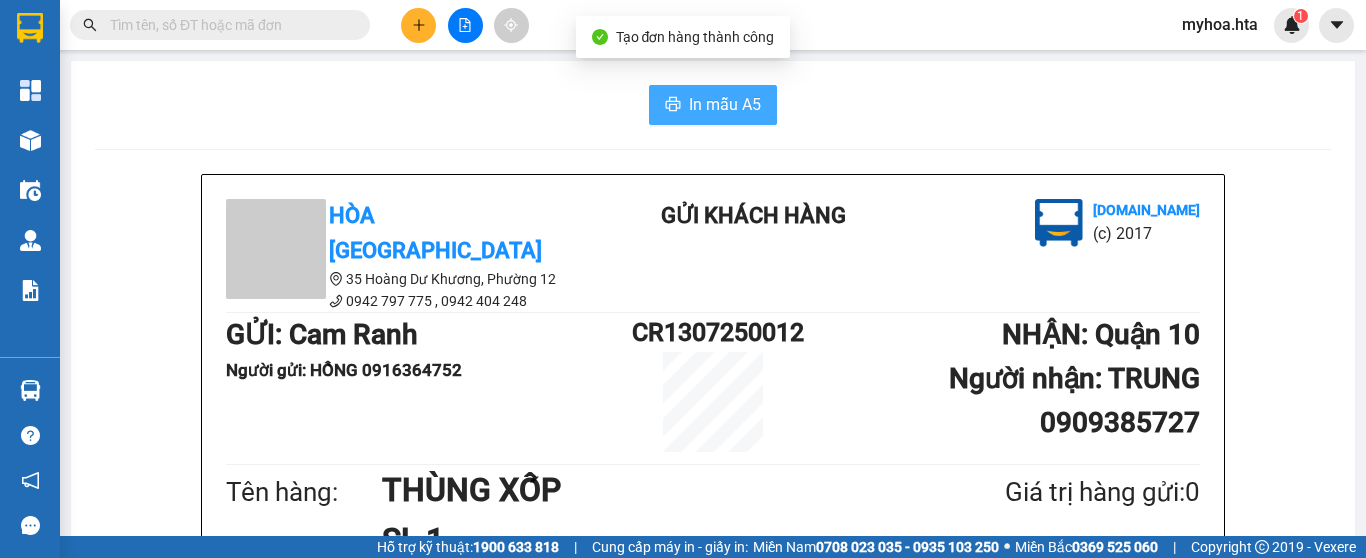 scroll, scrollTop: 215, scrollLeft: 0, axis: vertical 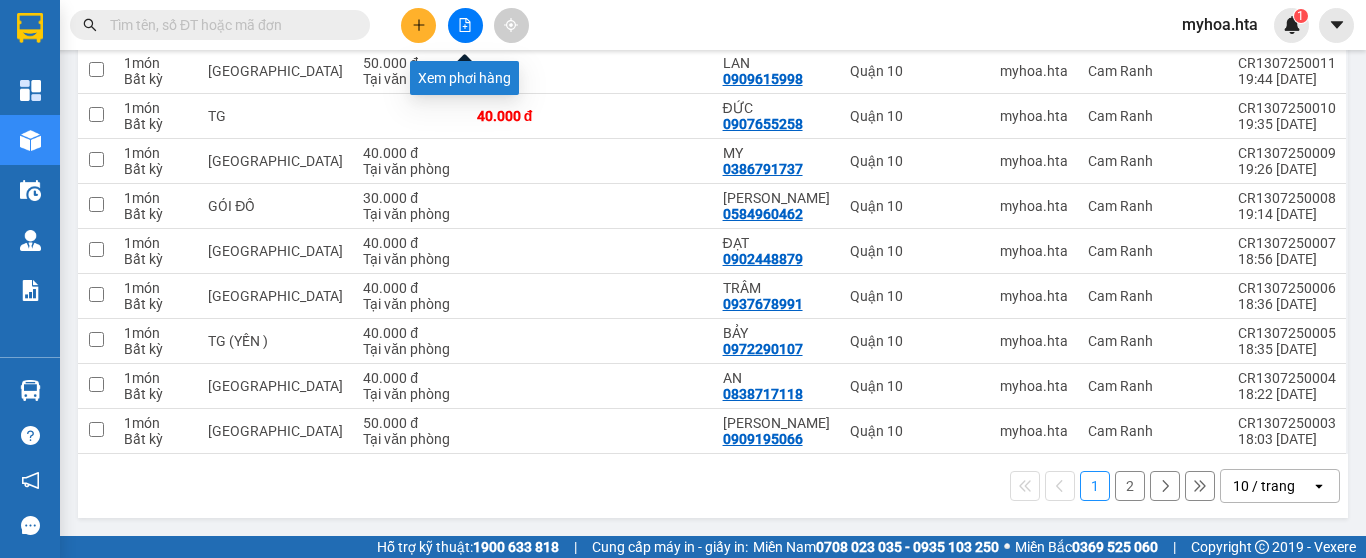 click at bounding box center (465, 25) 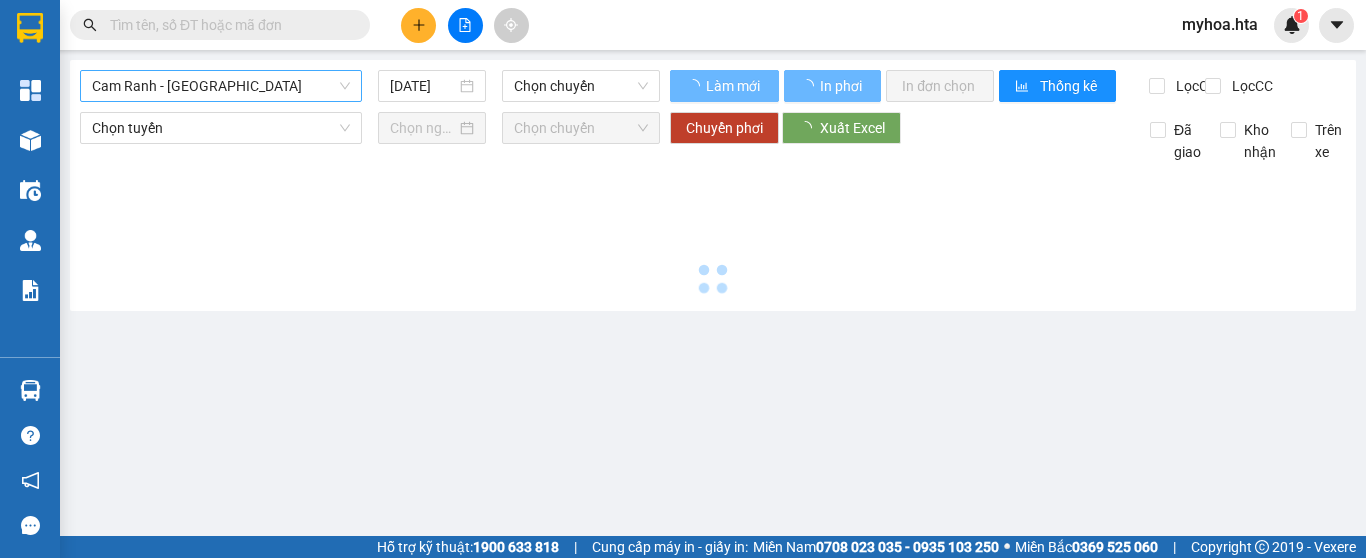 scroll, scrollTop: 0, scrollLeft: 0, axis: both 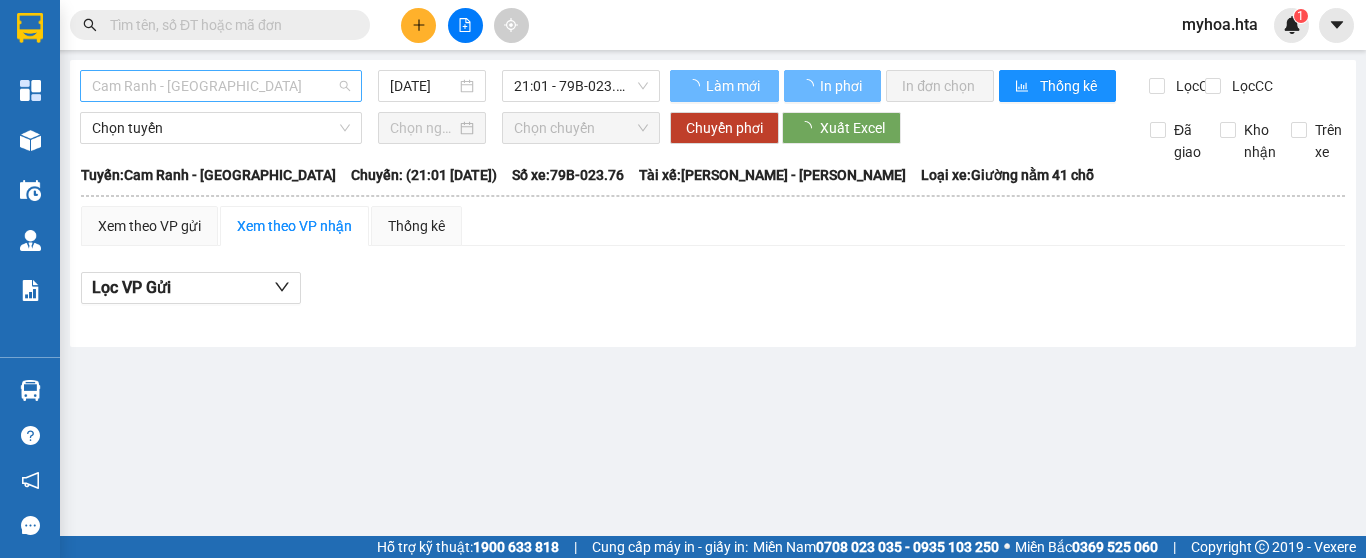 click on "Cam Ranh - [GEOGRAPHIC_DATA]" at bounding box center (221, 86) 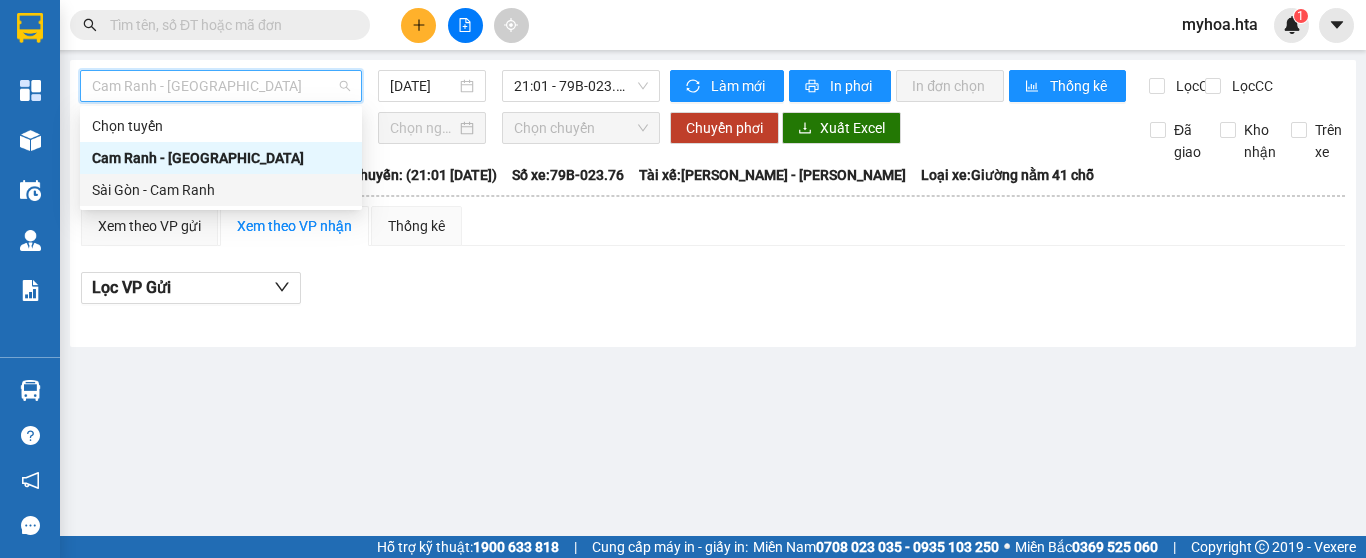 click on "Sài Gòn - Cam Ranh" at bounding box center [221, 190] 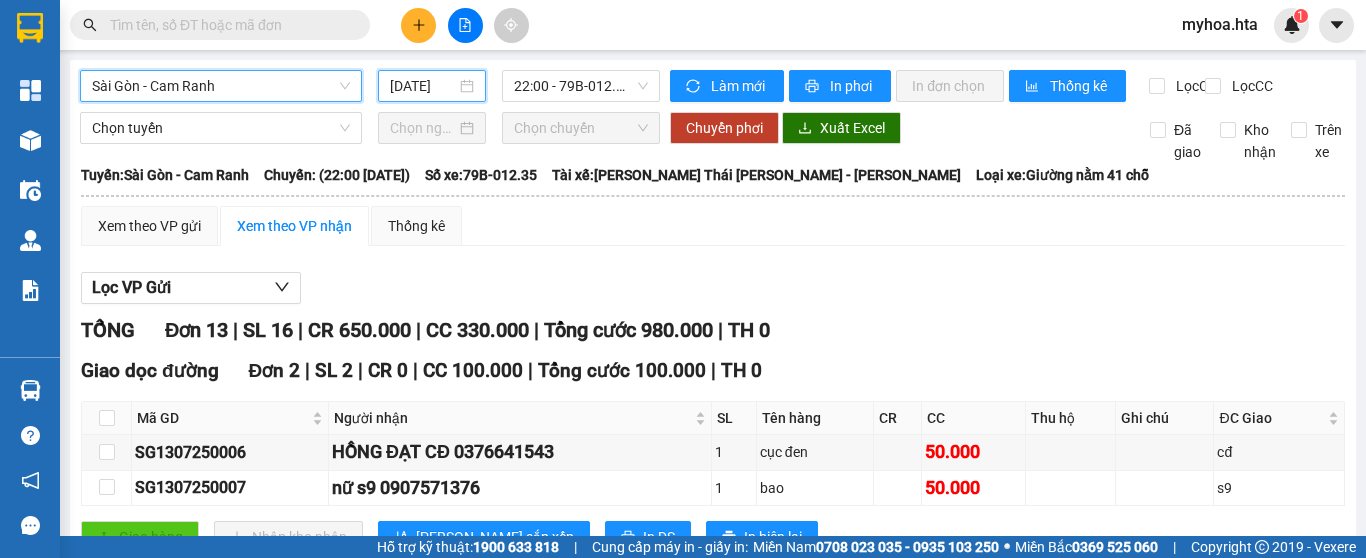click on "[DATE]" at bounding box center (423, 86) 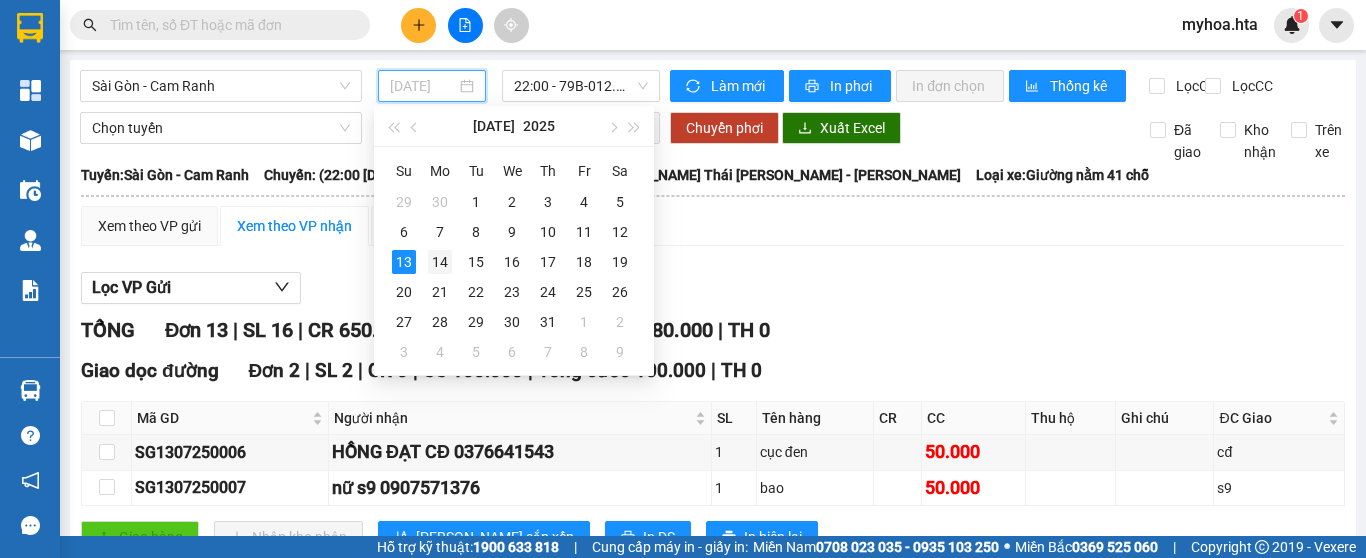 click on "14" at bounding box center [440, 262] 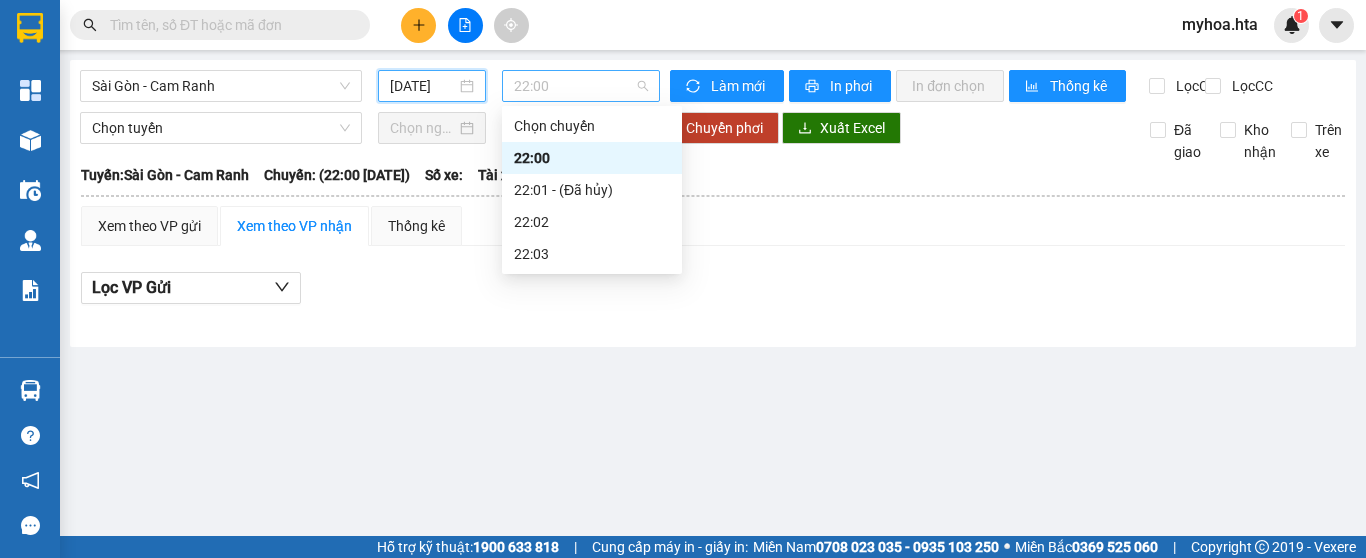 click on "22:00" at bounding box center (581, 86) 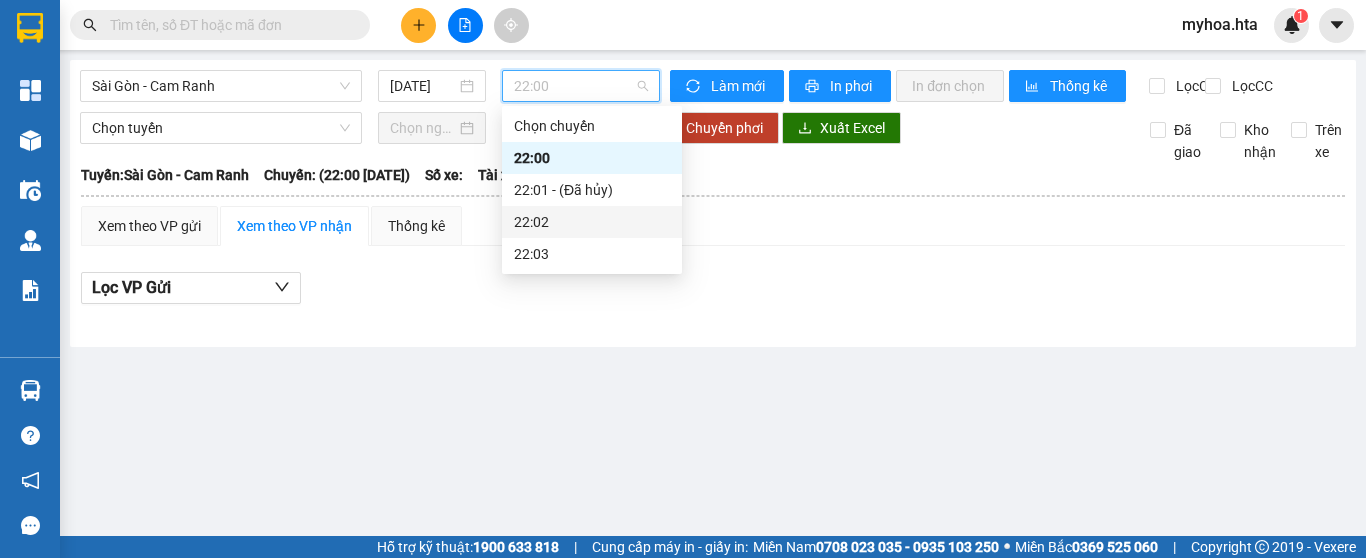 click on "22:02" at bounding box center [592, 222] 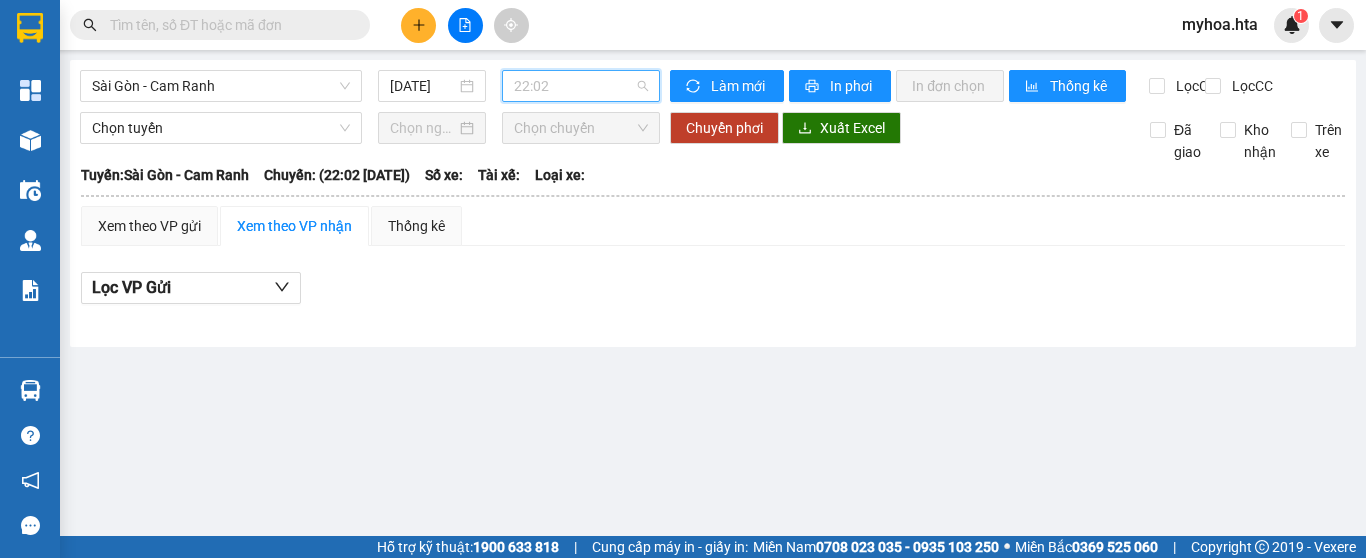 click on "22:02" at bounding box center (581, 86) 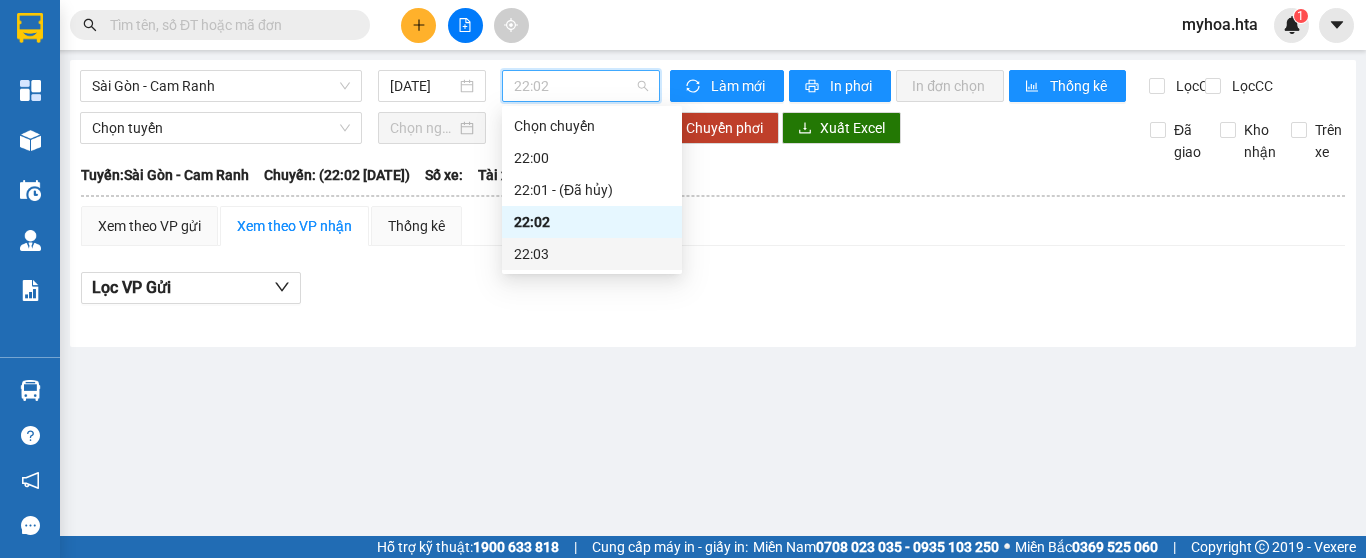 click on "22:03" at bounding box center [592, 254] 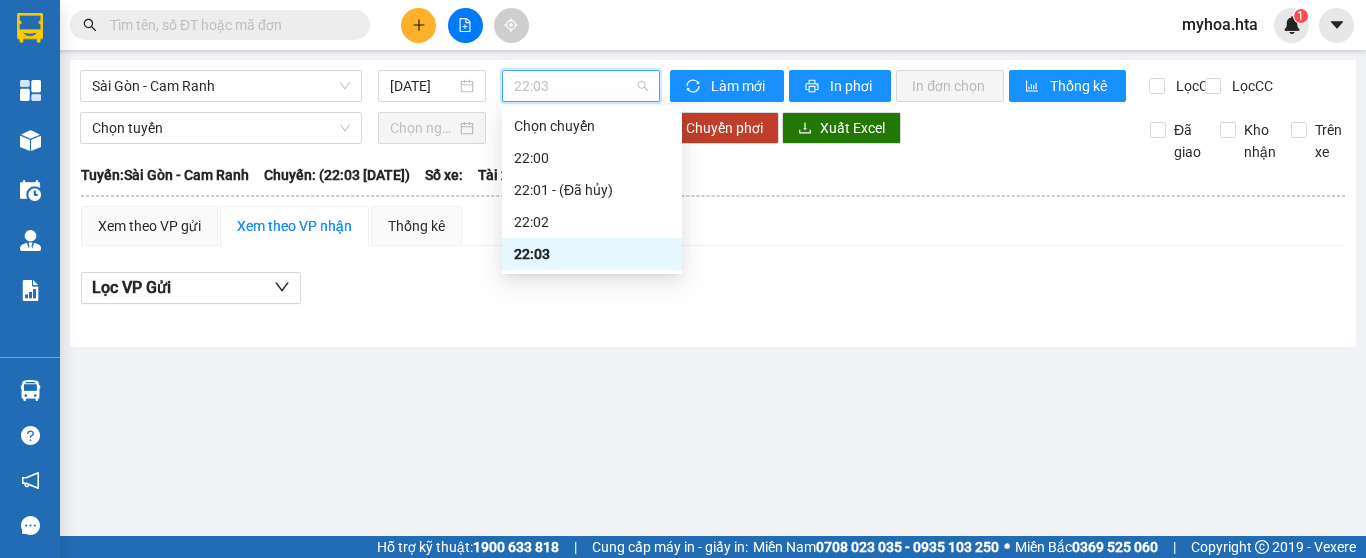 click on "22:03" at bounding box center (581, 86) 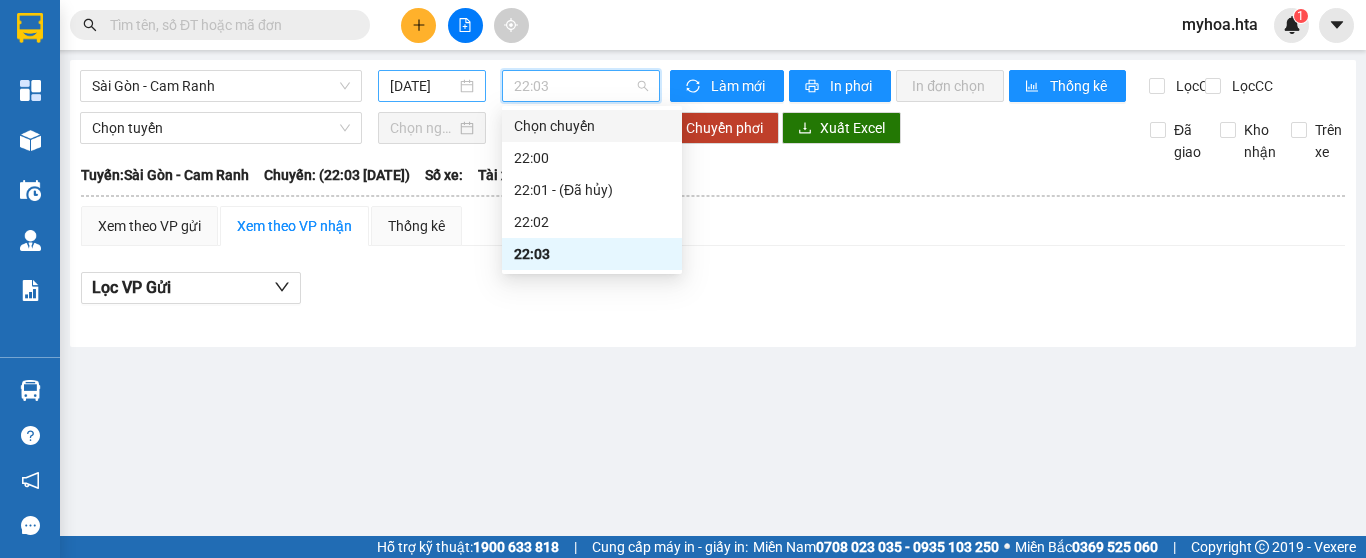 click on "14/07/2025" at bounding box center [423, 86] 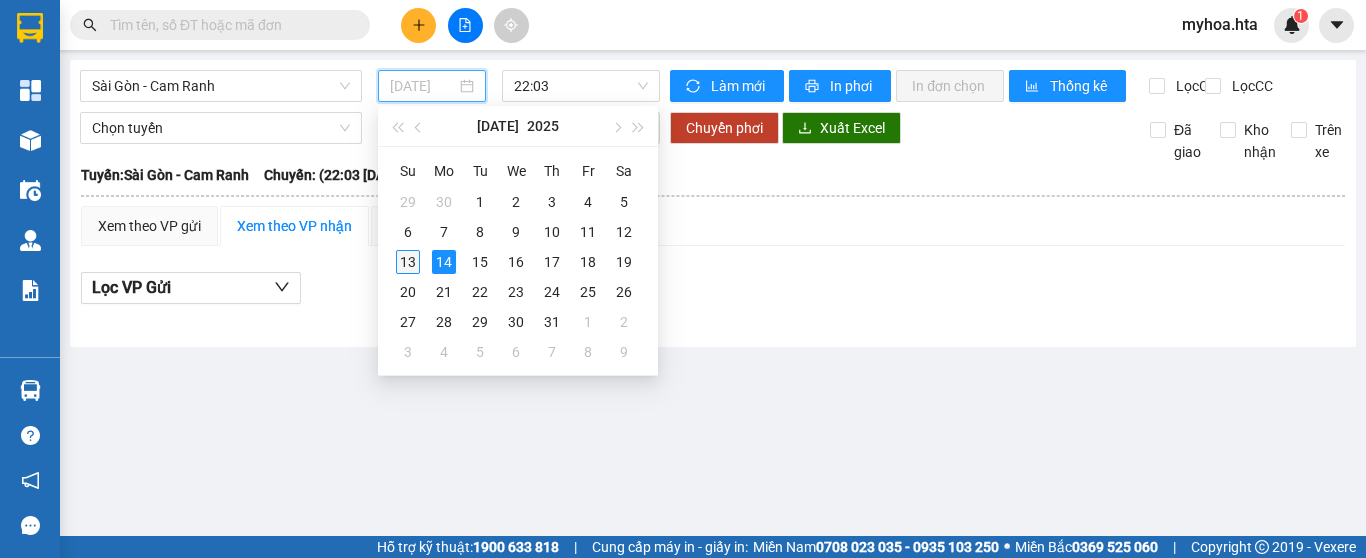 click on "13" at bounding box center [408, 262] 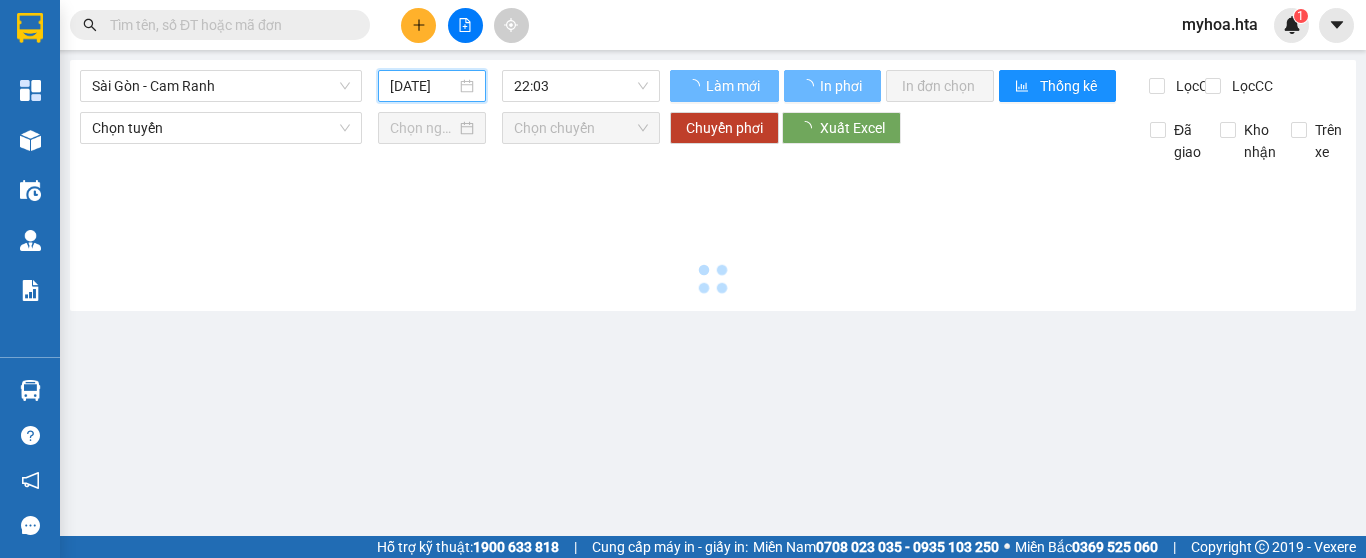 type on "[DATE]" 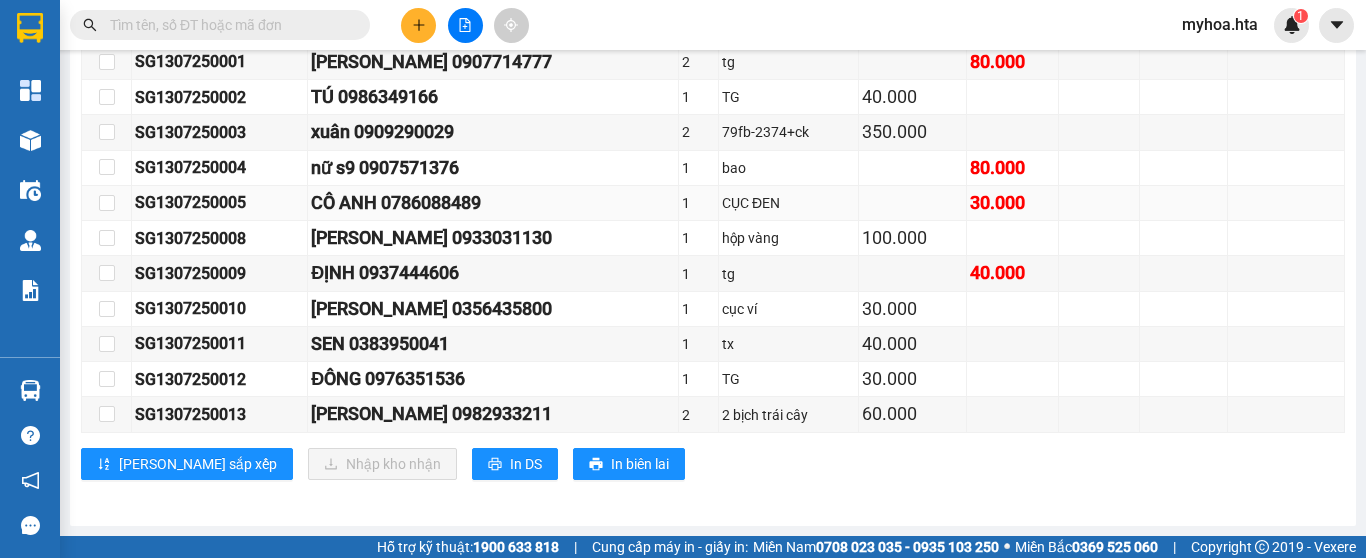 scroll, scrollTop: 529, scrollLeft: 0, axis: vertical 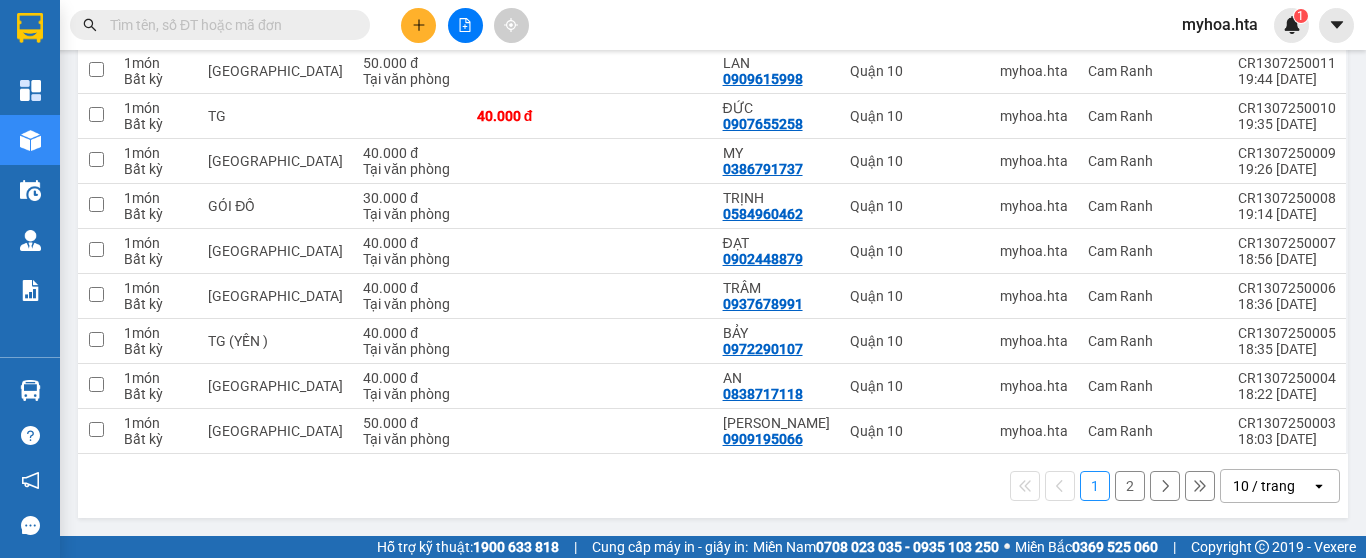 click on "10 / trang" at bounding box center [1264, 486] 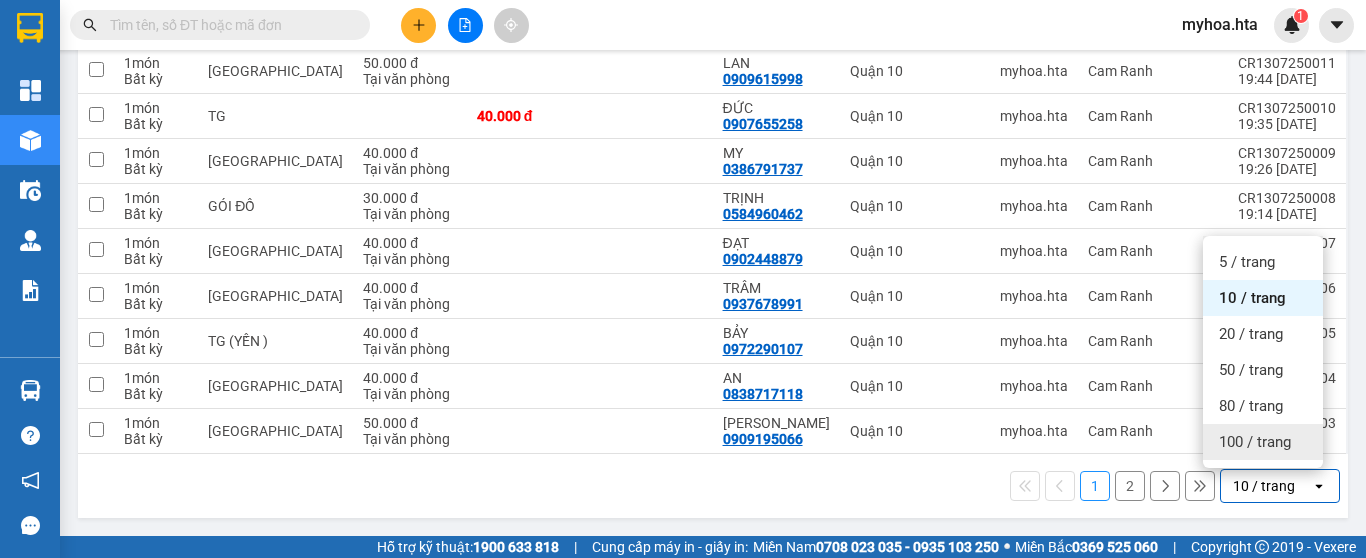 click on "100 / trang" at bounding box center [1255, 442] 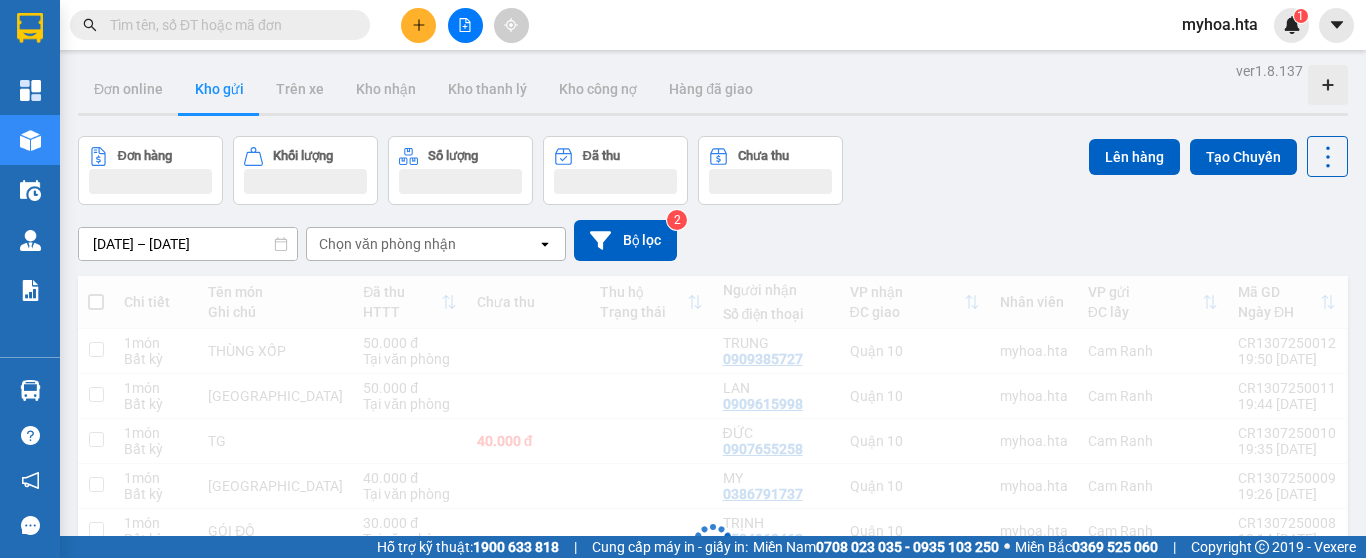 scroll, scrollTop: 0, scrollLeft: 0, axis: both 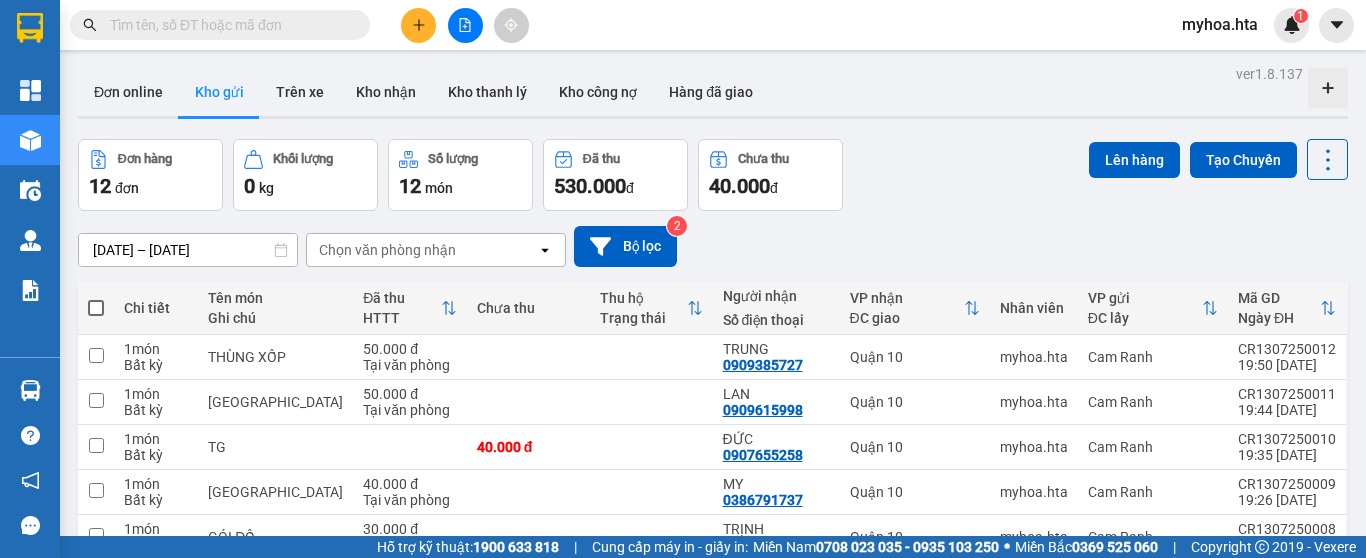 click at bounding box center (96, 308) 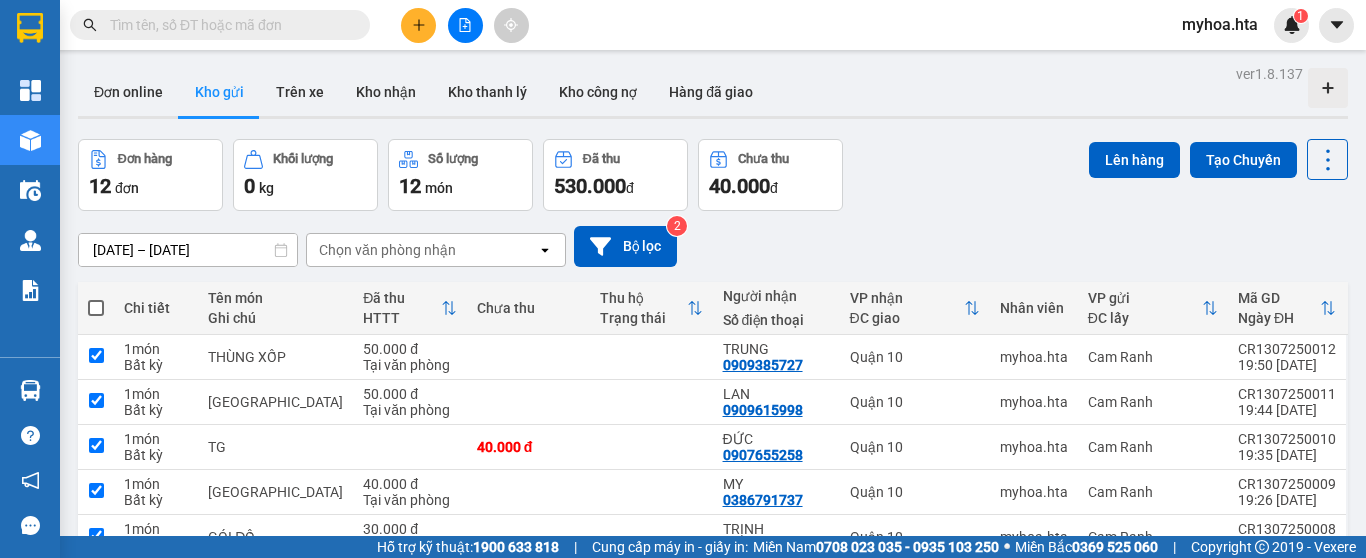 checkbox on "true" 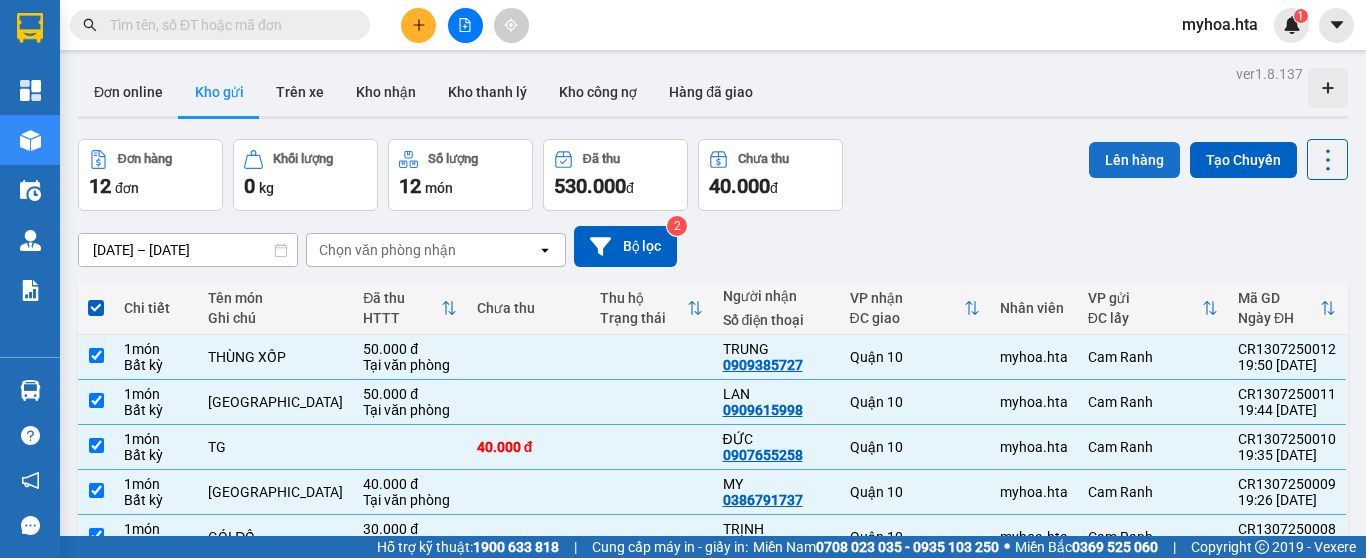 click on "Lên hàng" at bounding box center (1134, 160) 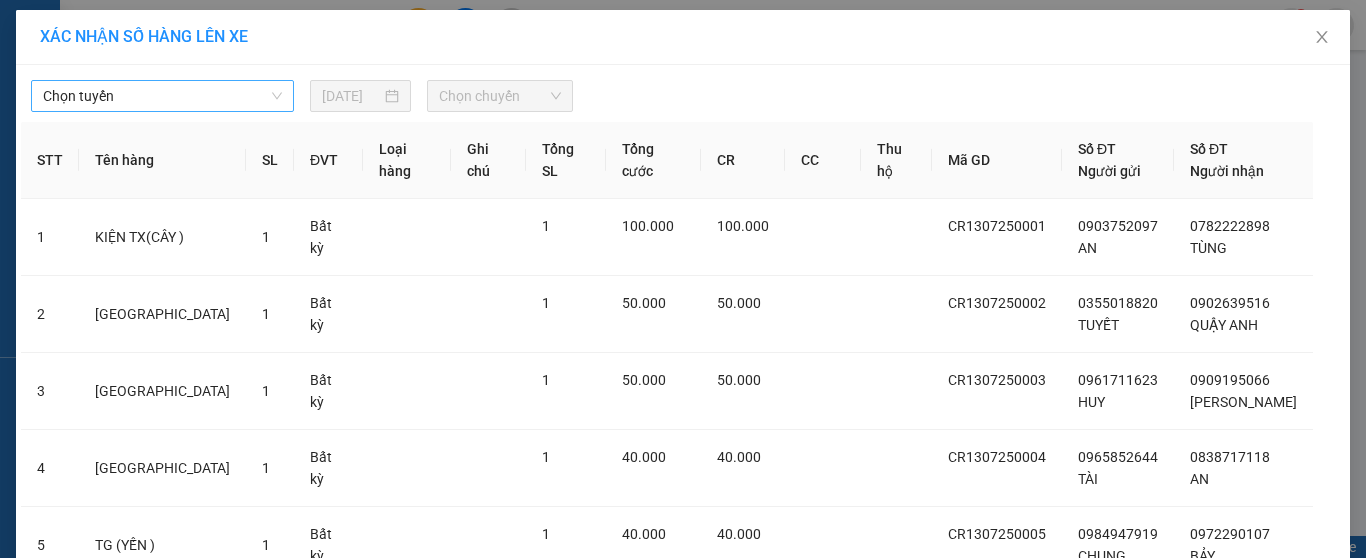 click on "Chọn tuyến" at bounding box center [162, 96] 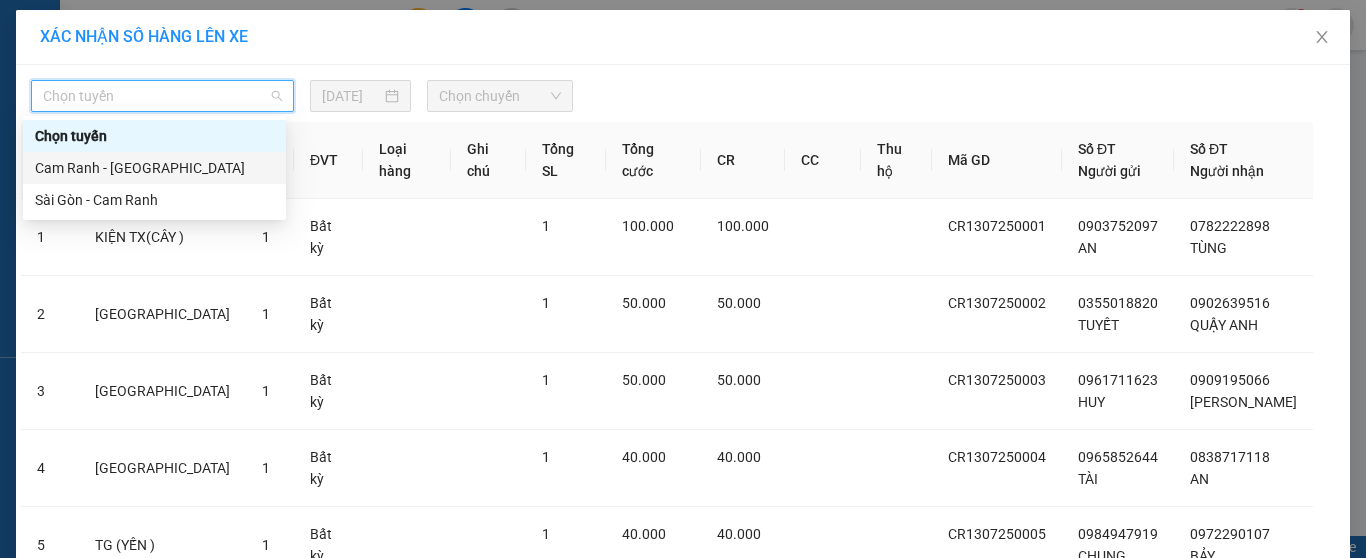 click on "Cam Ranh - [GEOGRAPHIC_DATA]" at bounding box center (154, 168) 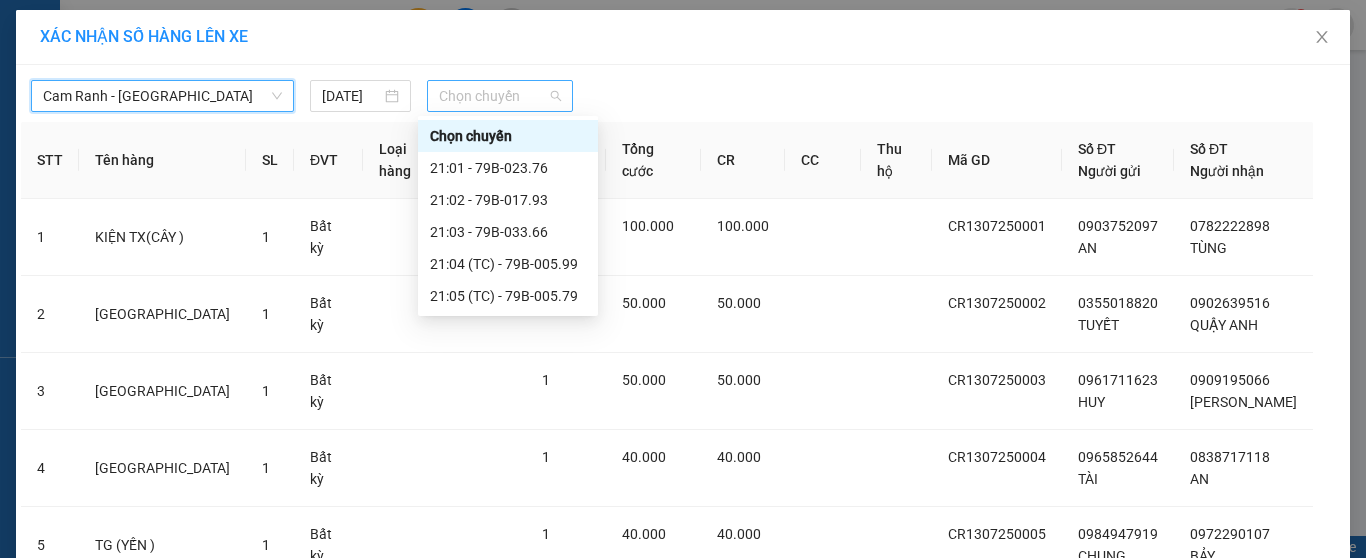 click on "Chọn chuyến" at bounding box center (500, 96) 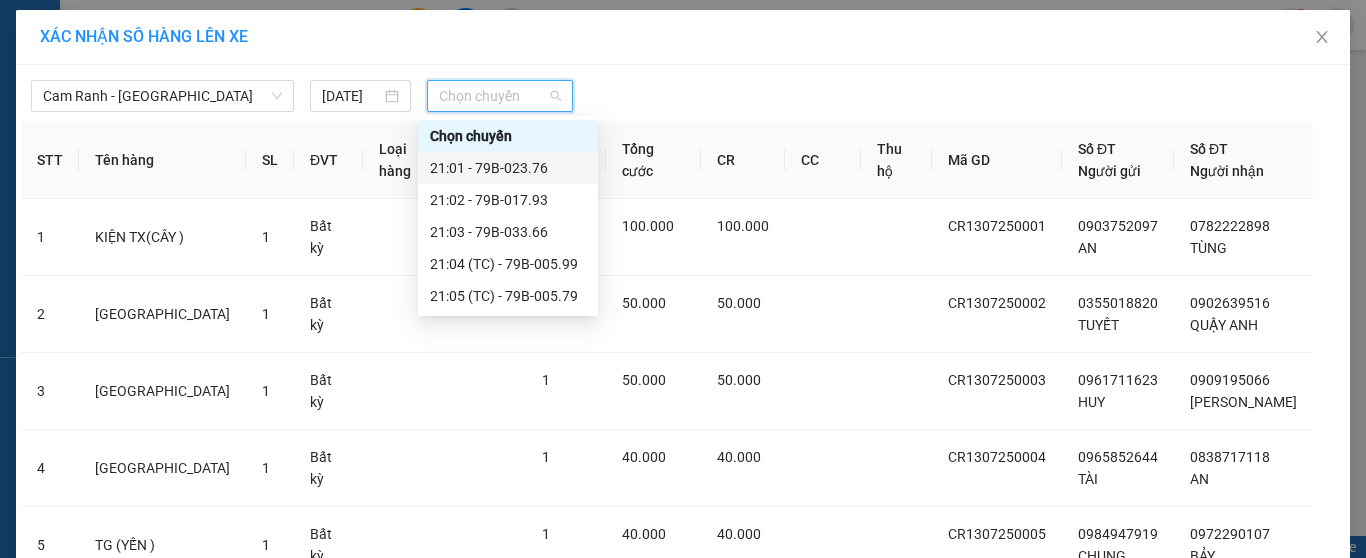 click on "21:01     - 79B-023.76" at bounding box center [508, 168] 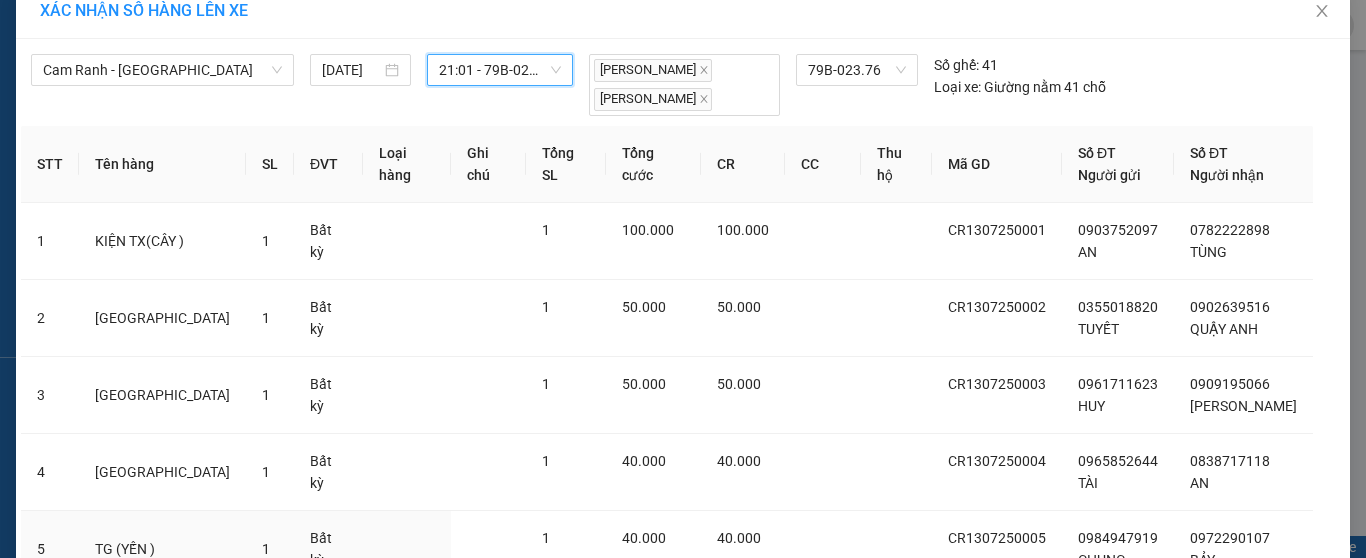 scroll, scrollTop: 0, scrollLeft: 0, axis: both 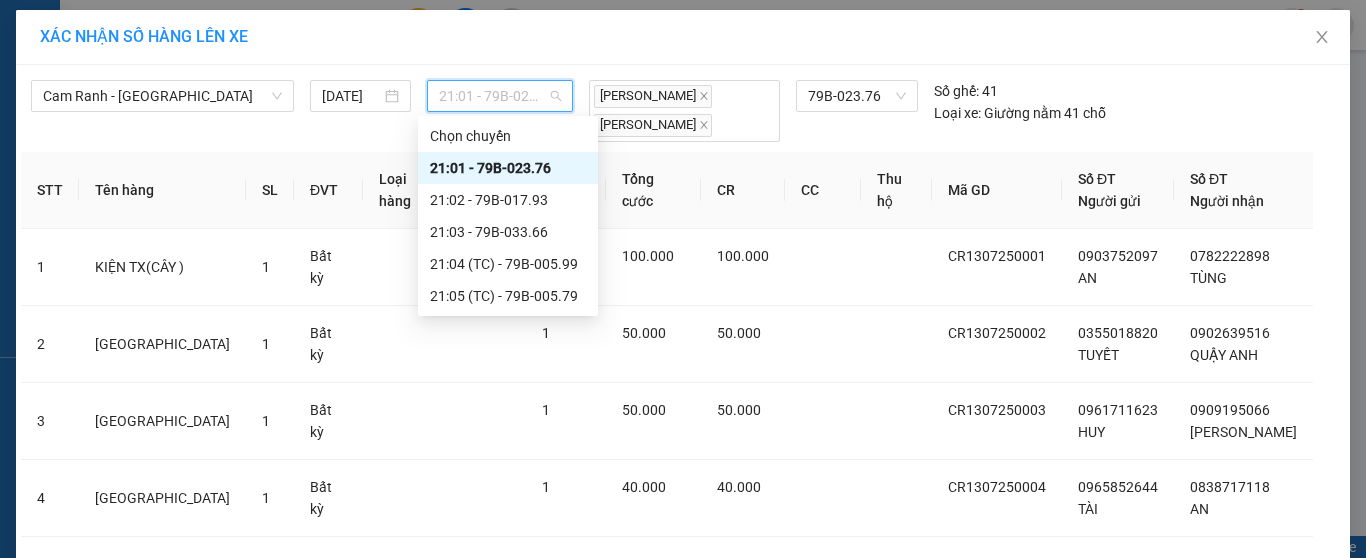 click on "21:01     - 79B-023.76" at bounding box center (500, 96) 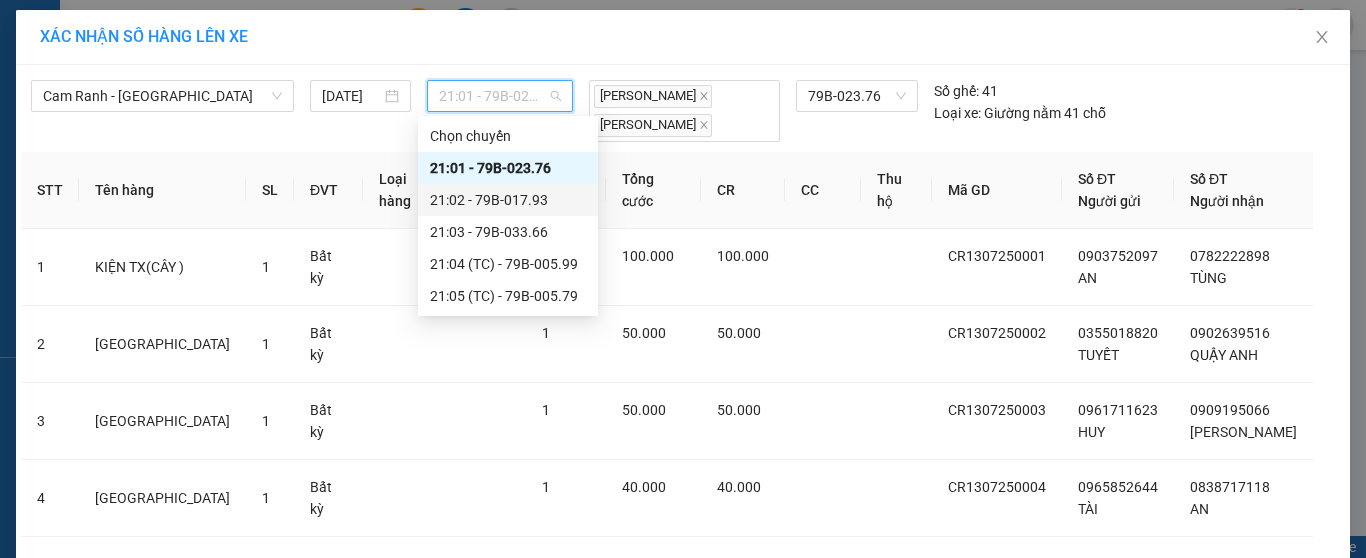 click on "21:02     - 79B-017.93" at bounding box center (508, 200) 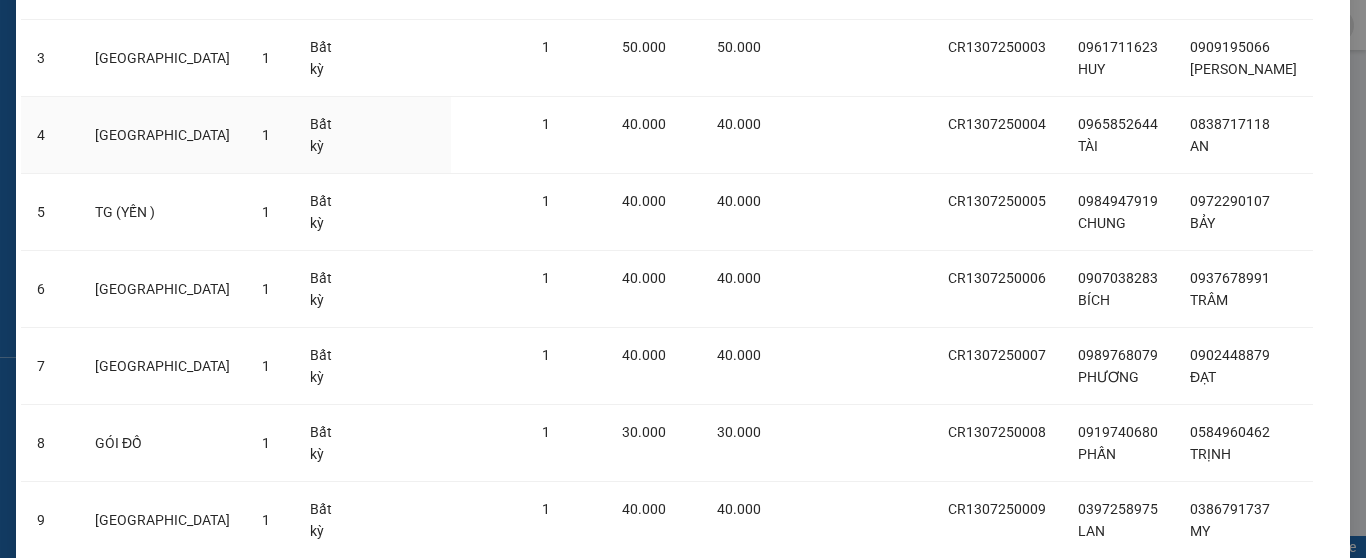 scroll, scrollTop: 100, scrollLeft: 0, axis: vertical 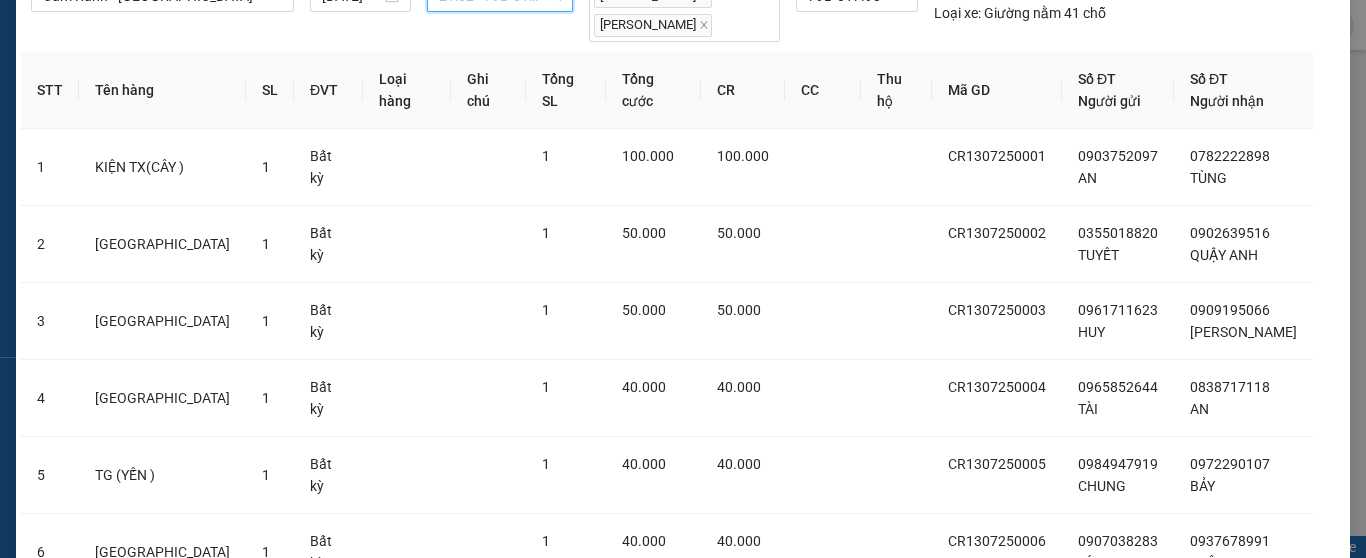 click on "21:02     - 79B-017.93" at bounding box center (500, -4) 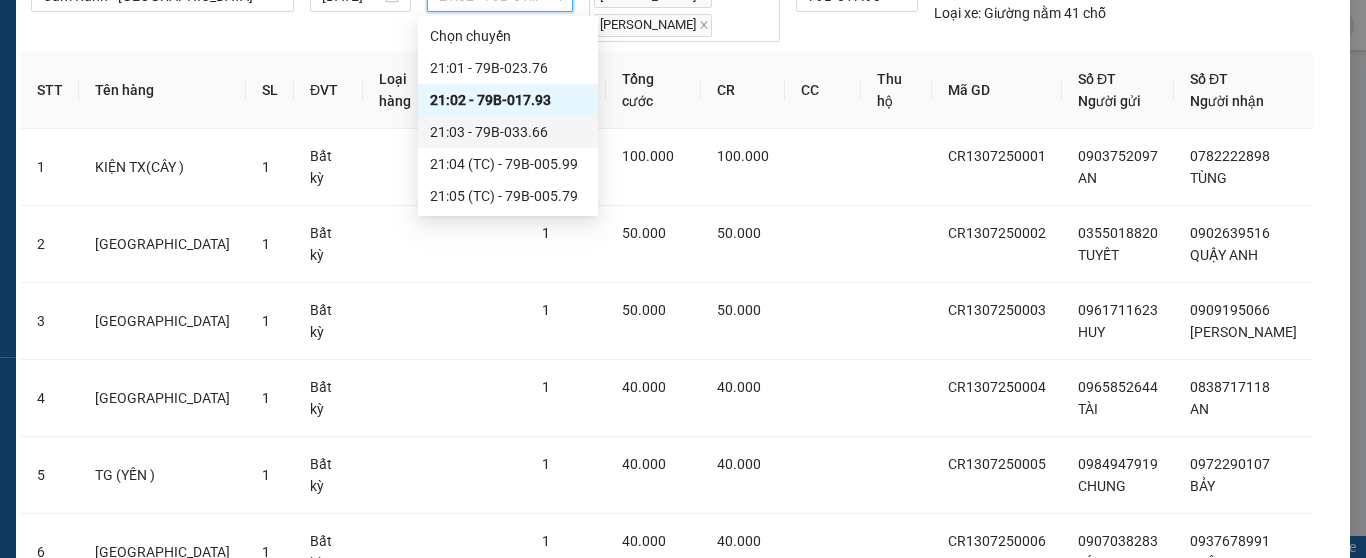 click on "21:03     - 79B-033.66" at bounding box center (508, 132) 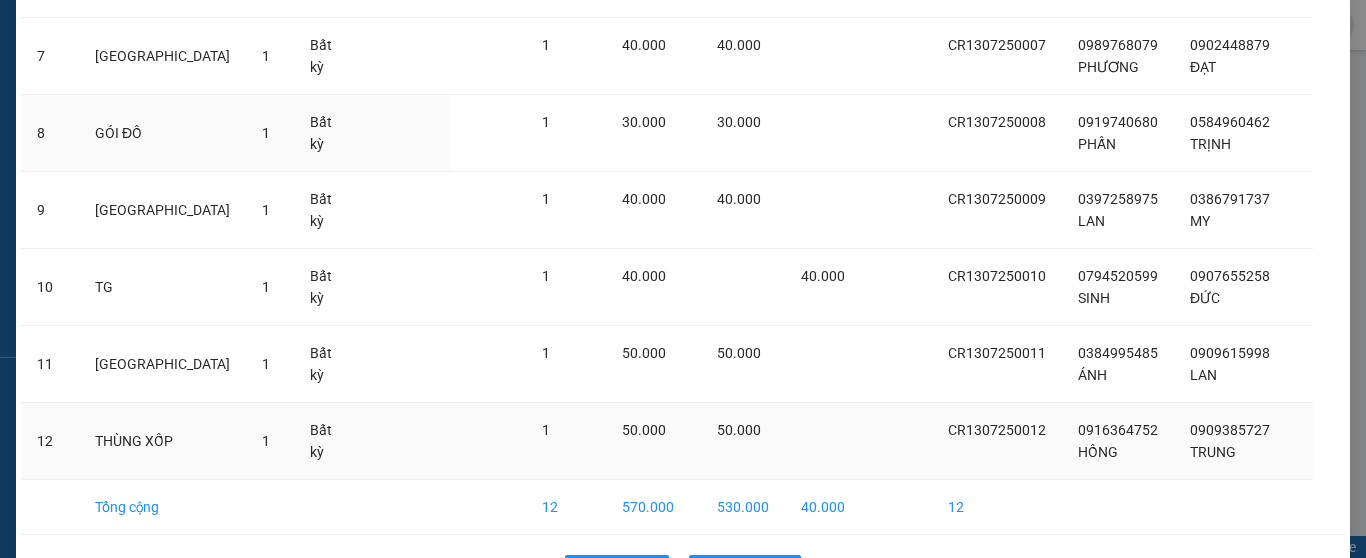 scroll, scrollTop: 756, scrollLeft: 0, axis: vertical 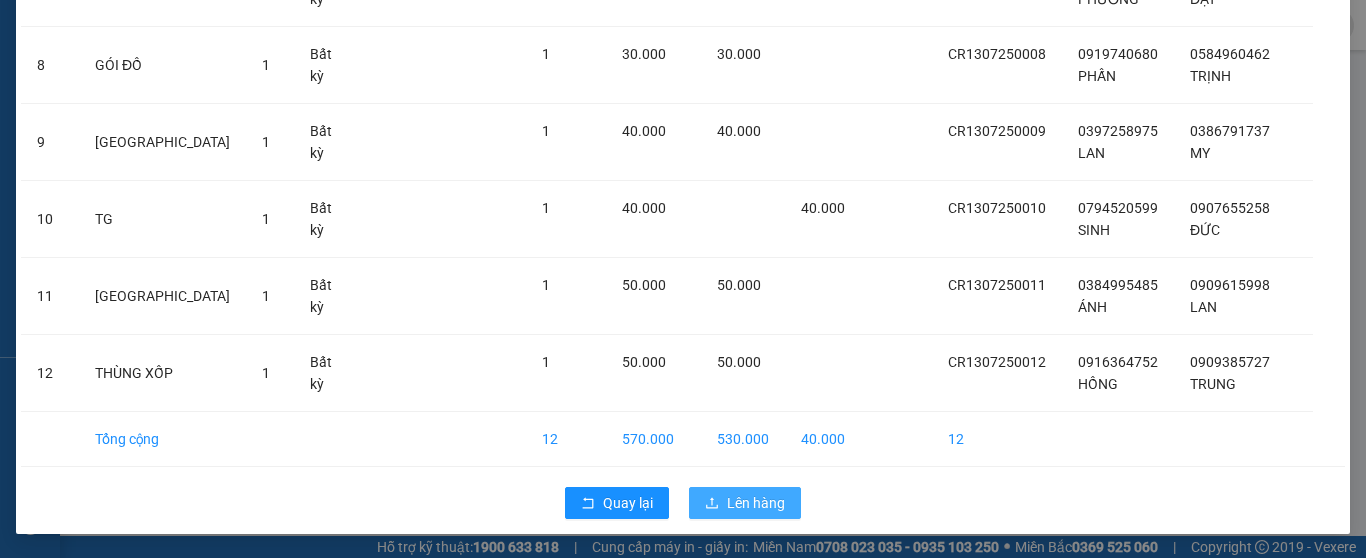 click on "Lên hàng" at bounding box center (756, 503) 